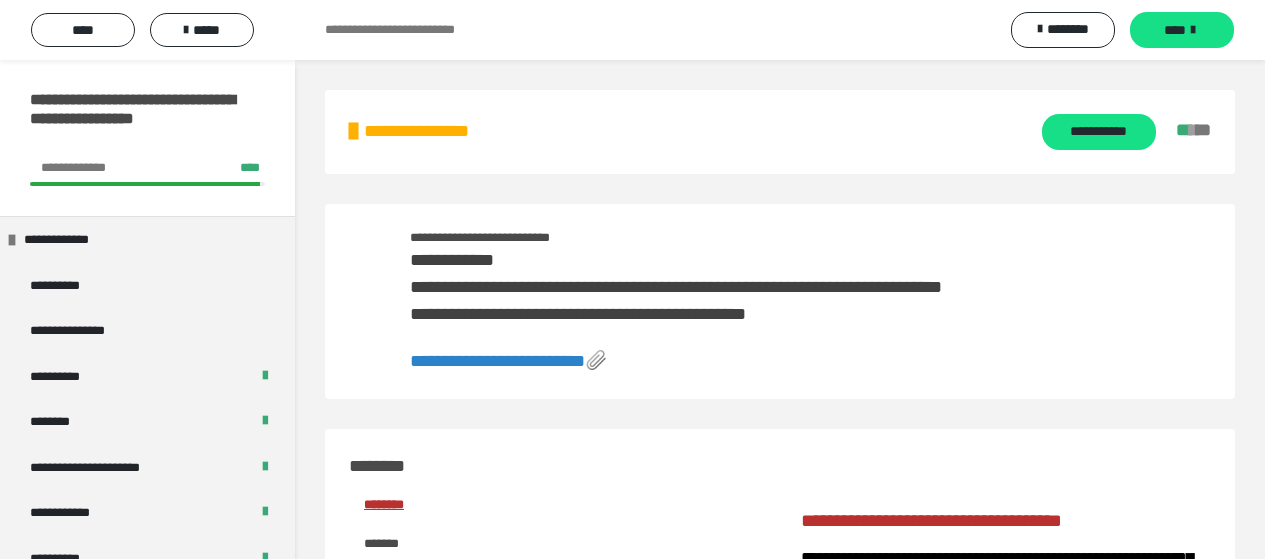 scroll, scrollTop: 3464, scrollLeft: 0, axis: vertical 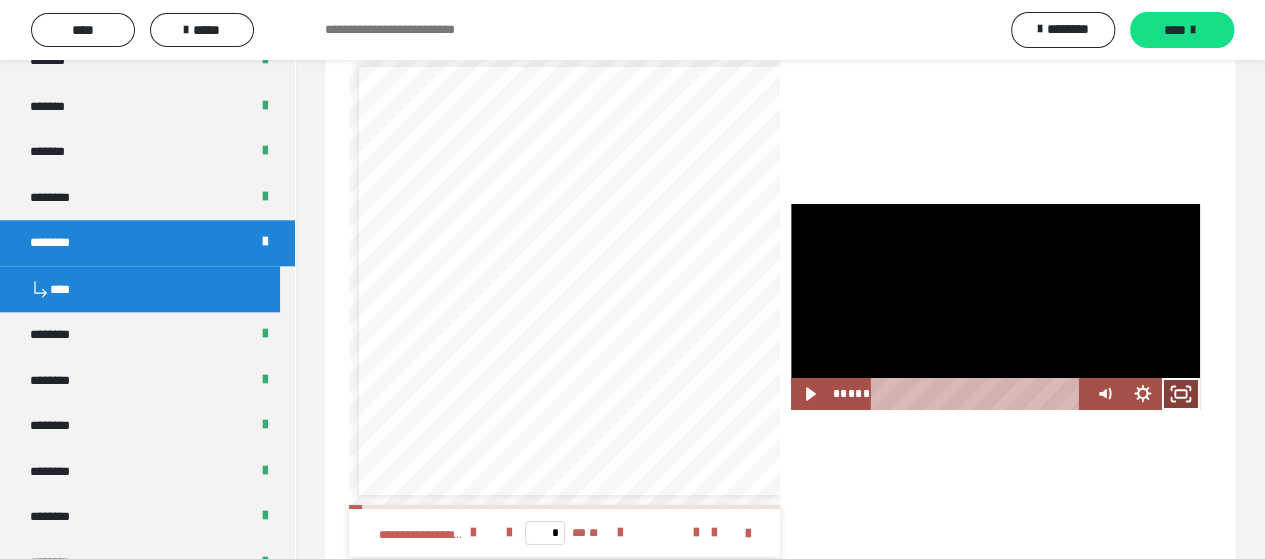 click 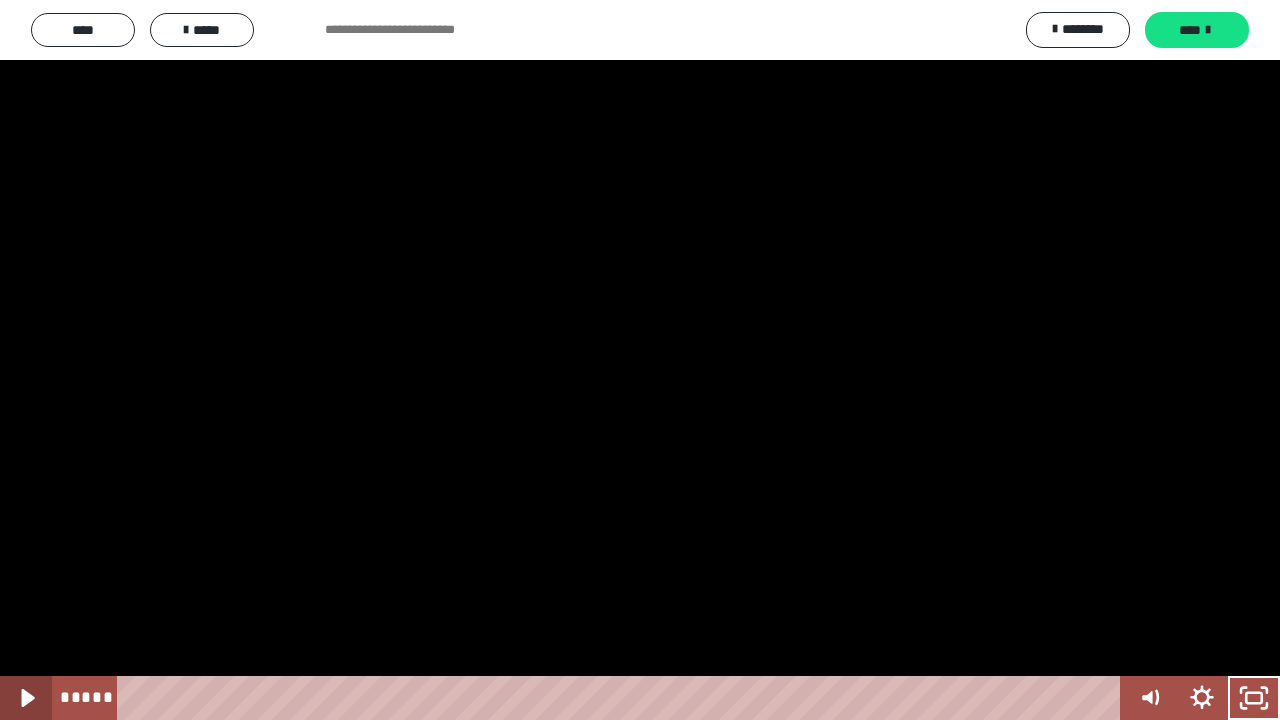 click 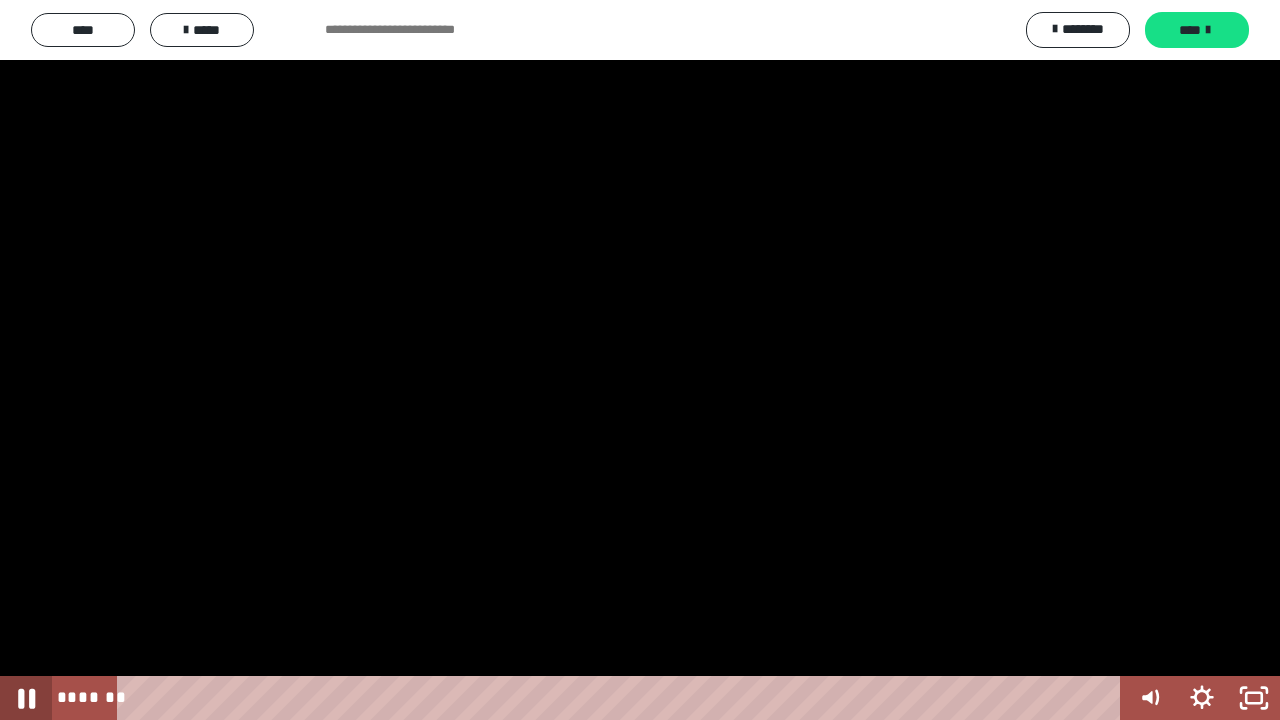 click 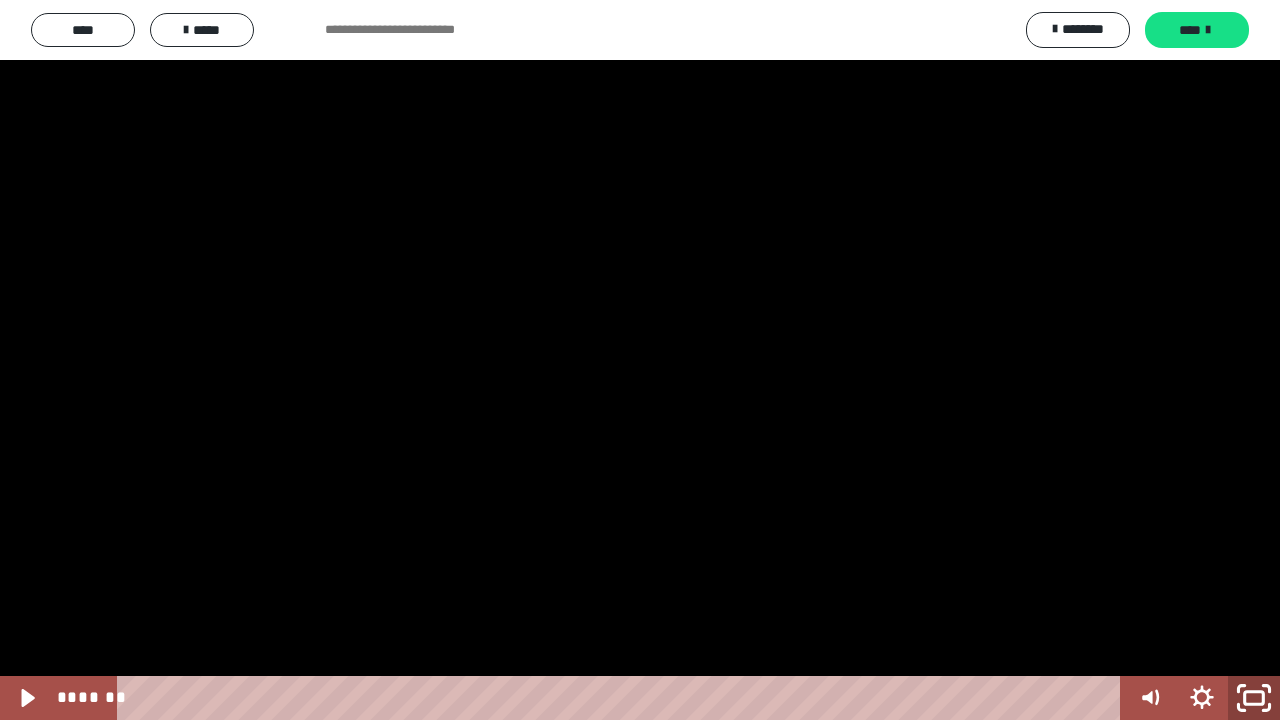 click 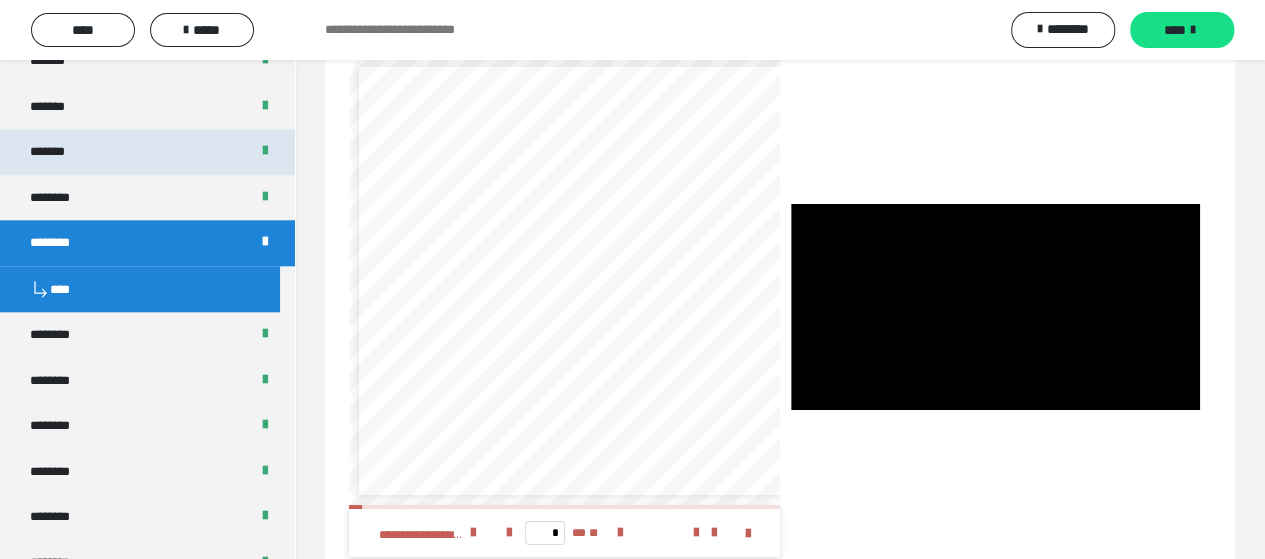 click on "*******" at bounding box center [147, 152] 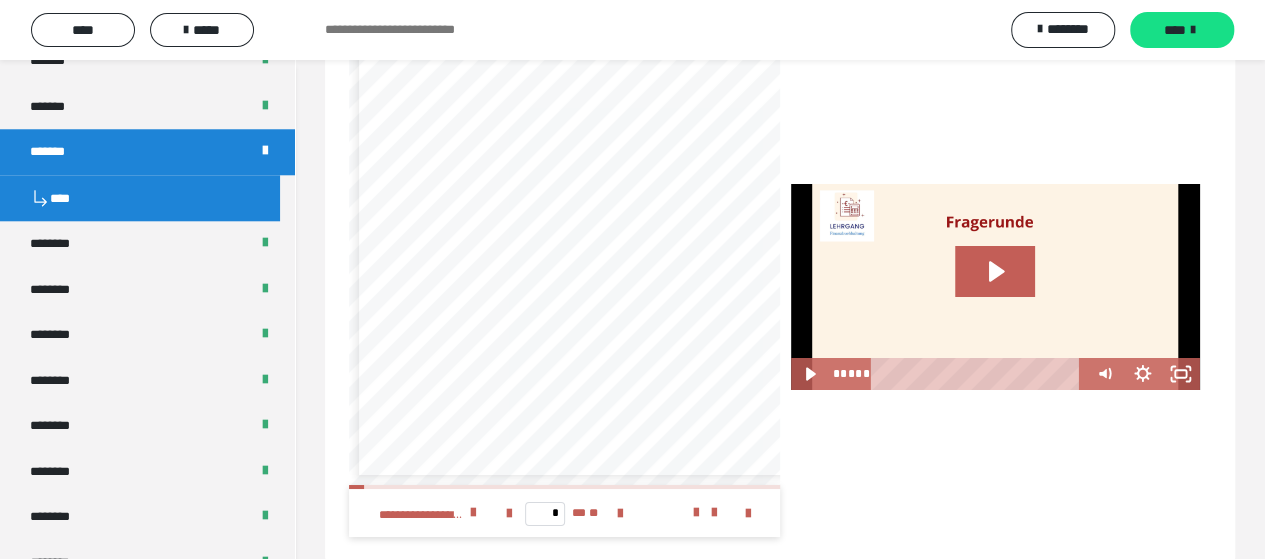 scroll, scrollTop: 3480, scrollLeft: 0, axis: vertical 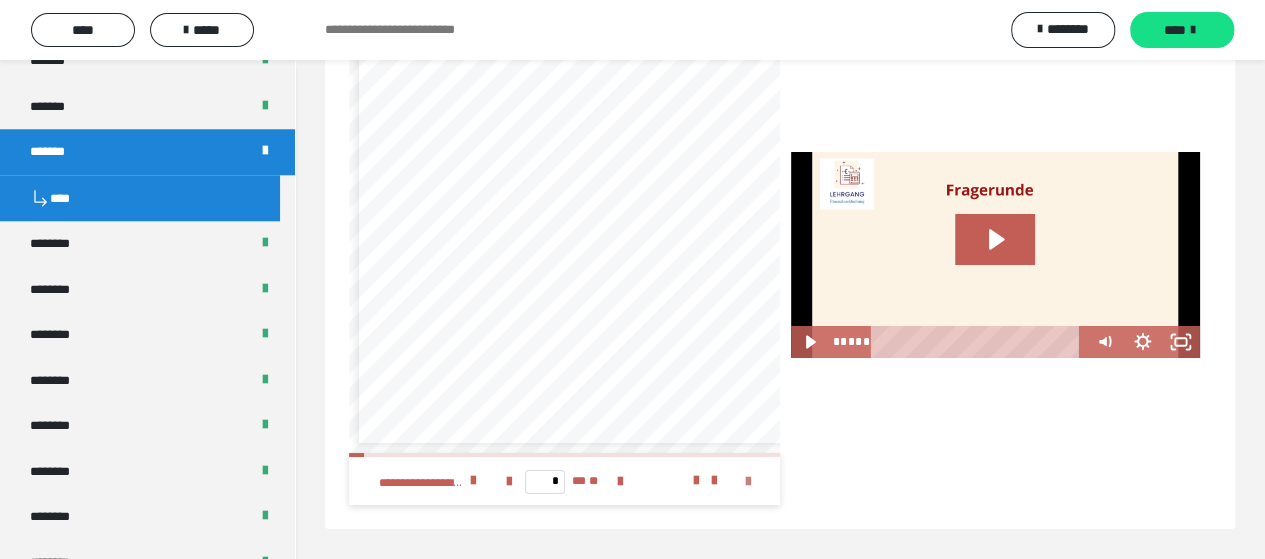 click at bounding box center (748, 482) 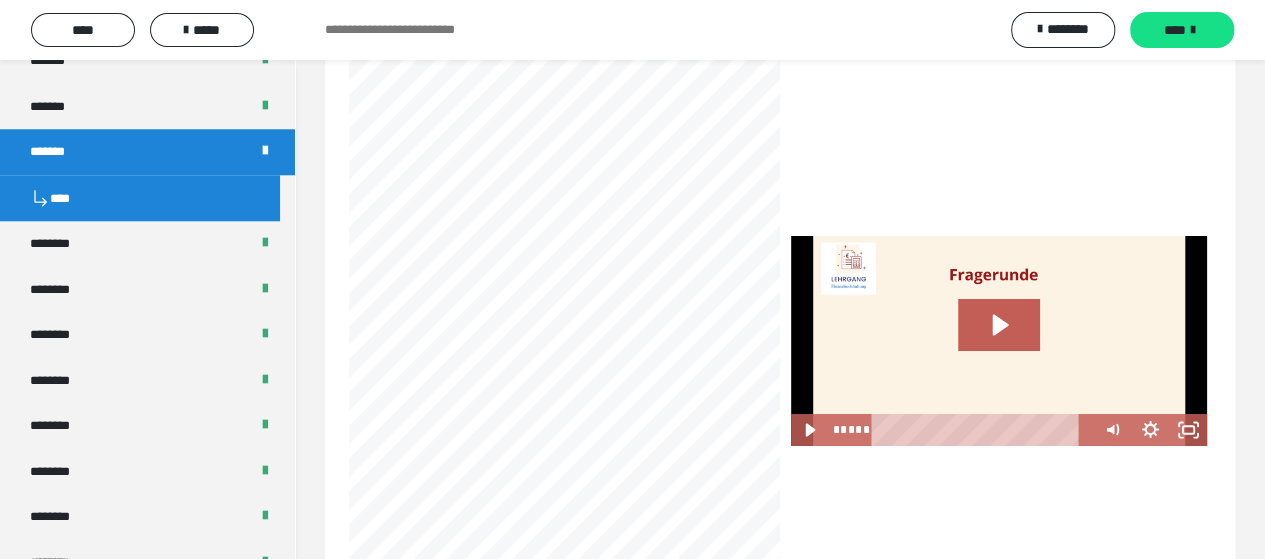 scroll, scrollTop: 3336, scrollLeft: 0, axis: vertical 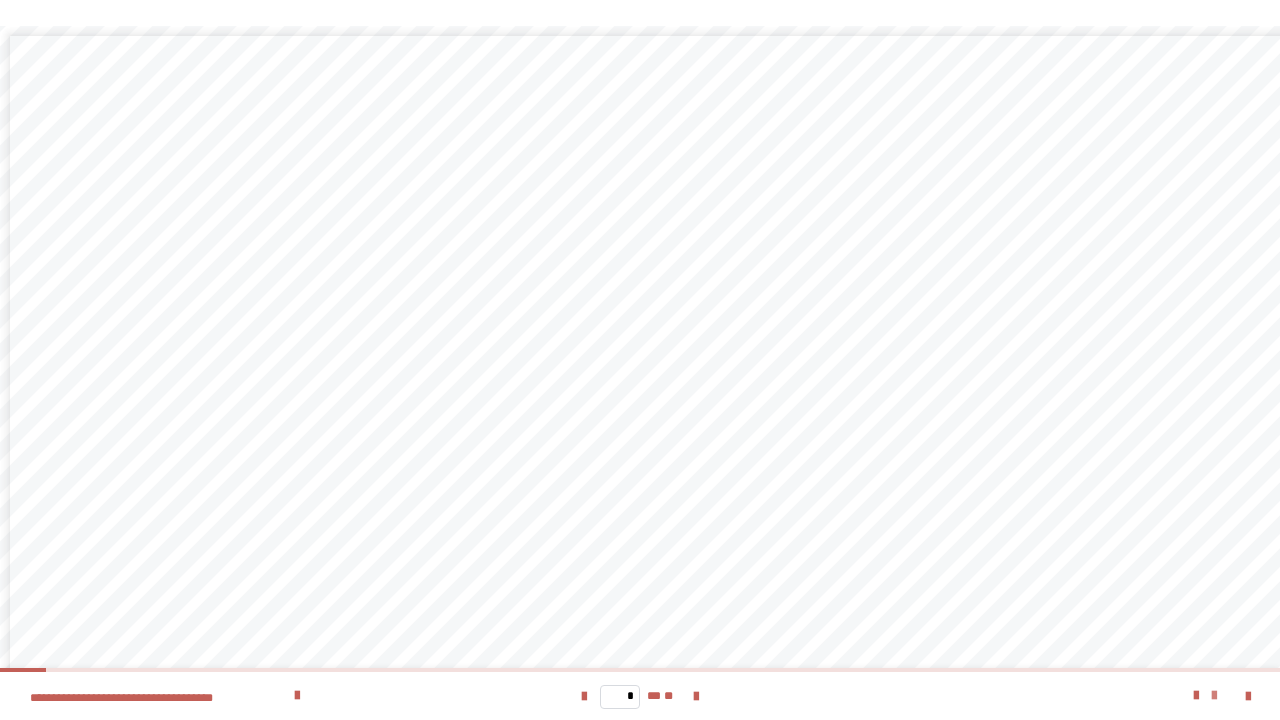 click at bounding box center (1214, 696) 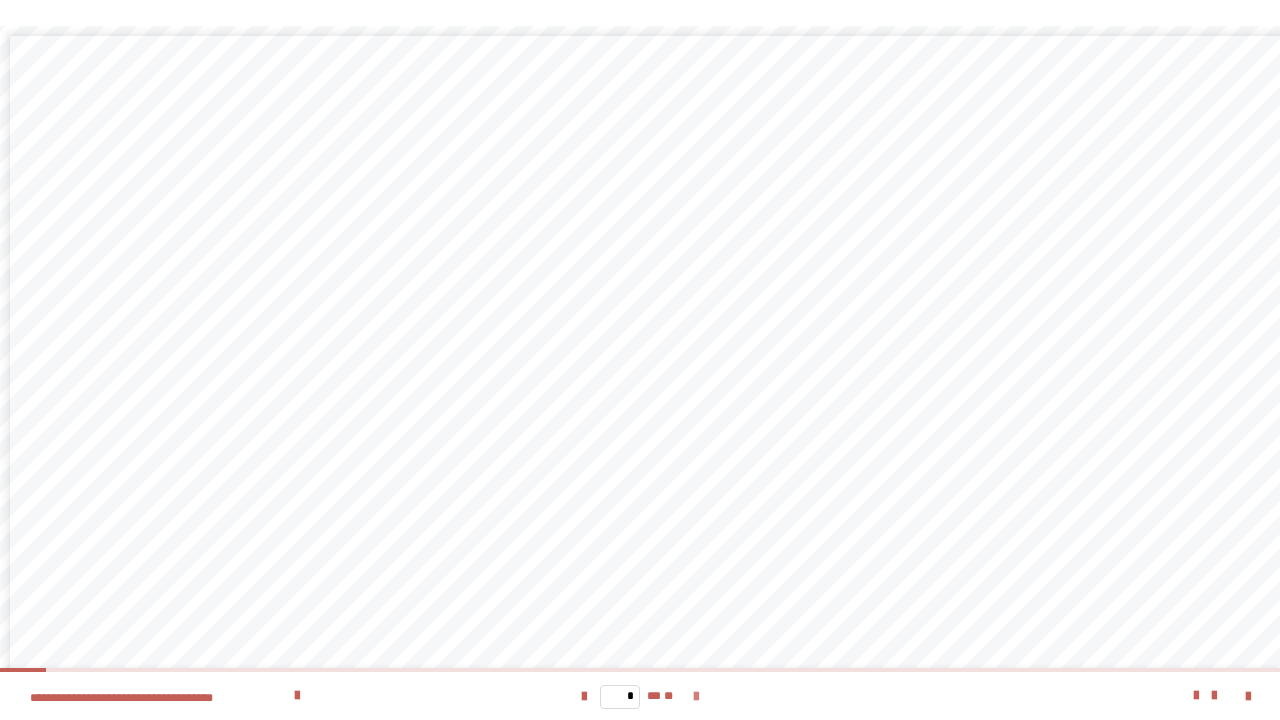 click at bounding box center (696, 697) 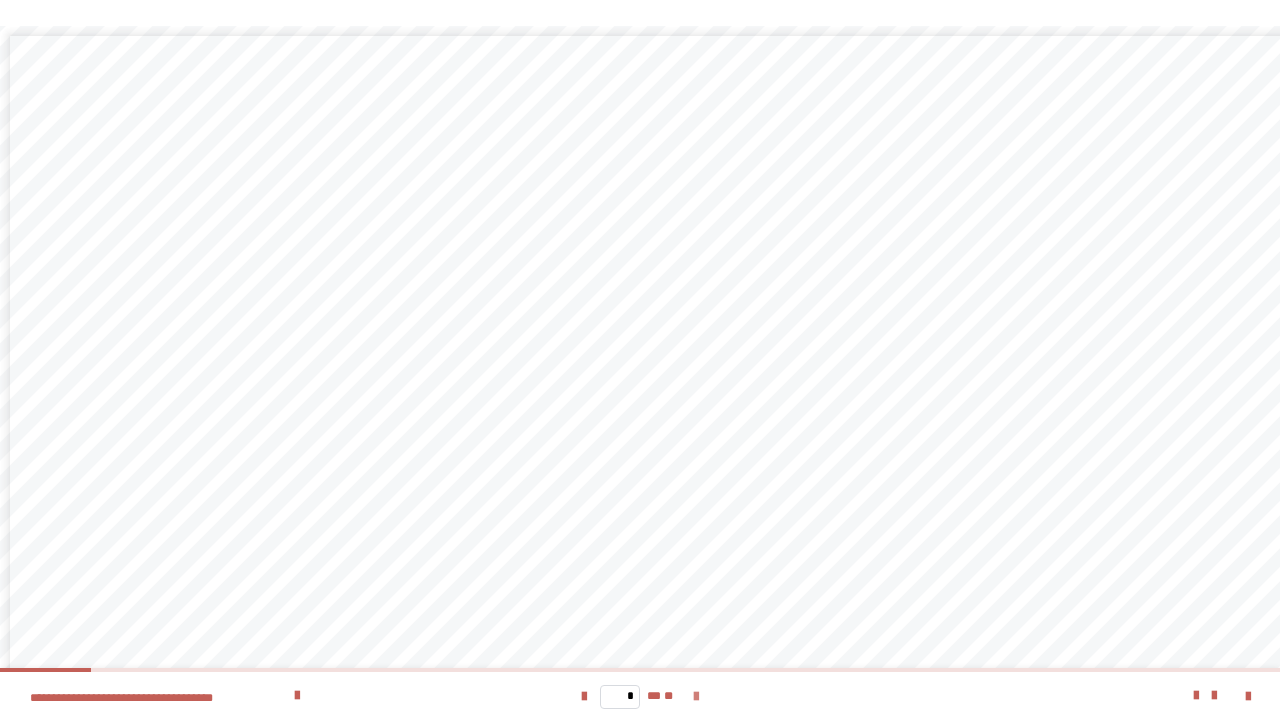 click at bounding box center [696, 697] 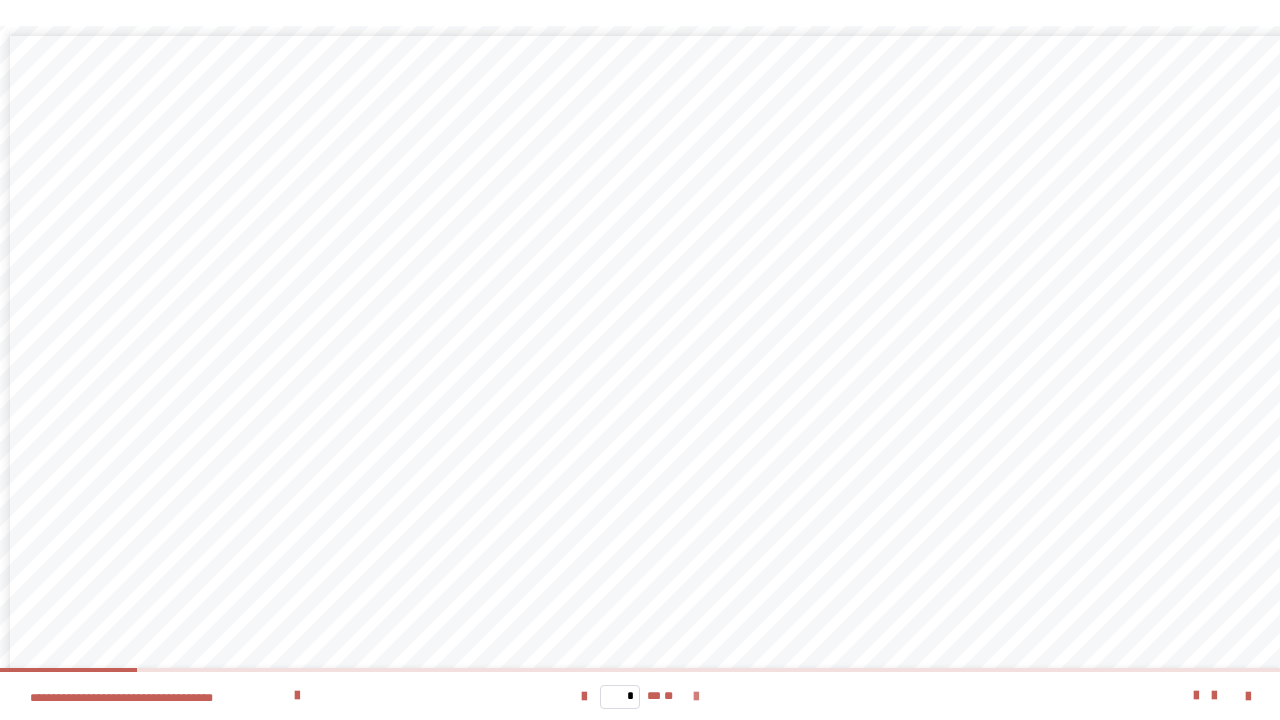 click at bounding box center (696, 697) 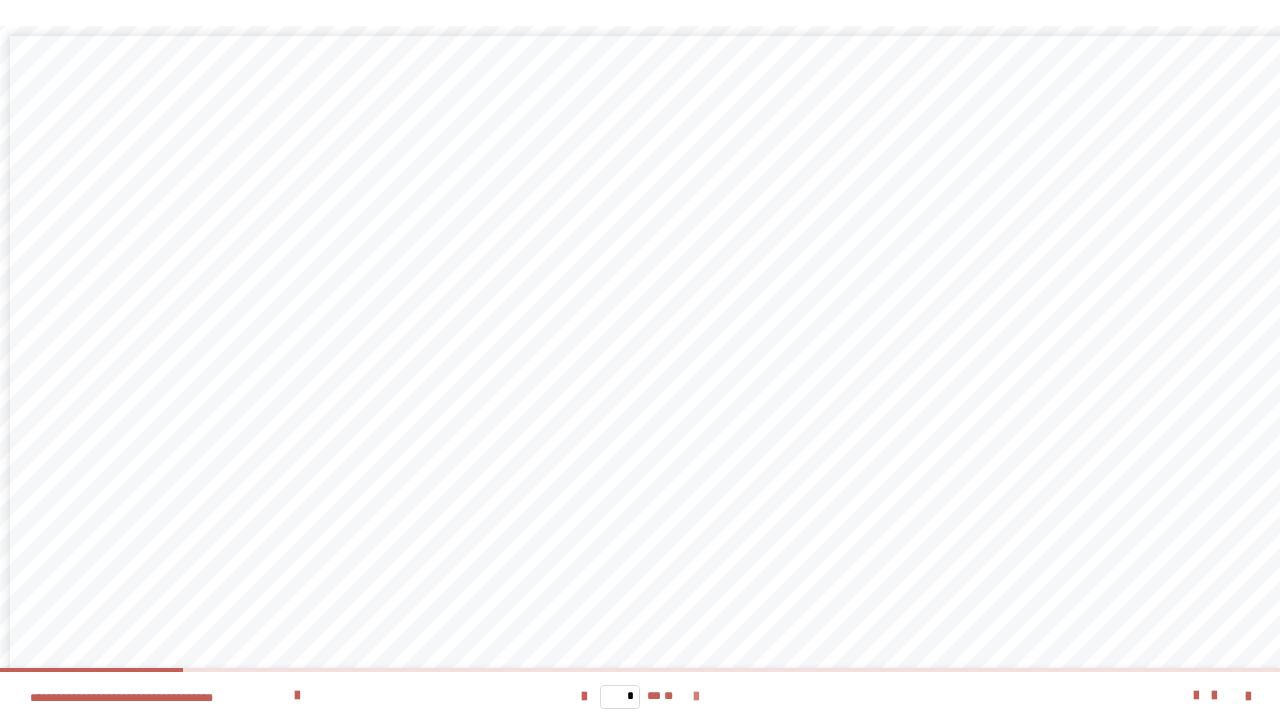 click at bounding box center [696, 697] 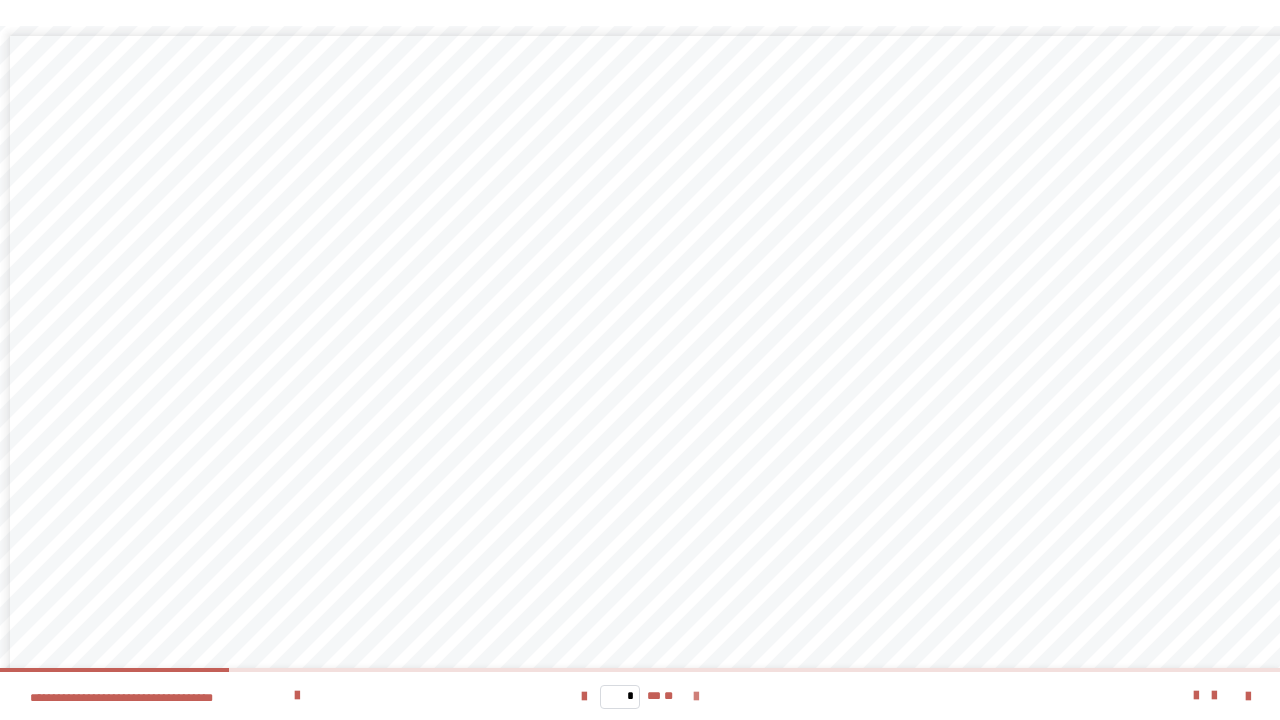 click at bounding box center (696, 697) 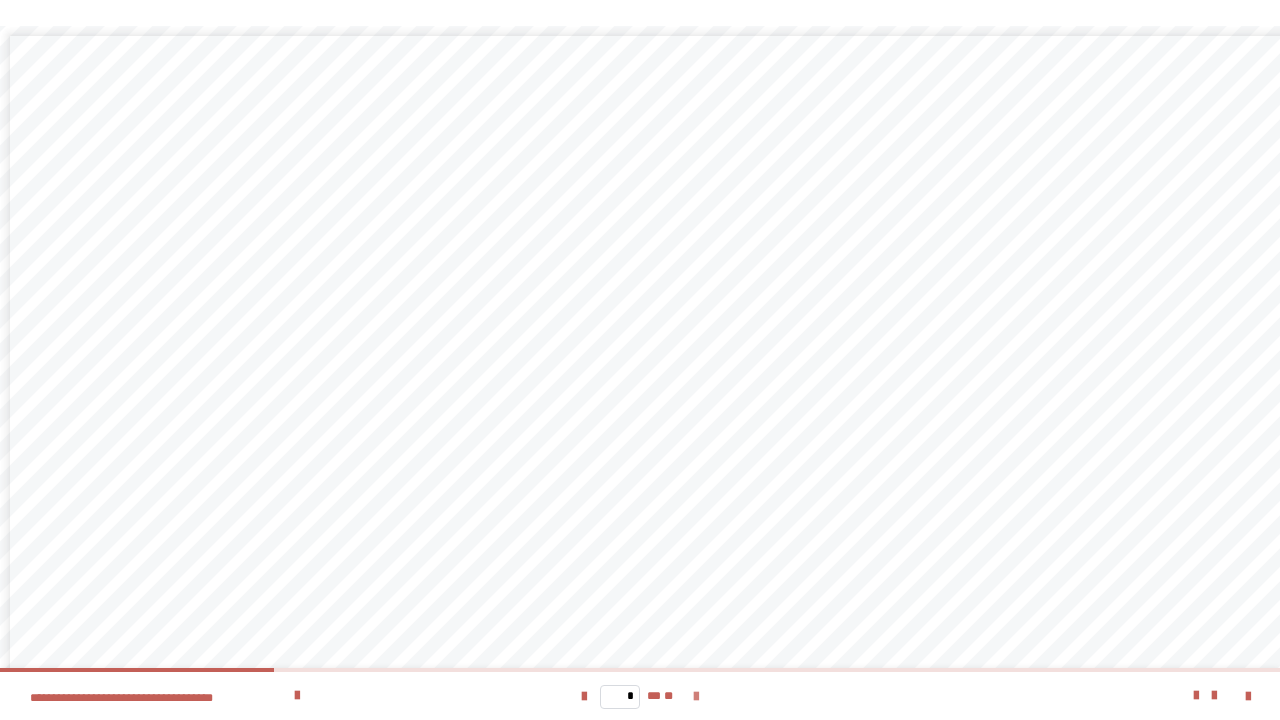 click at bounding box center (696, 697) 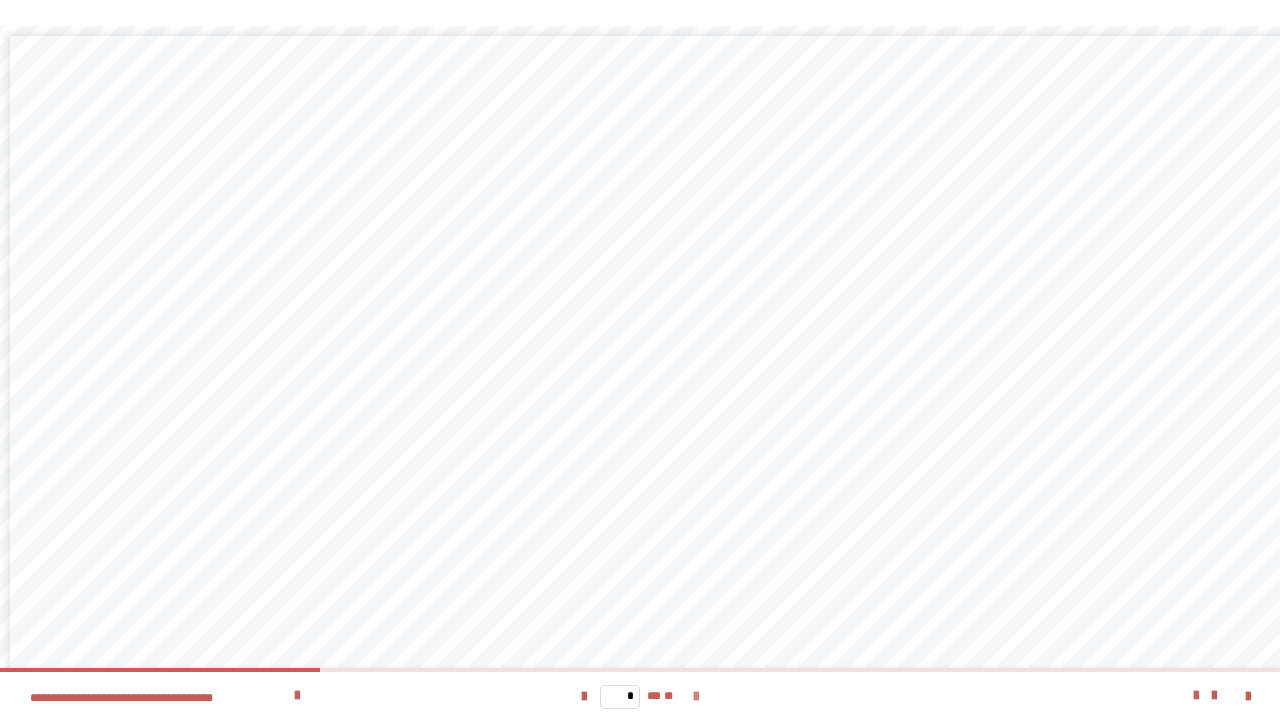 click at bounding box center [696, 697] 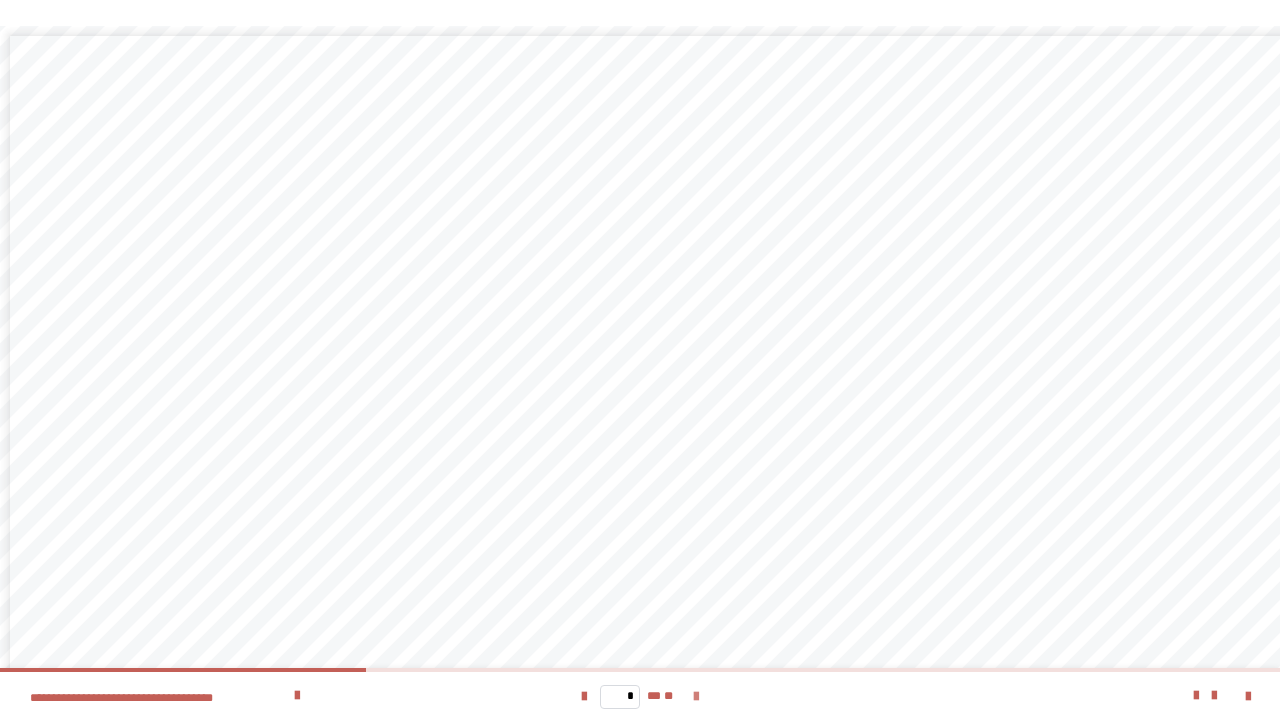 click at bounding box center [696, 697] 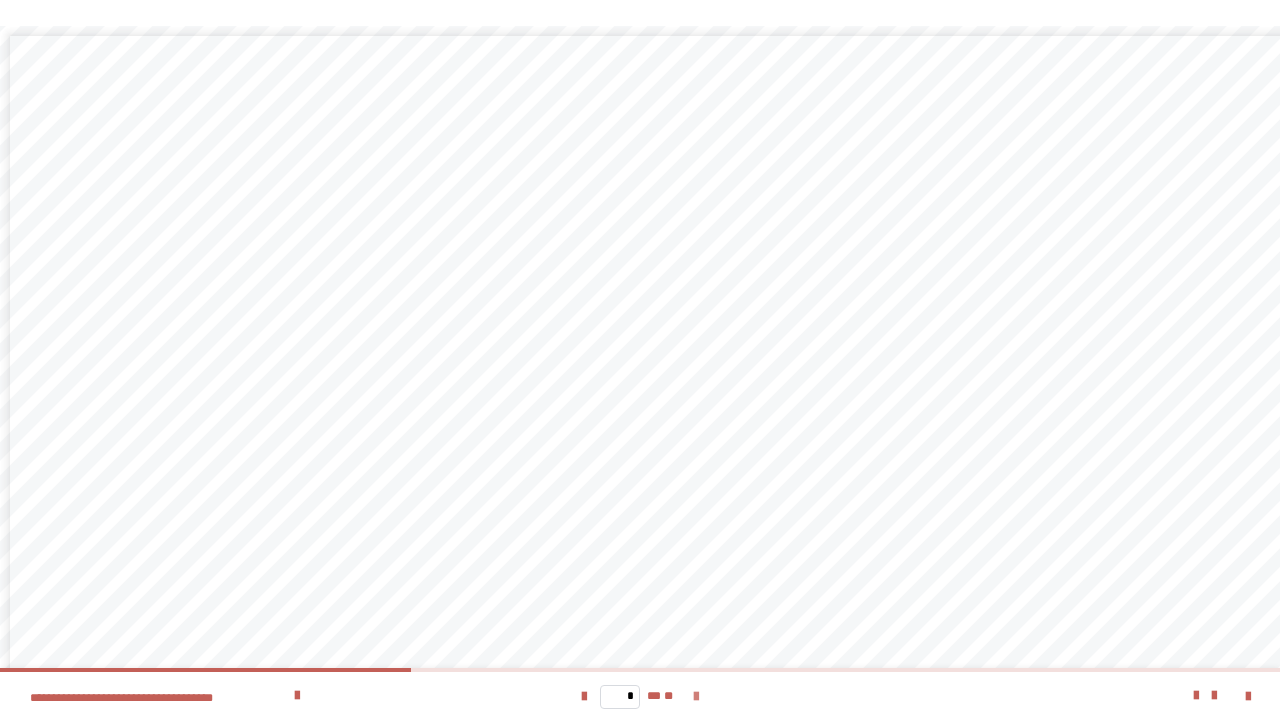 click at bounding box center [696, 697] 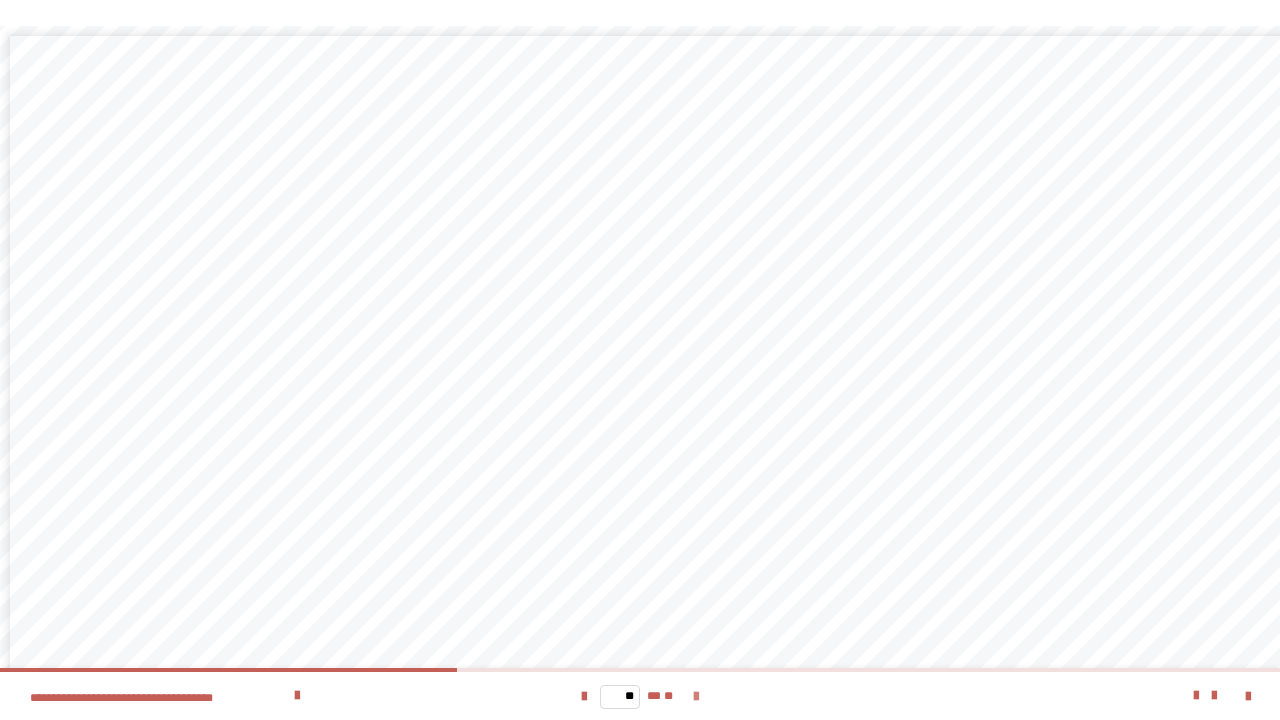 click at bounding box center (696, 697) 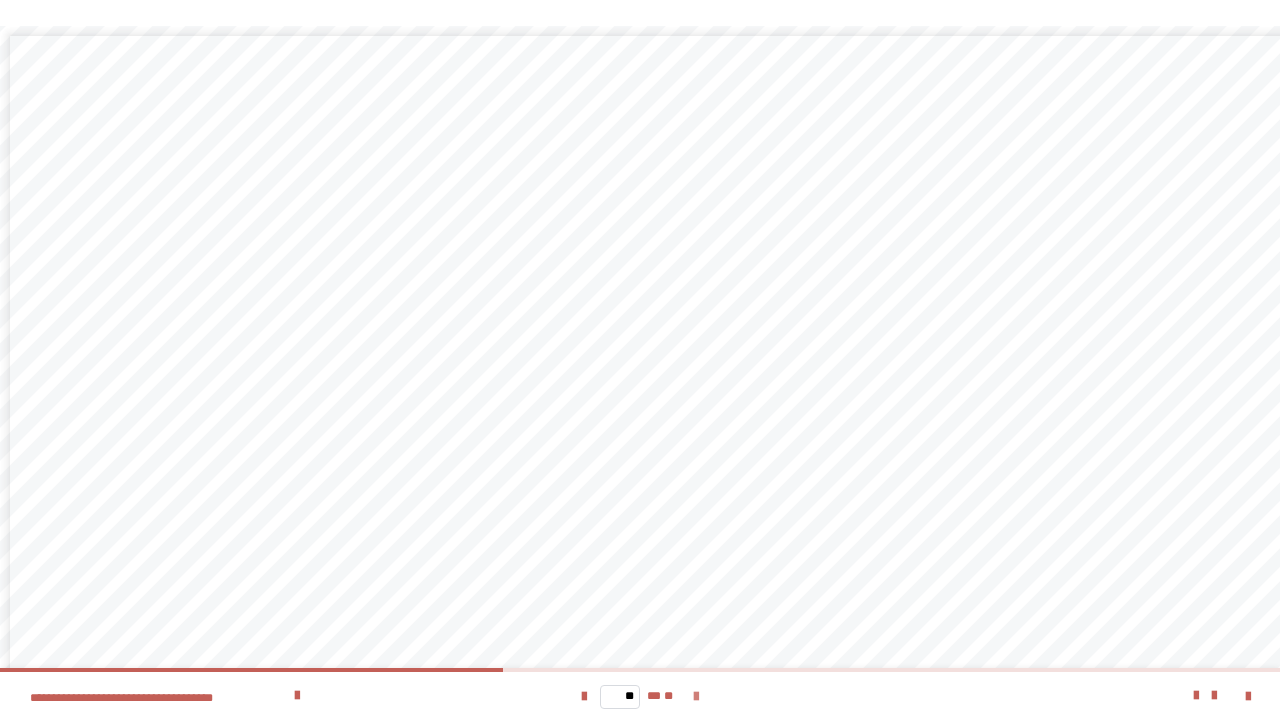 click at bounding box center [696, 697] 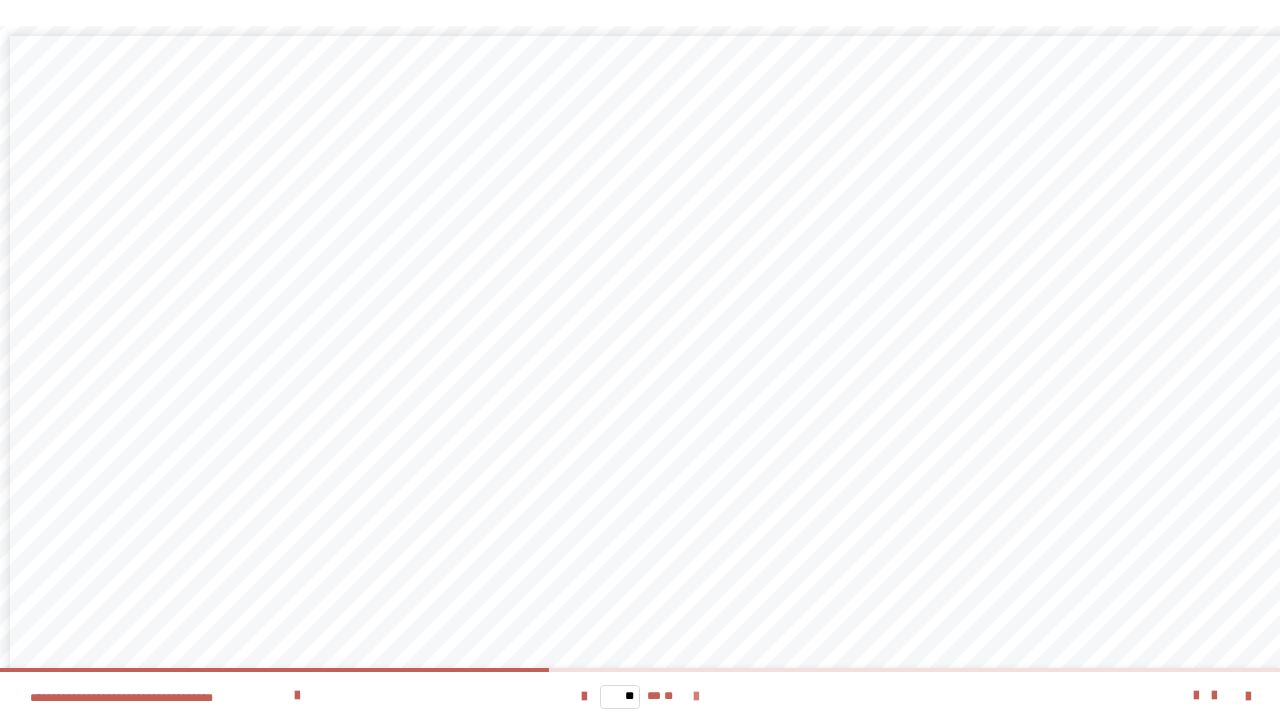 click at bounding box center [696, 697] 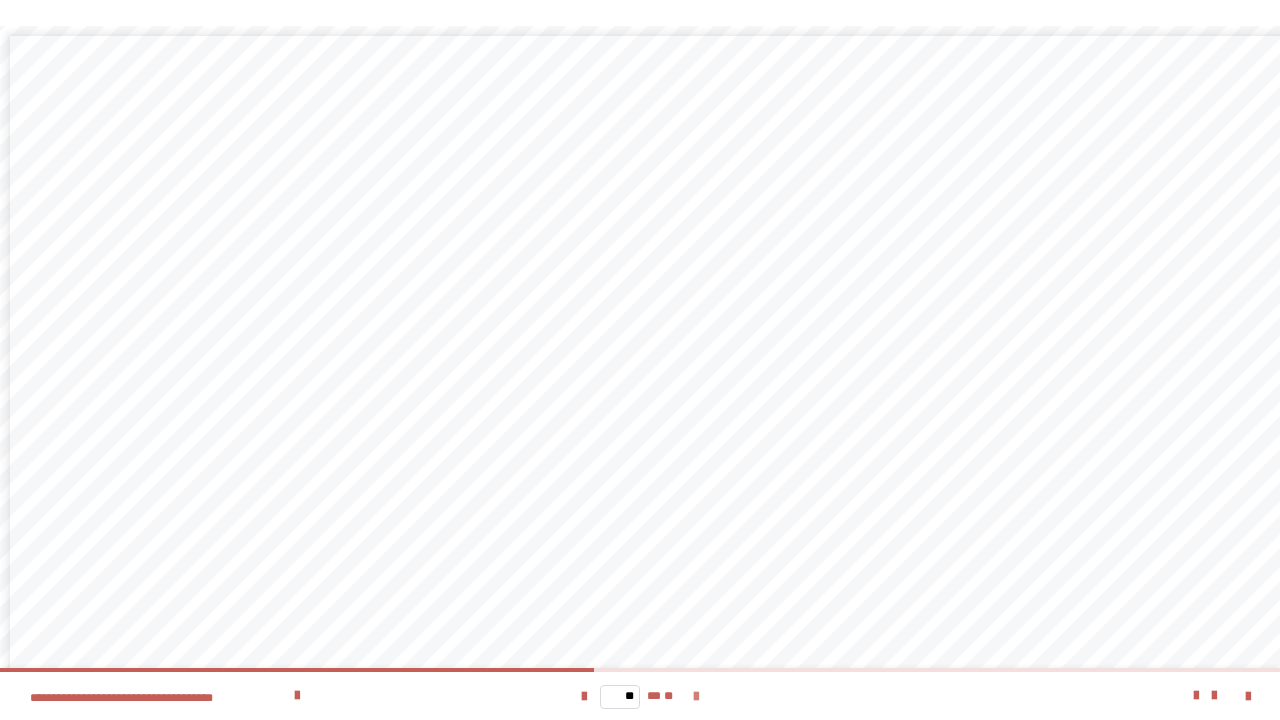 click at bounding box center (696, 697) 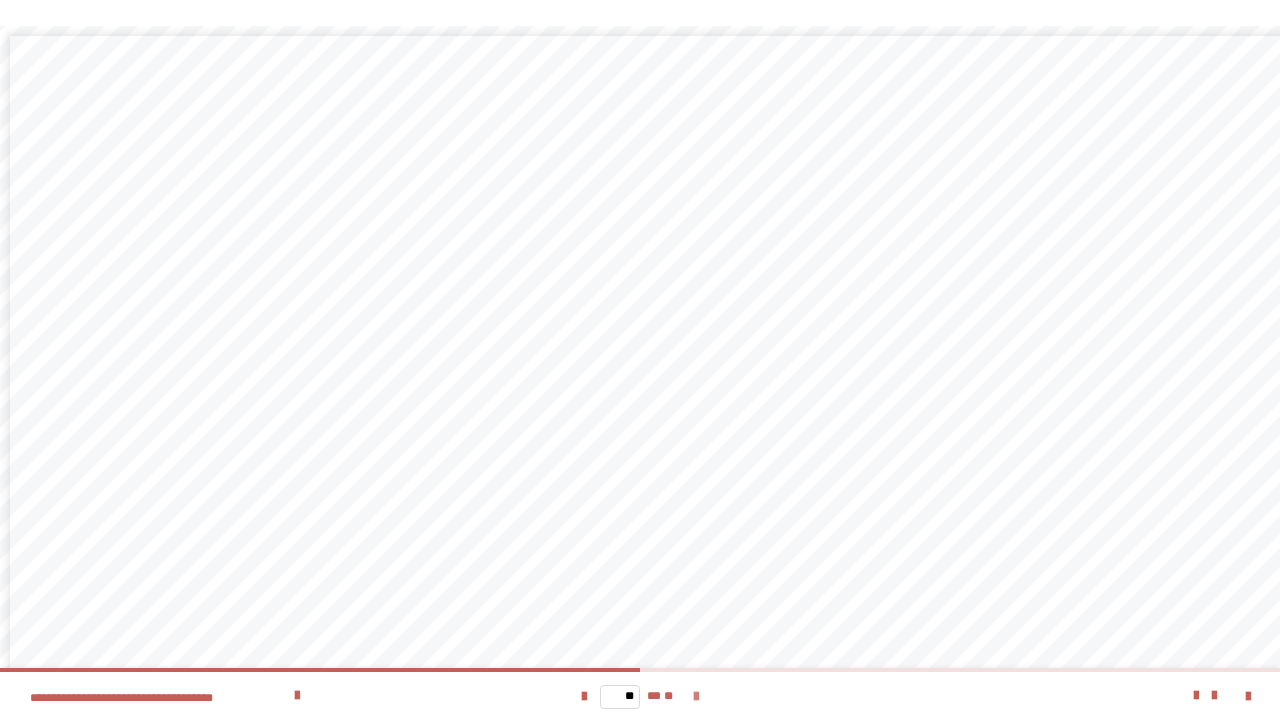 click at bounding box center [696, 697] 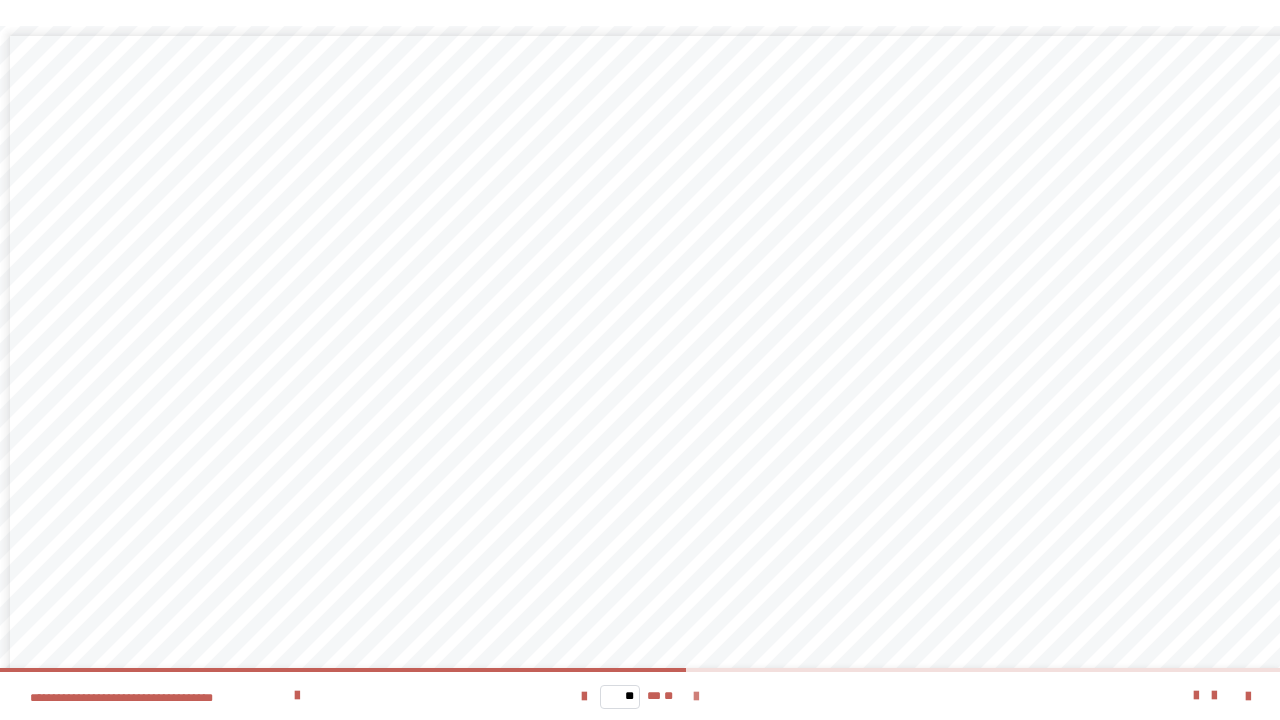 click at bounding box center [696, 697] 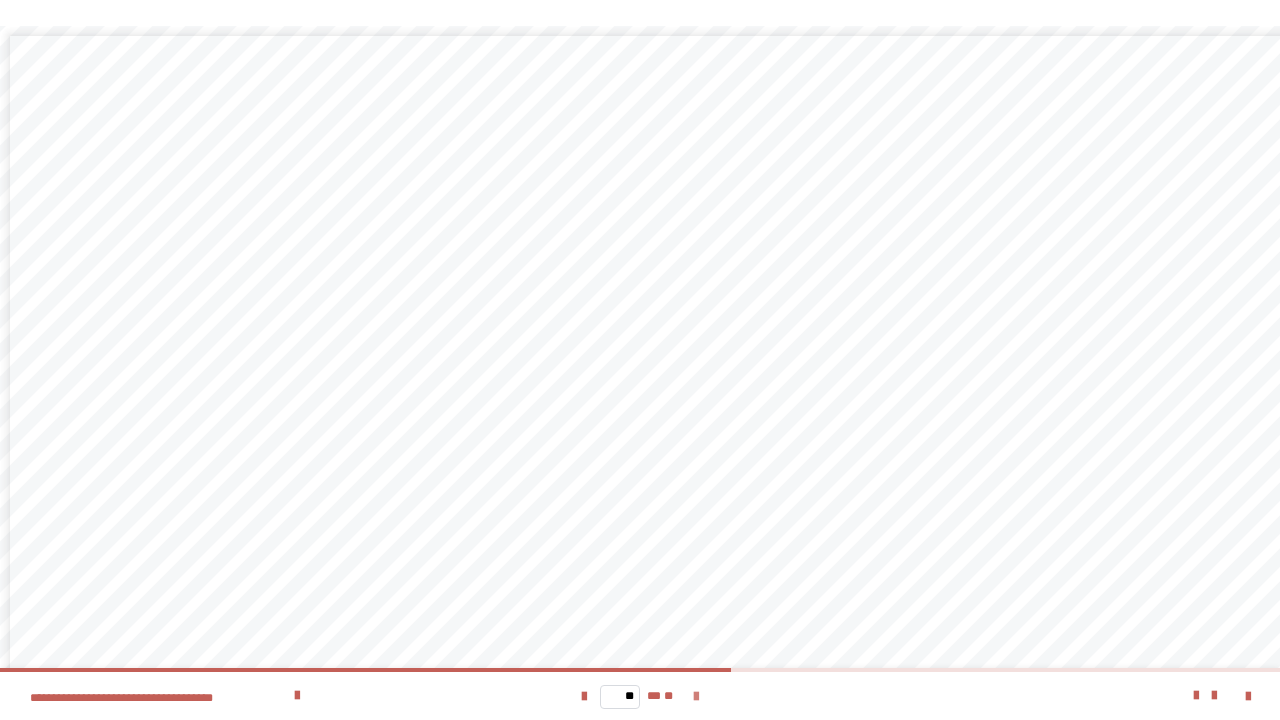 click at bounding box center (696, 697) 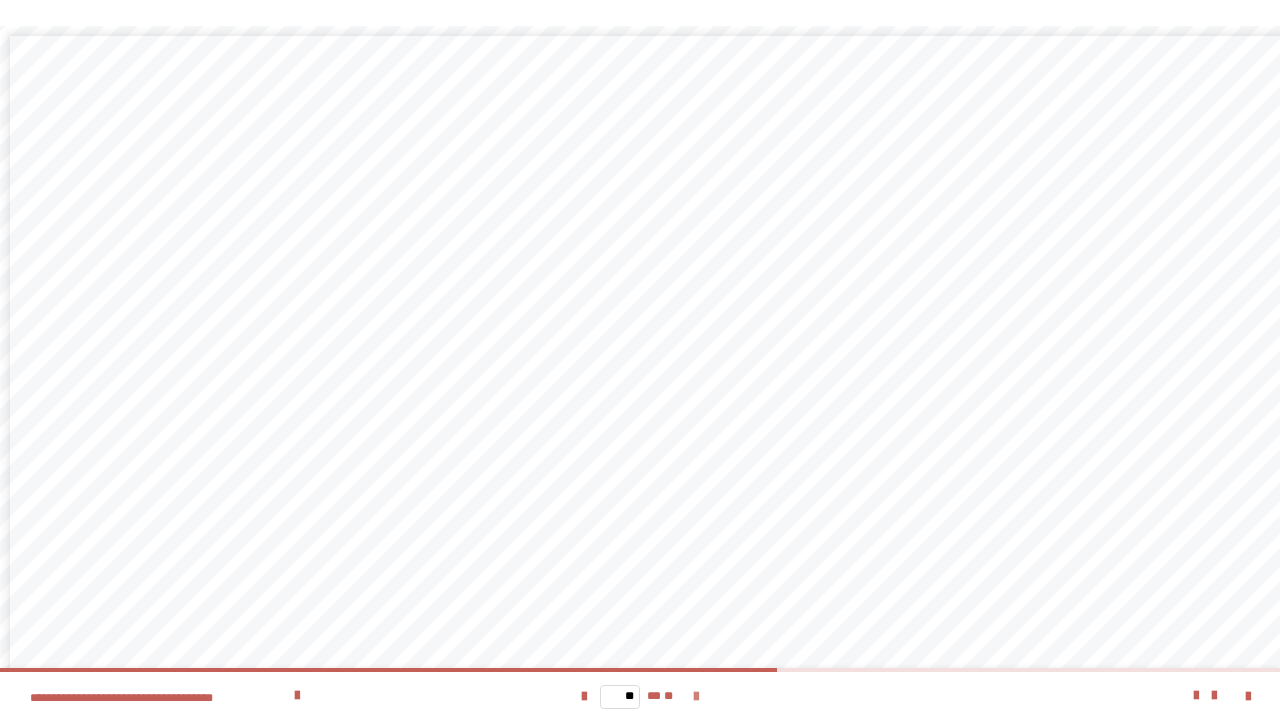 click at bounding box center [696, 697] 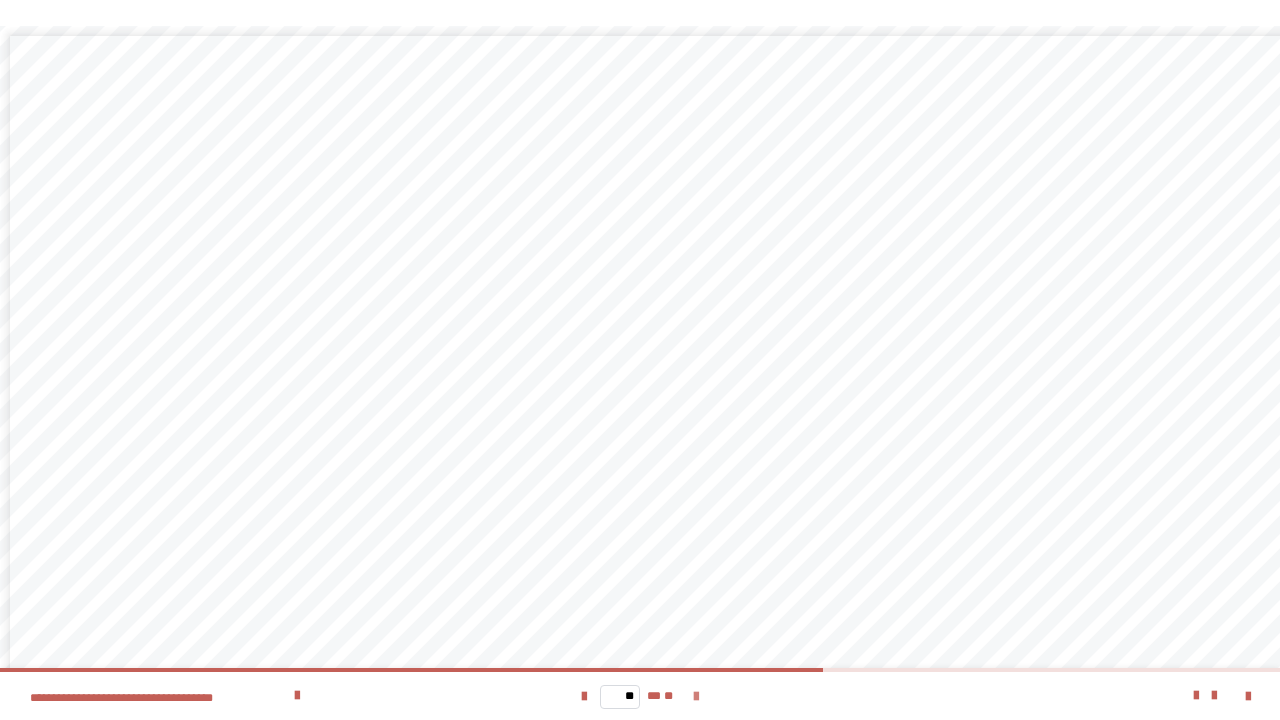 click at bounding box center (696, 697) 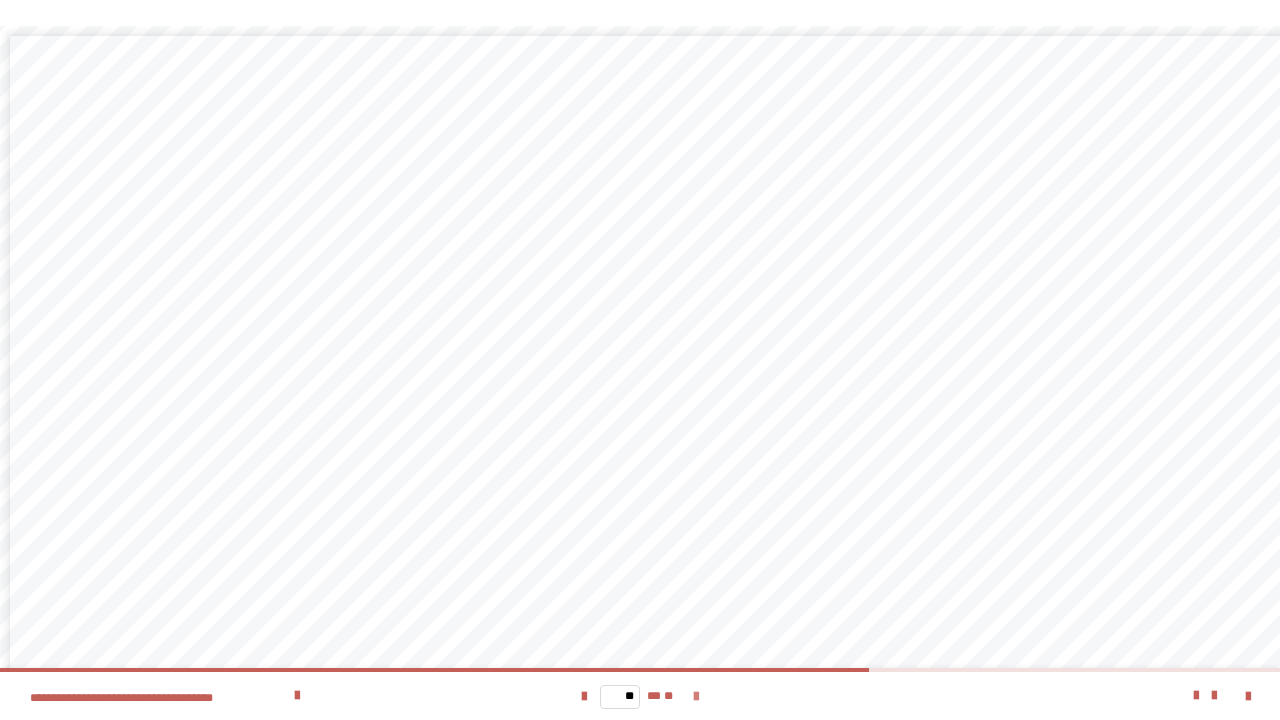 click at bounding box center (696, 697) 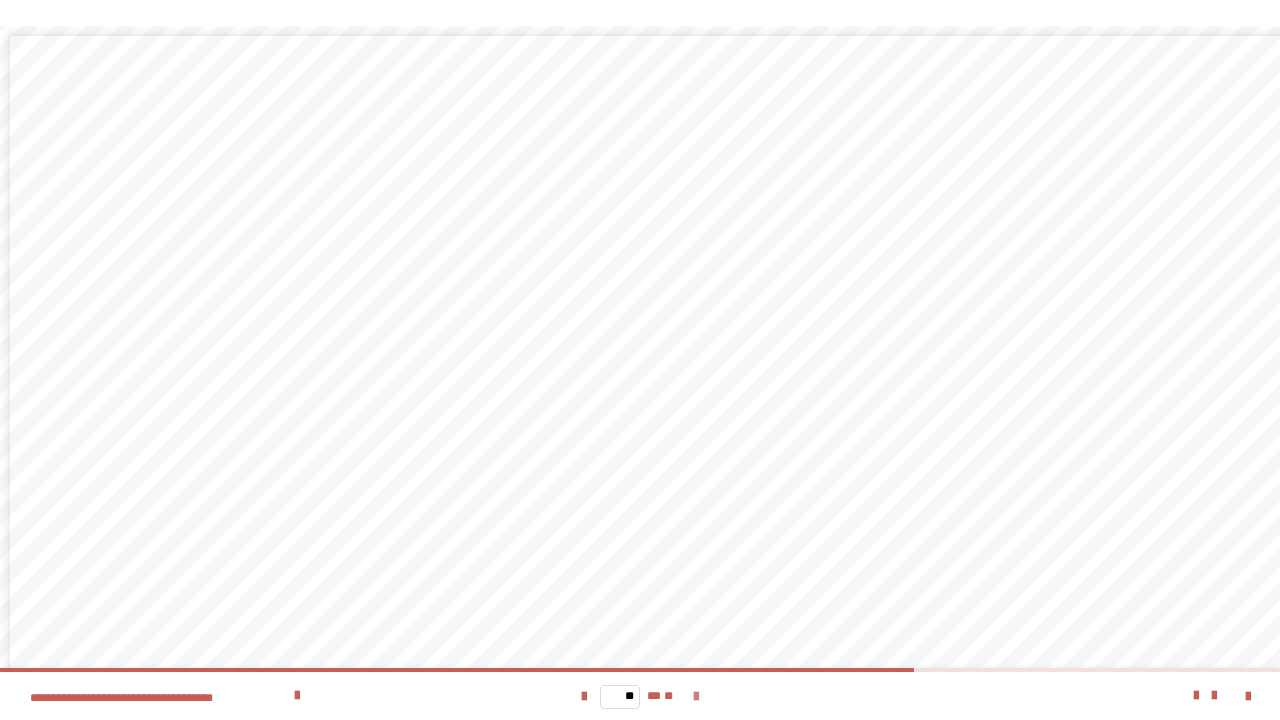 click at bounding box center (696, 697) 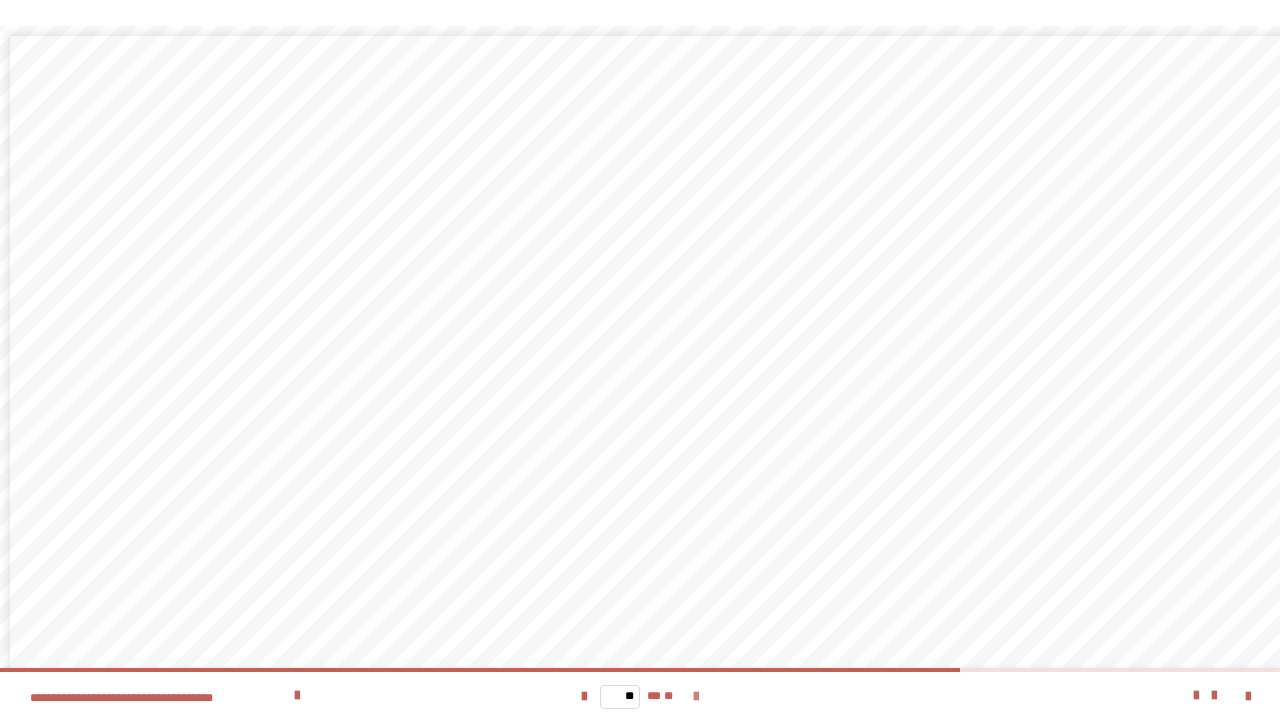 click at bounding box center (696, 697) 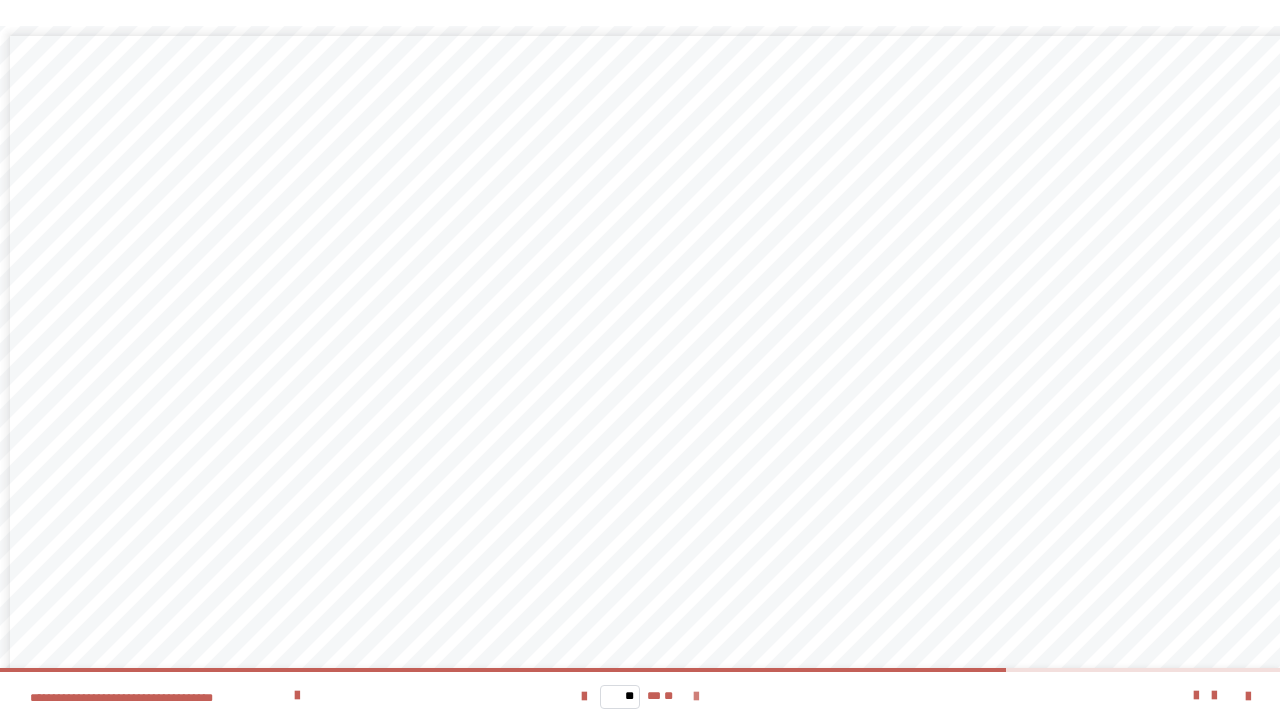 click at bounding box center (696, 697) 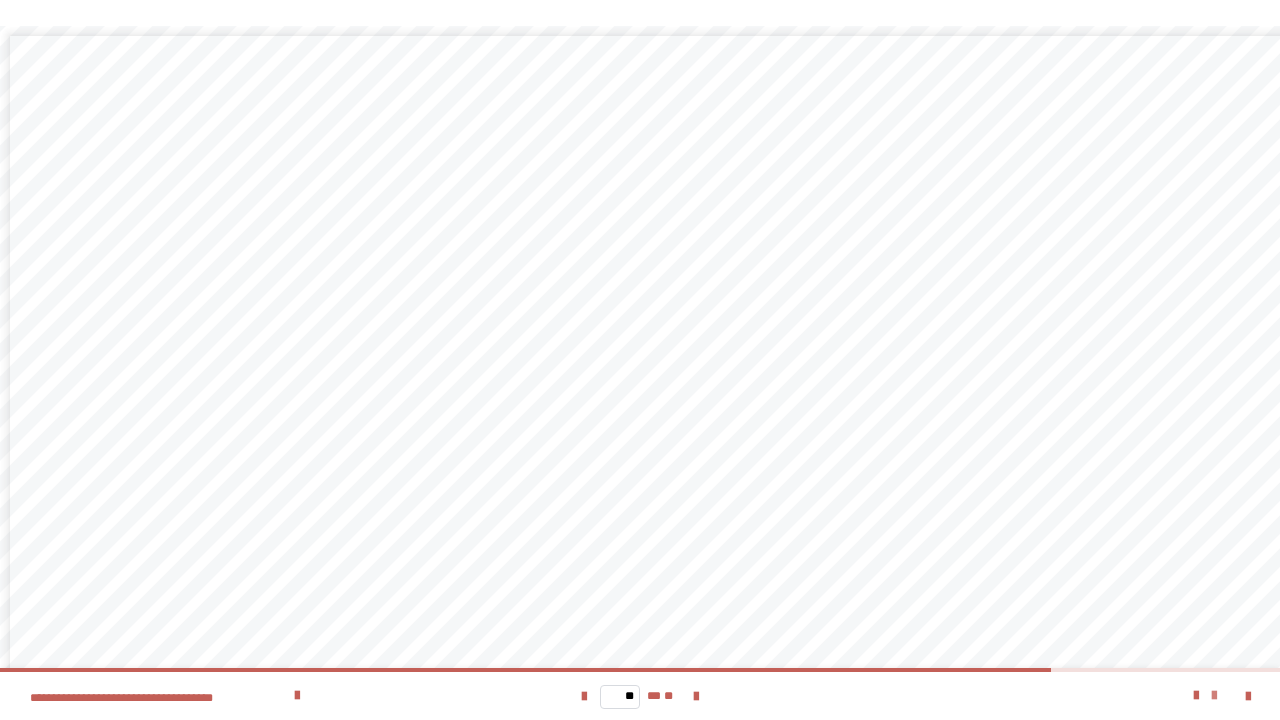 click at bounding box center (1214, 696) 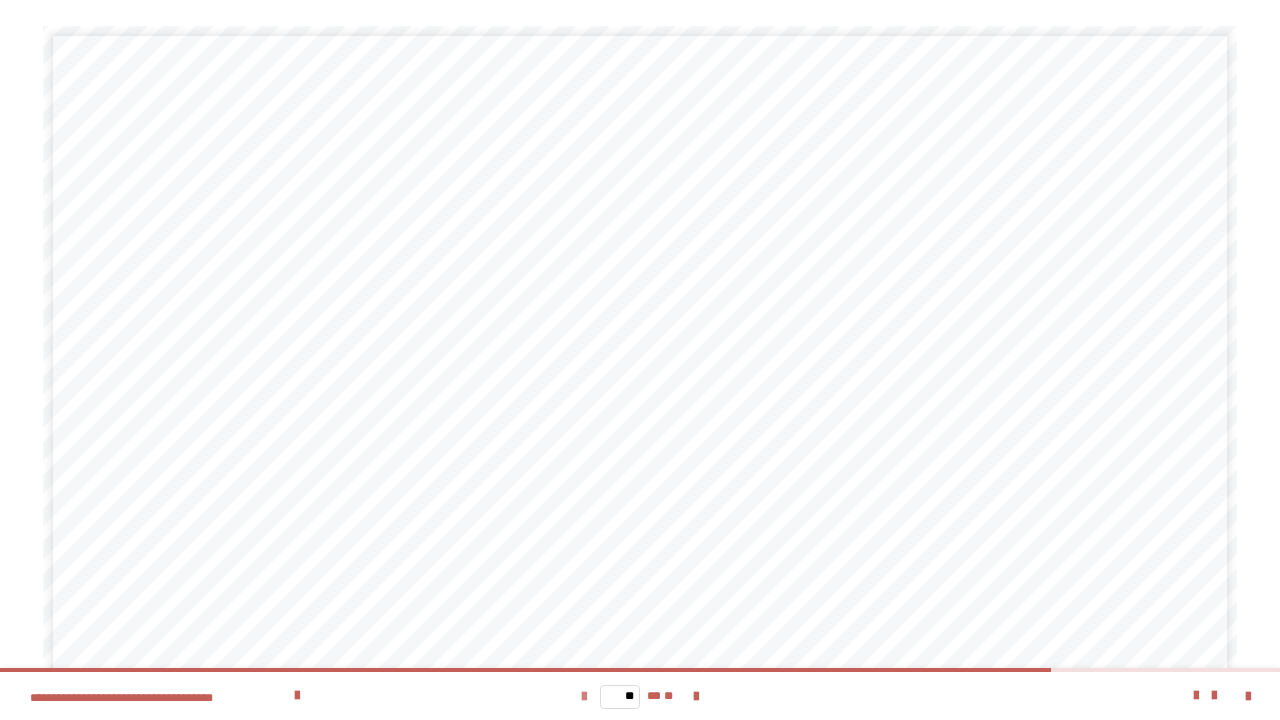 click at bounding box center (584, 697) 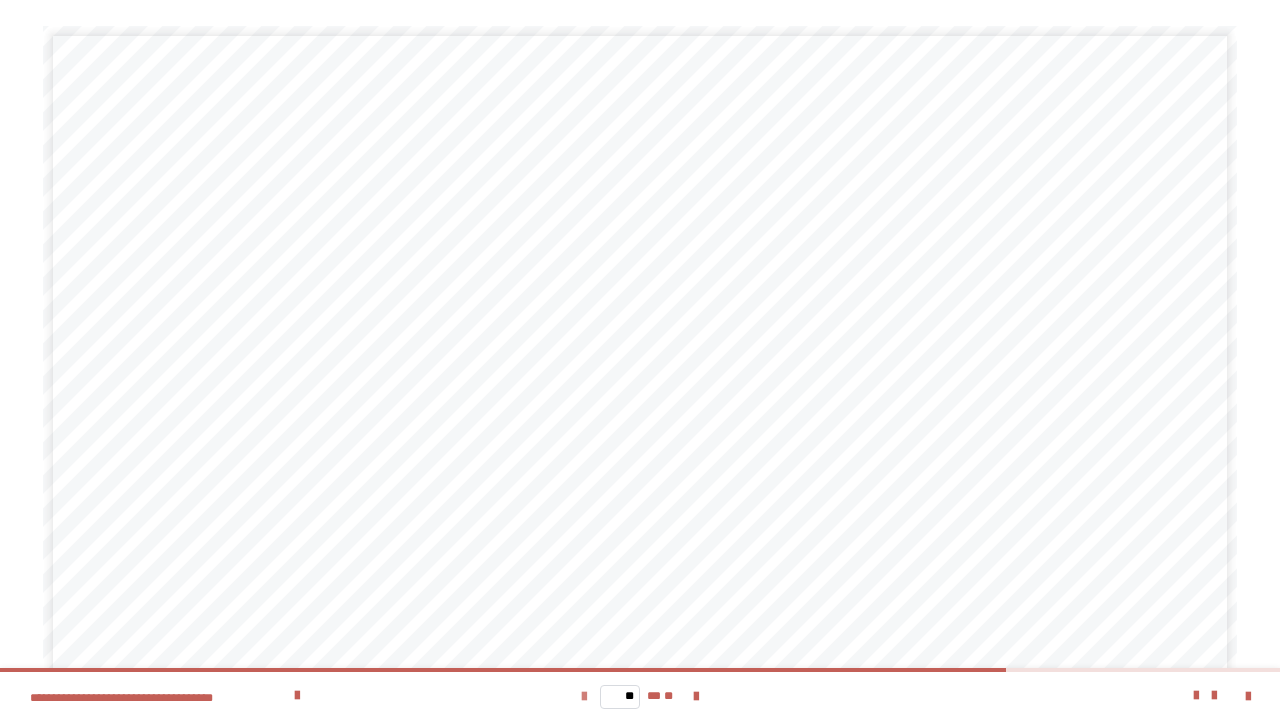click at bounding box center (584, 697) 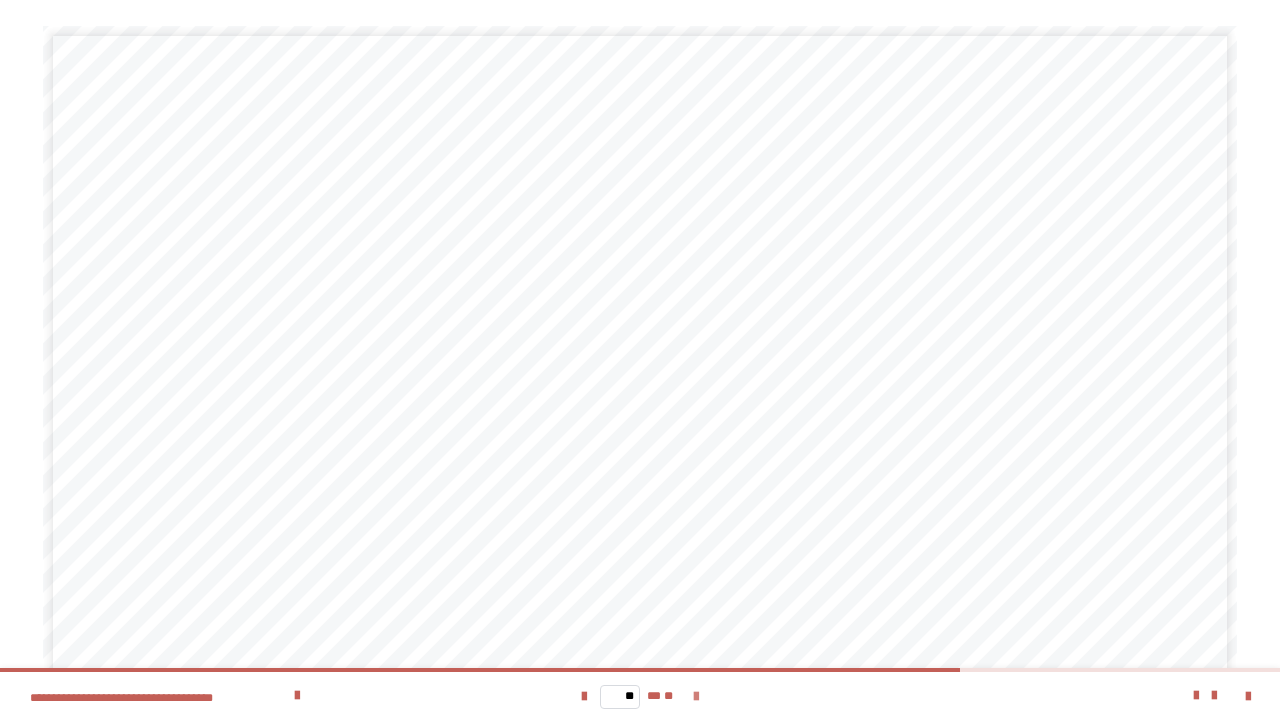 click at bounding box center (696, 697) 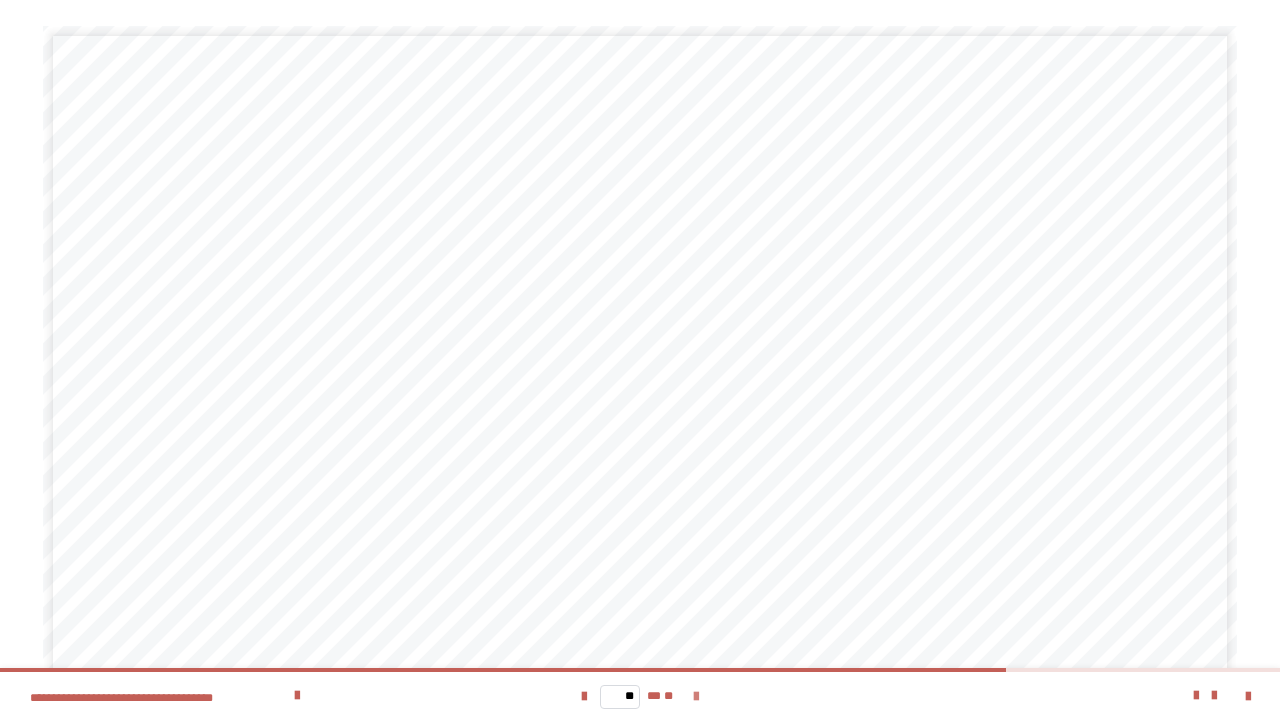 click at bounding box center [696, 697] 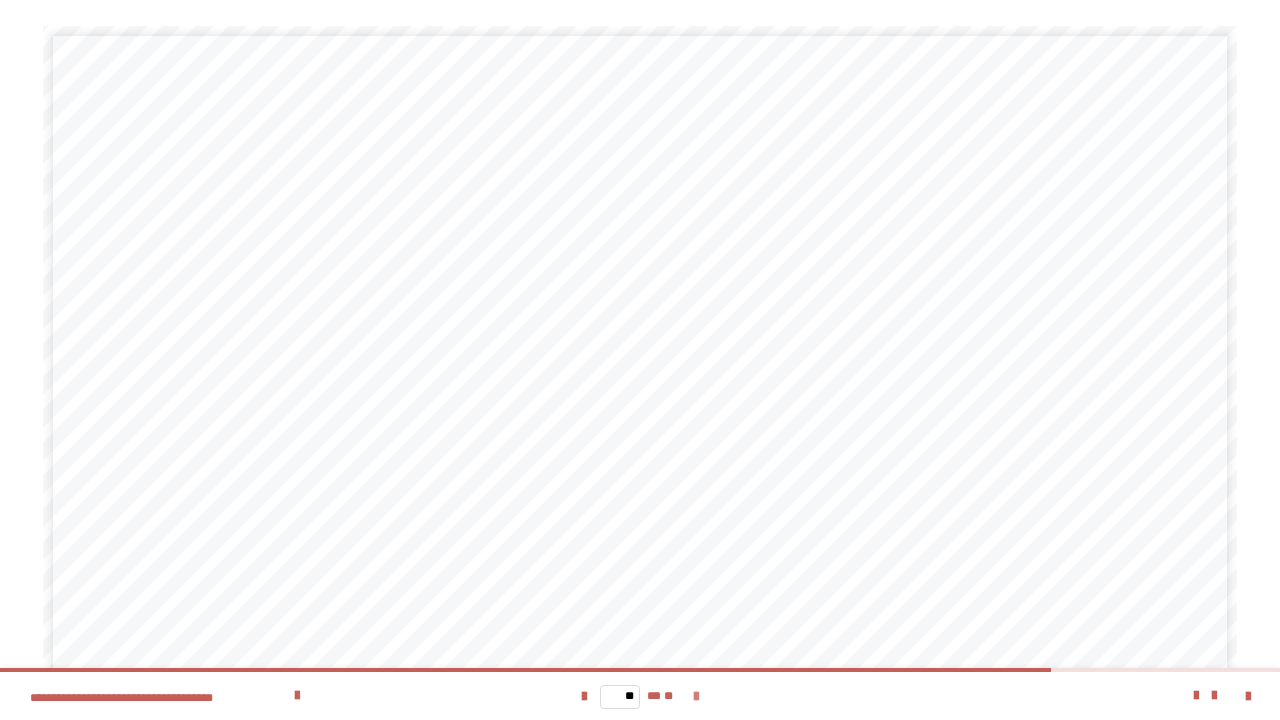 click at bounding box center (696, 697) 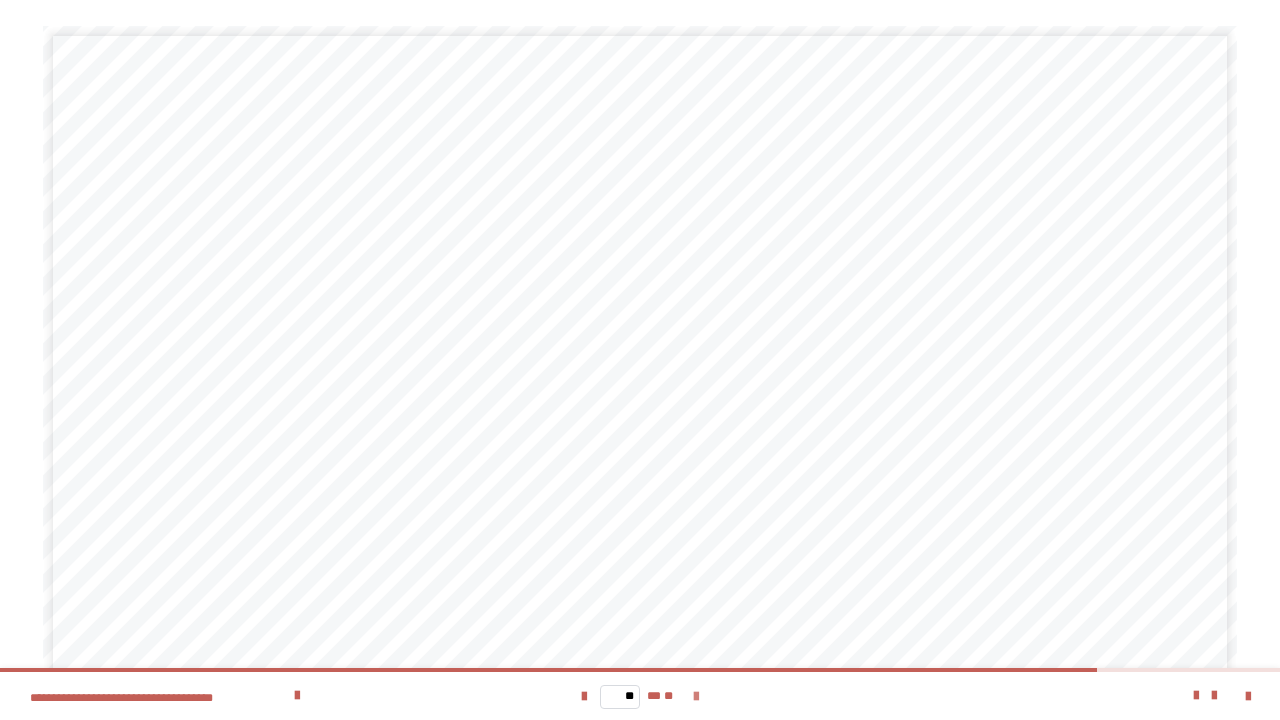 click at bounding box center [696, 697] 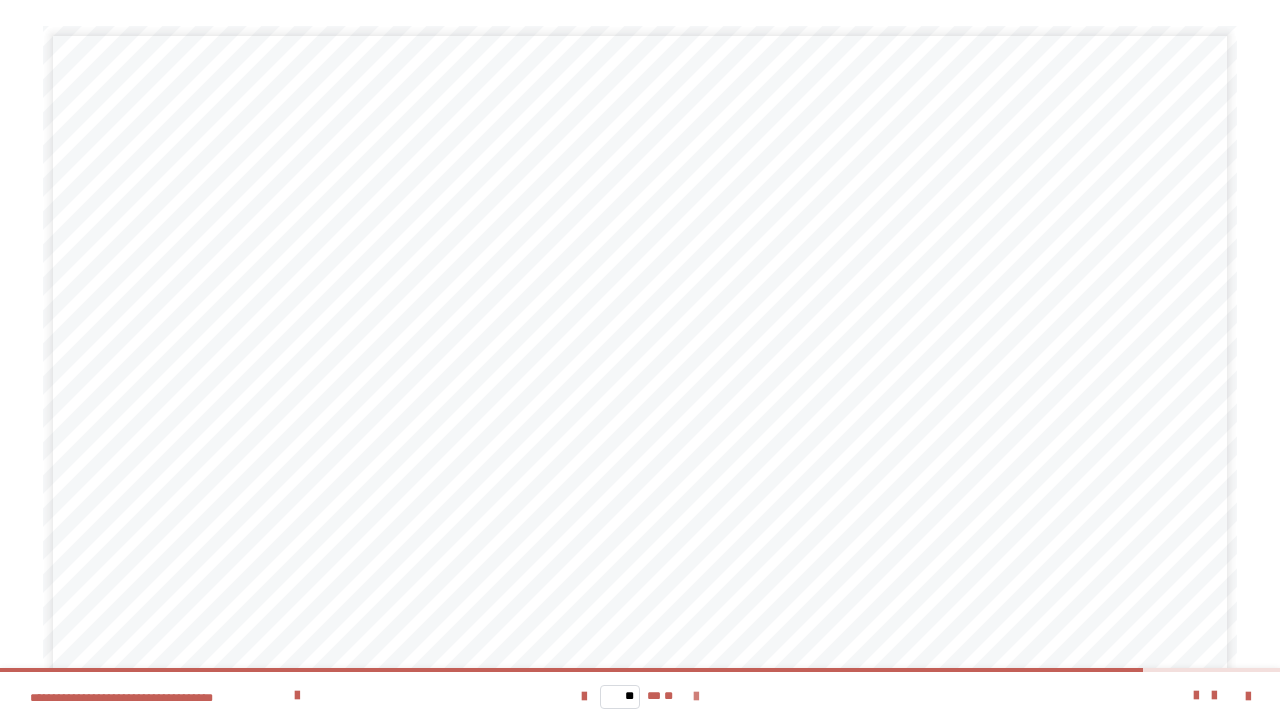 click at bounding box center [696, 697] 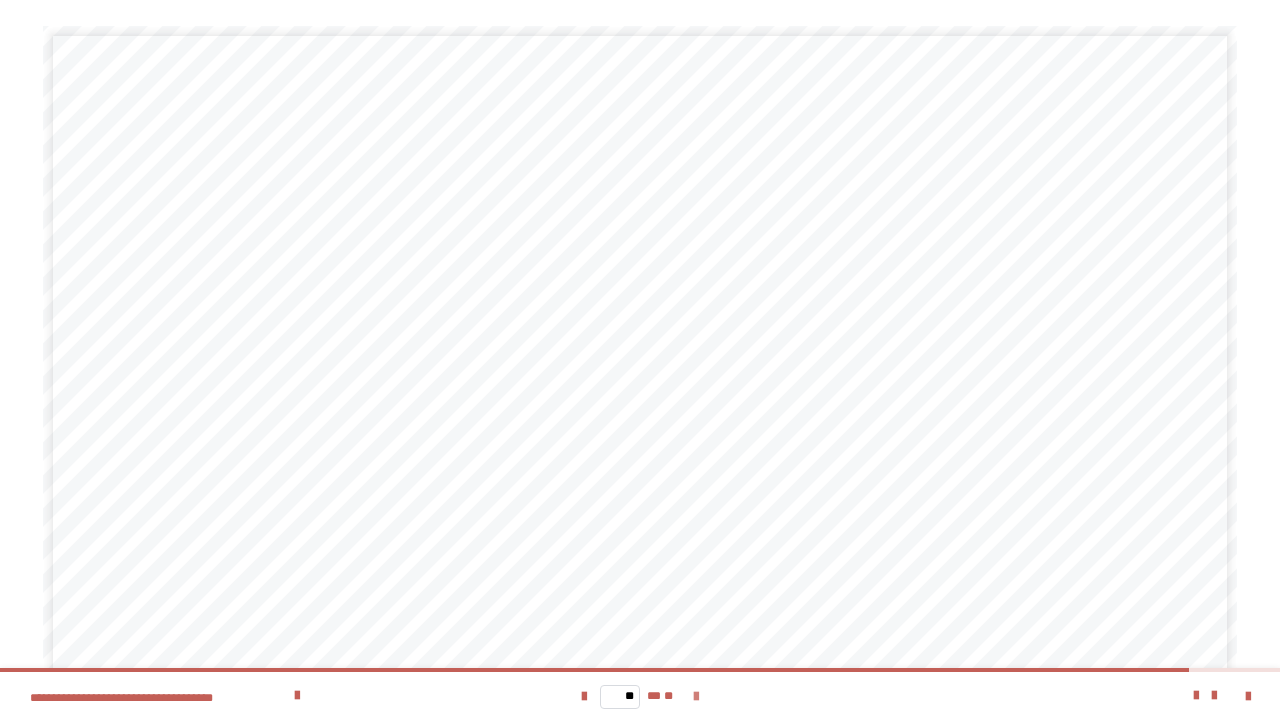 click at bounding box center (696, 697) 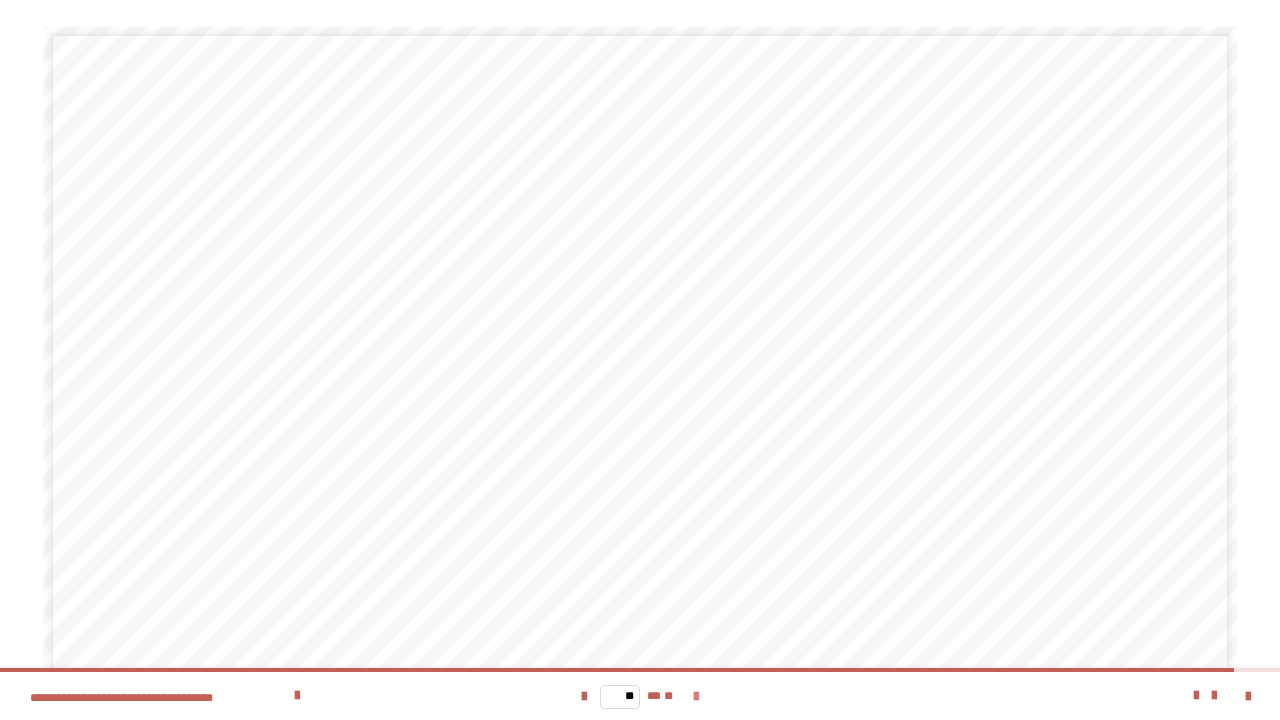 click at bounding box center (696, 697) 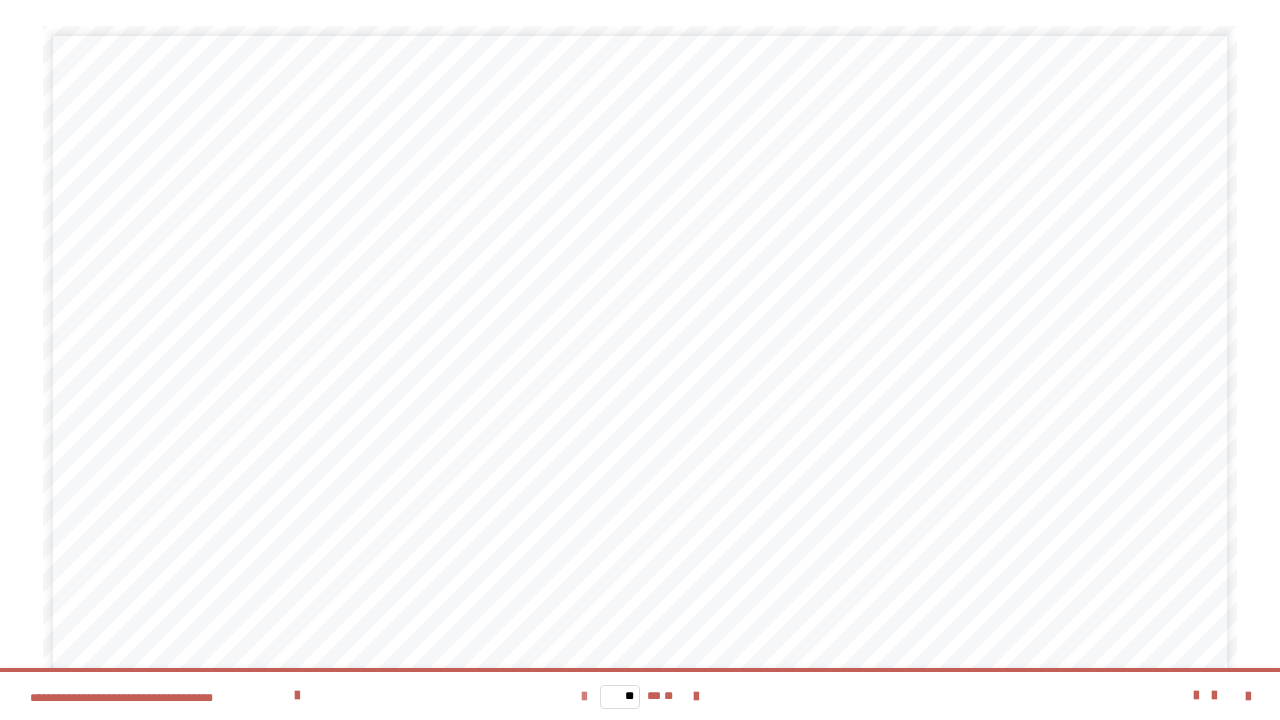 click at bounding box center (584, 697) 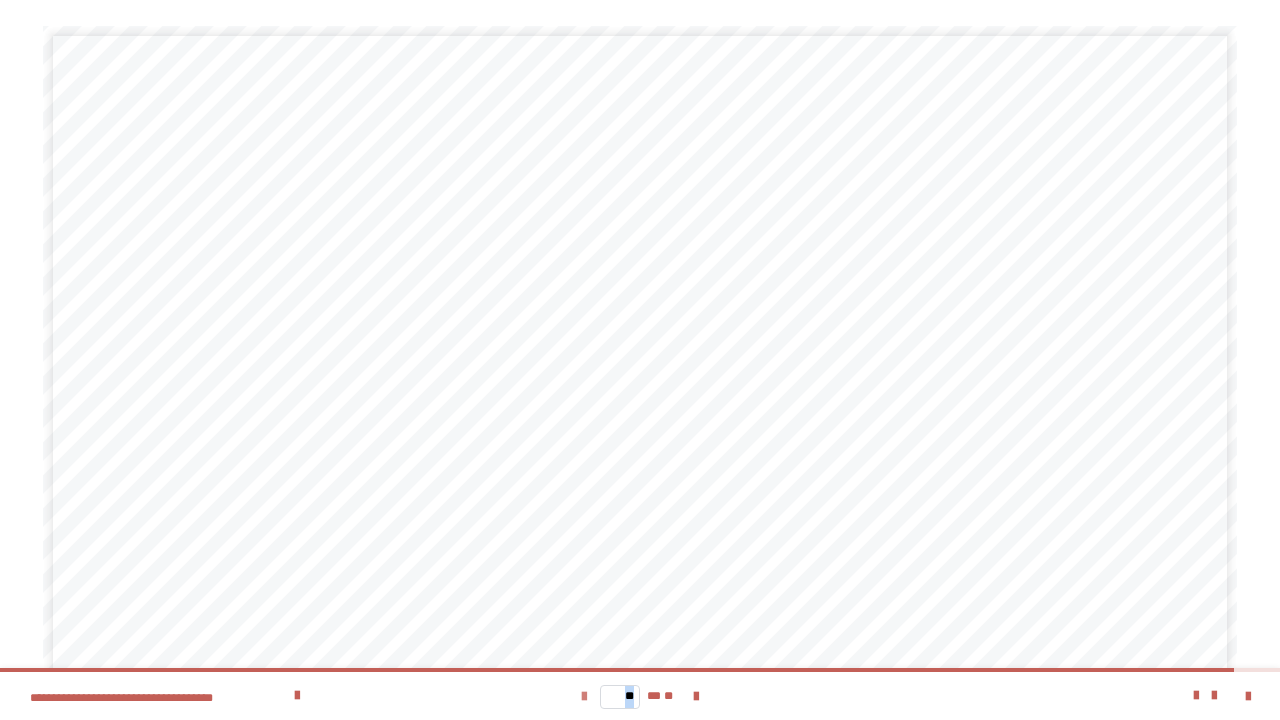 click at bounding box center [584, 697] 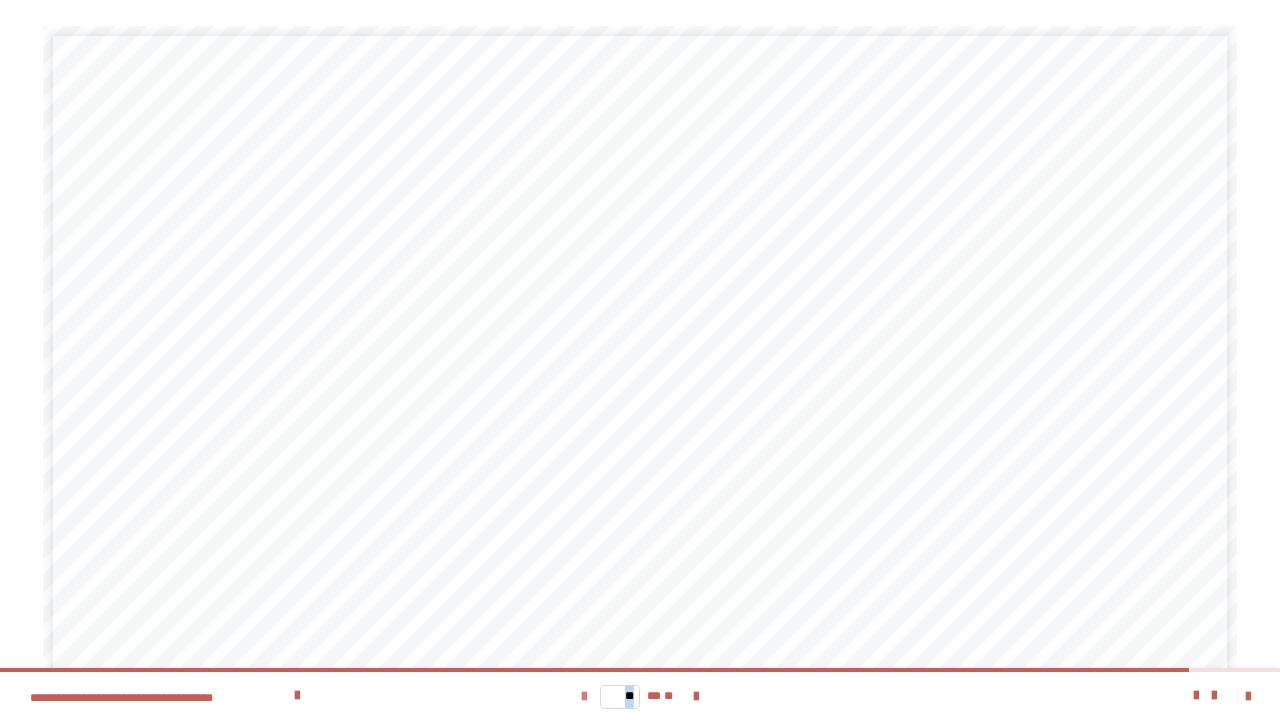 click at bounding box center (584, 697) 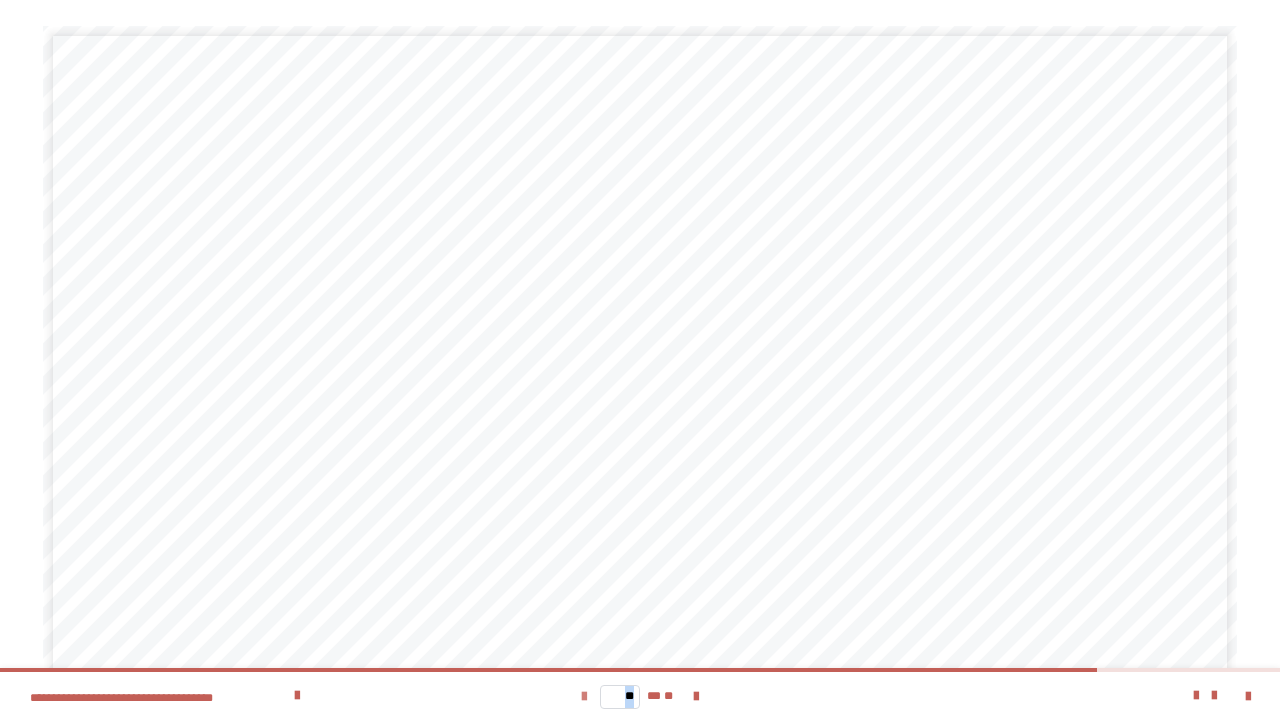 click at bounding box center [584, 697] 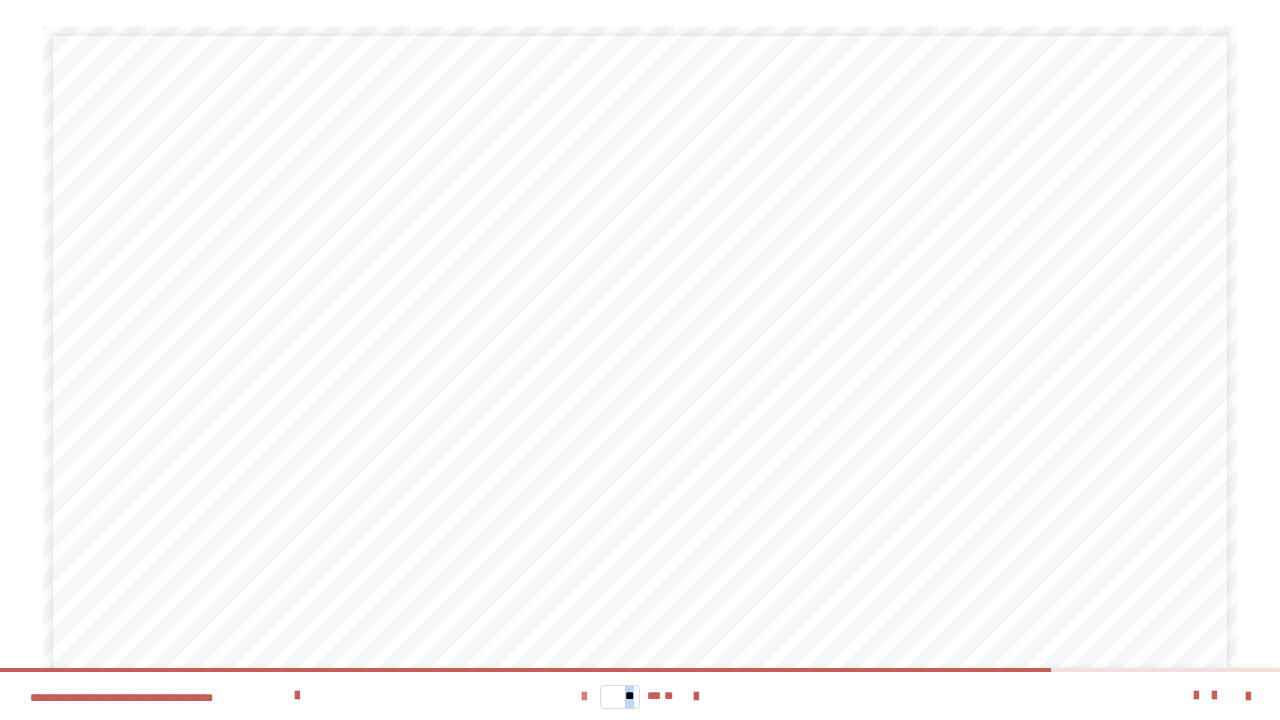 click at bounding box center [584, 697] 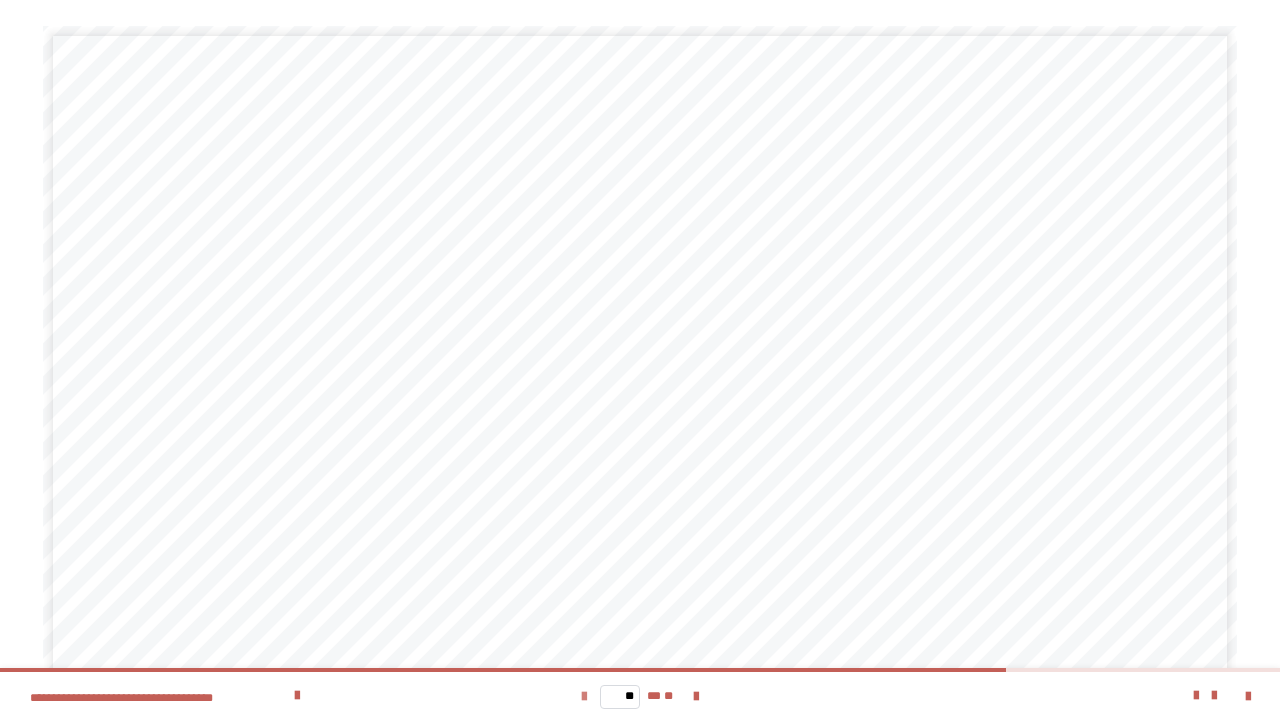 click at bounding box center [584, 697] 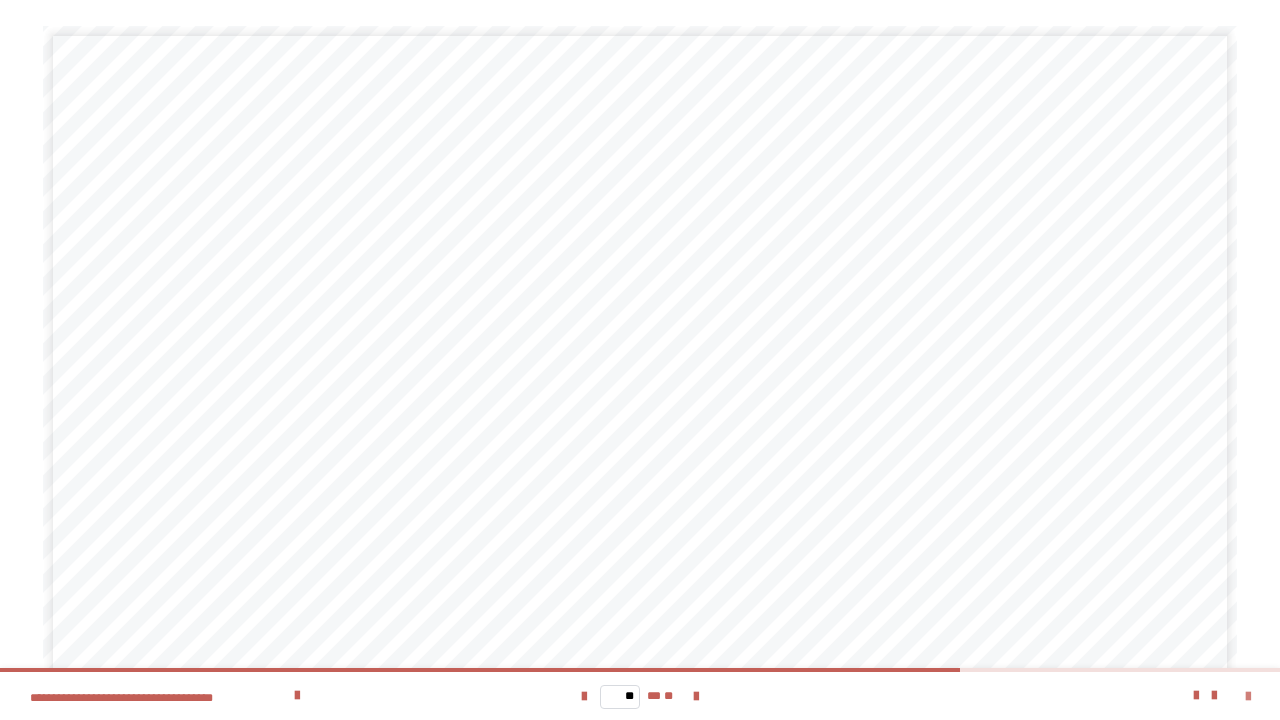 click at bounding box center (1248, 697) 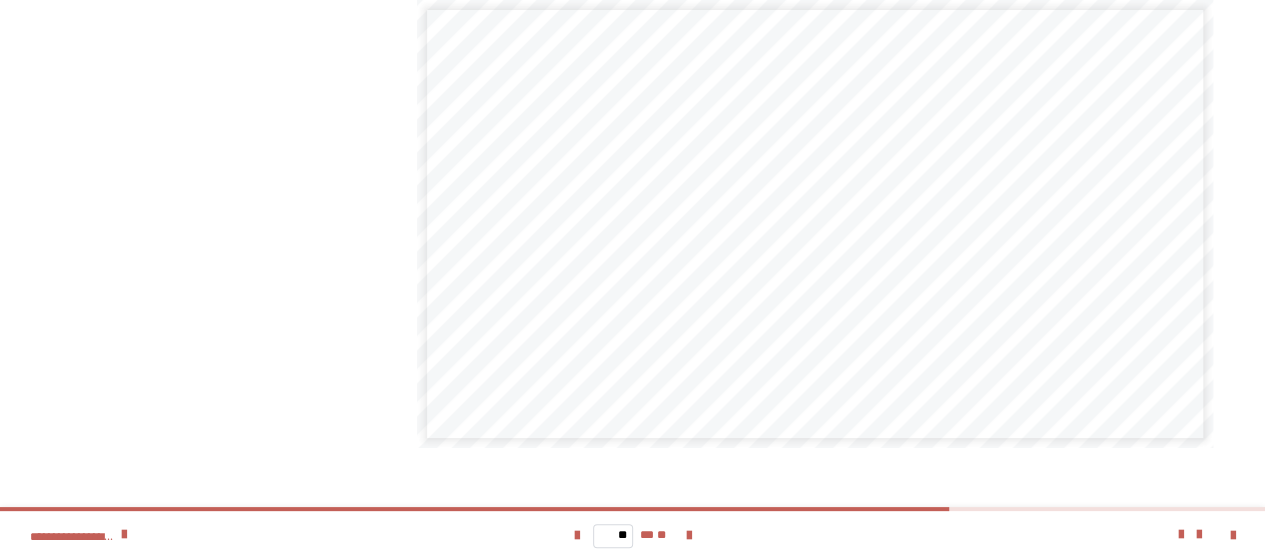 click on "********" at bounding box center (61, 244) 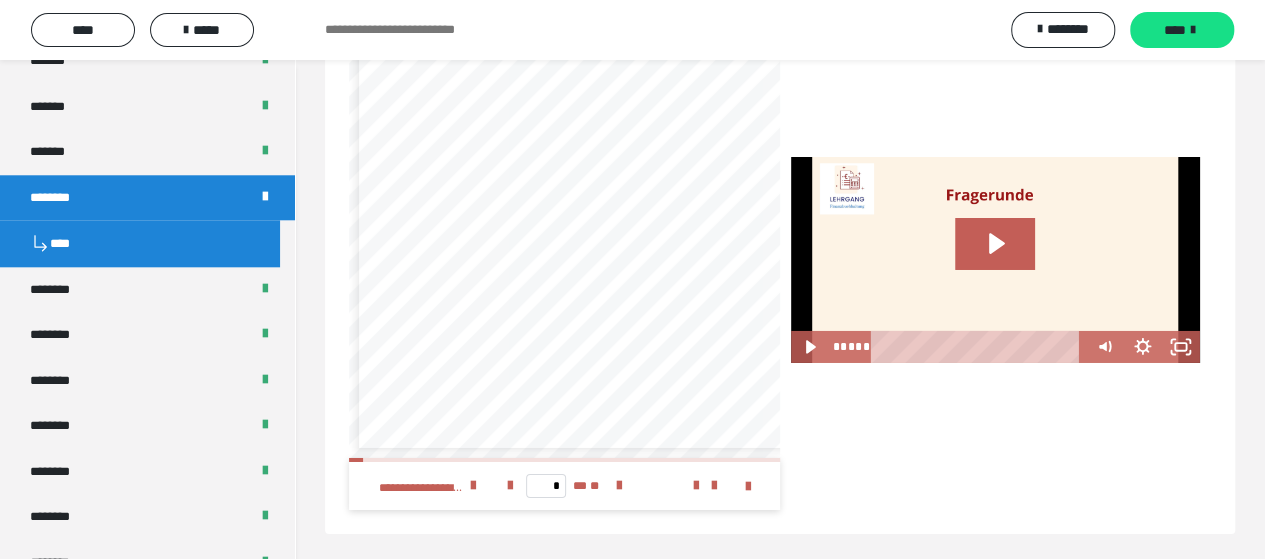 scroll, scrollTop: 3263, scrollLeft: 0, axis: vertical 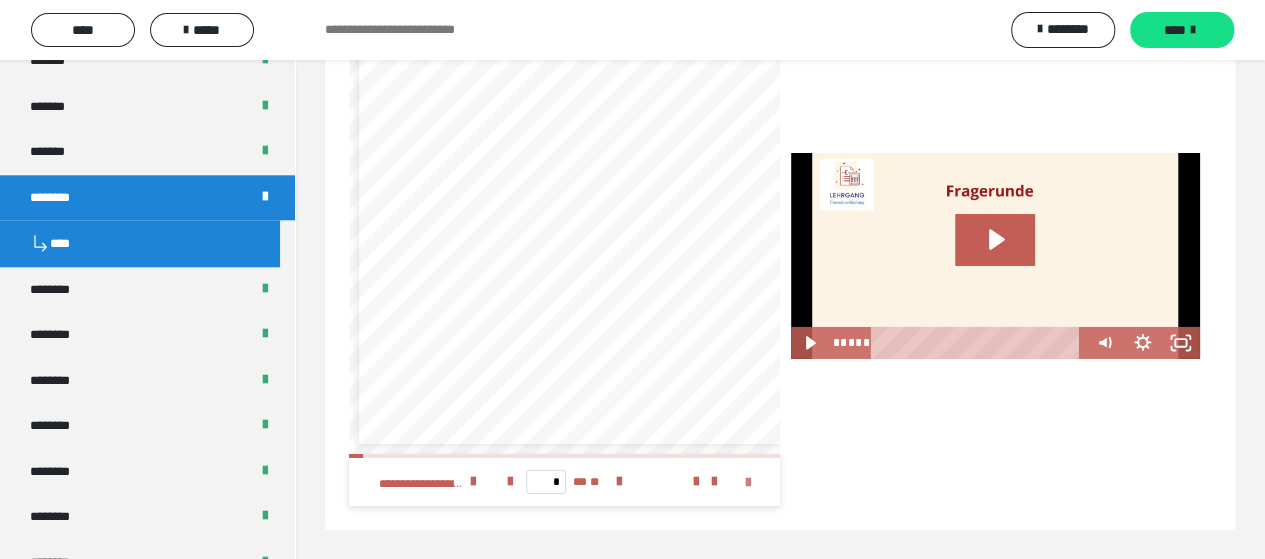 click at bounding box center [748, 483] 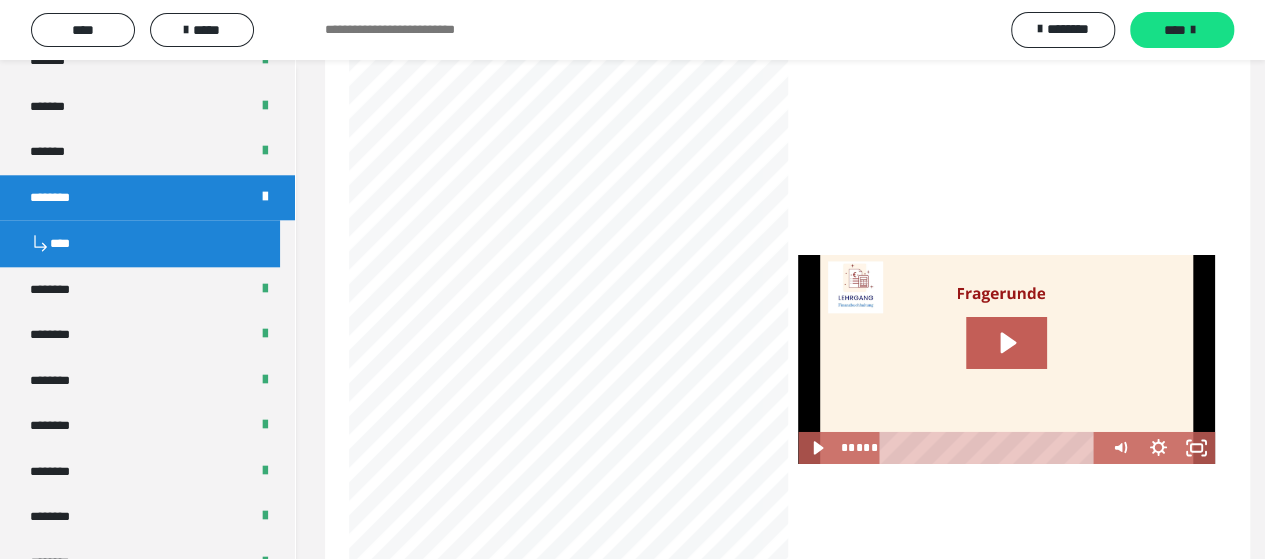 scroll, scrollTop: 3122, scrollLeft: 0, axis: vertical 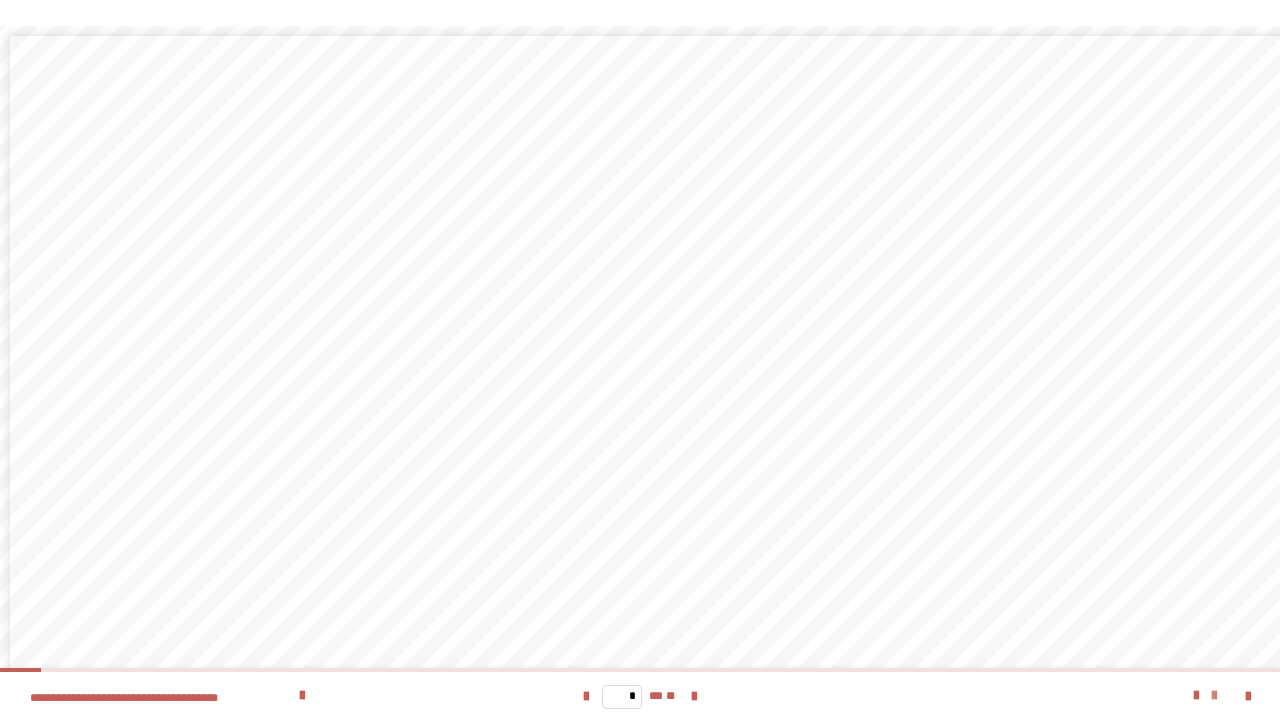 click at bounding box center [1214, 696] 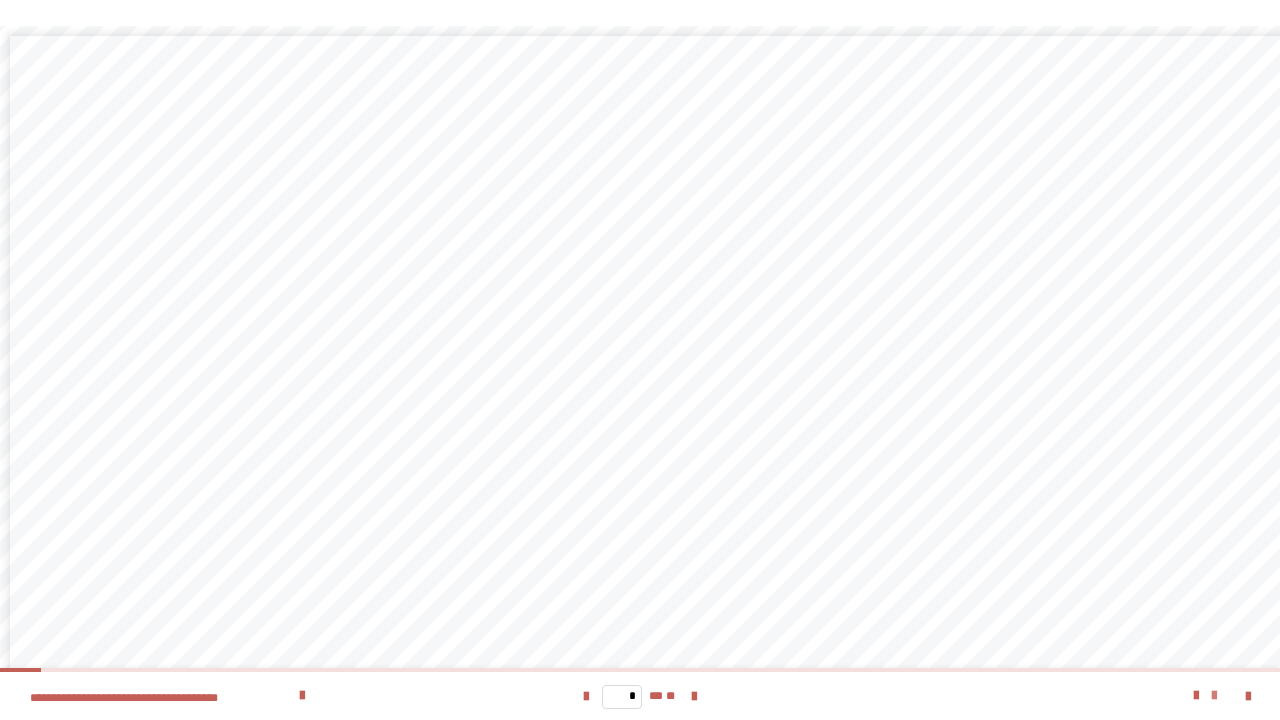click at bounding box center (1214, 696) 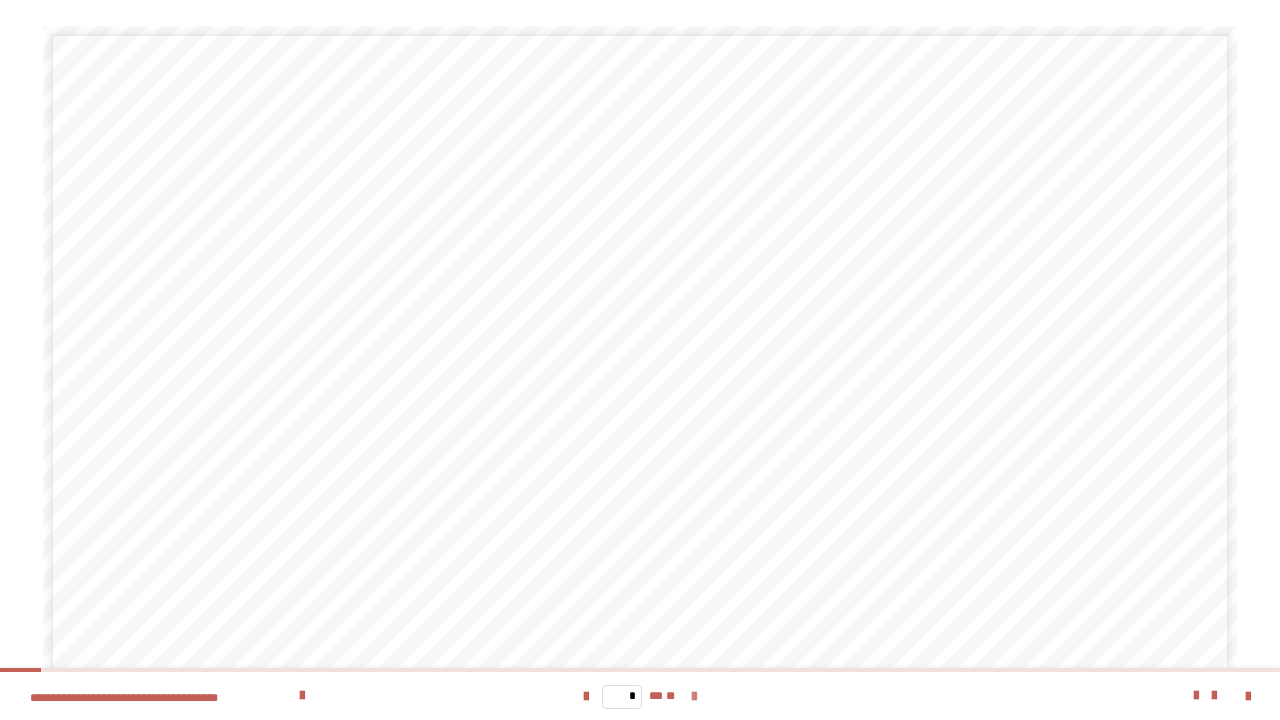click at bounding box center (694, 697) 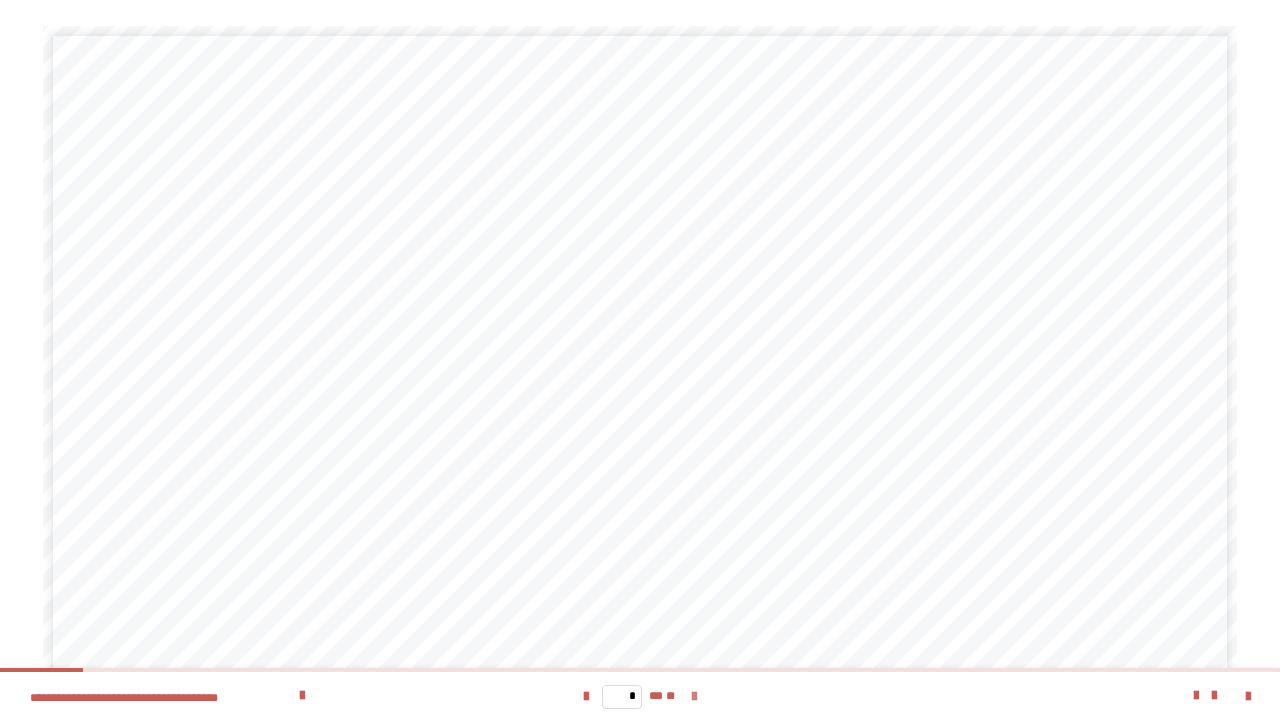 click at bounding box center (694, 697) 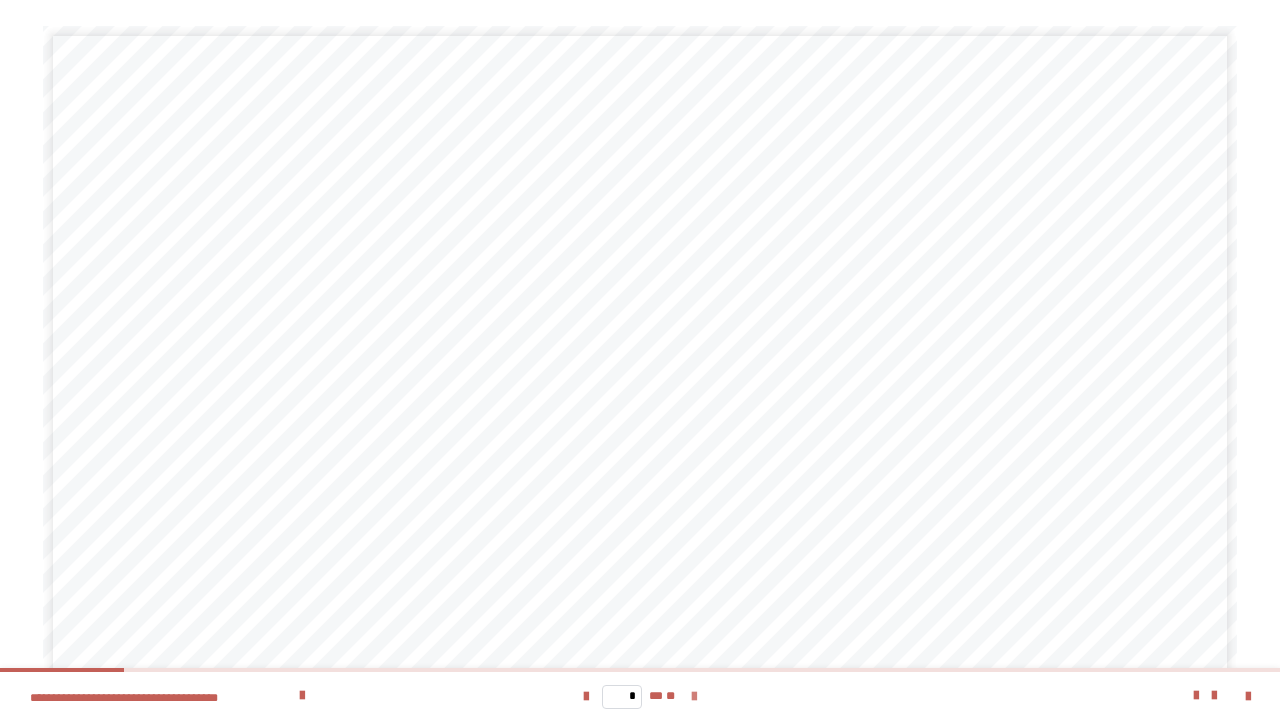 click at bounding box center (694, 697) 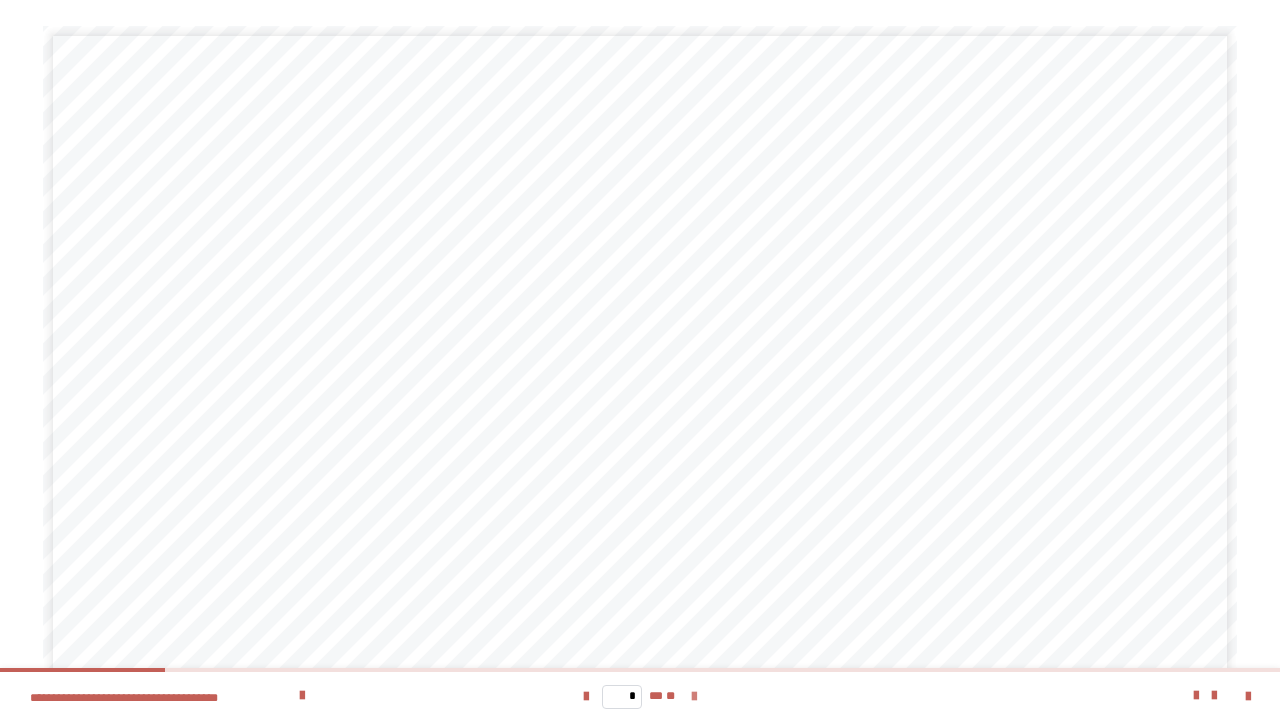 click at bounding box center [694, 697] 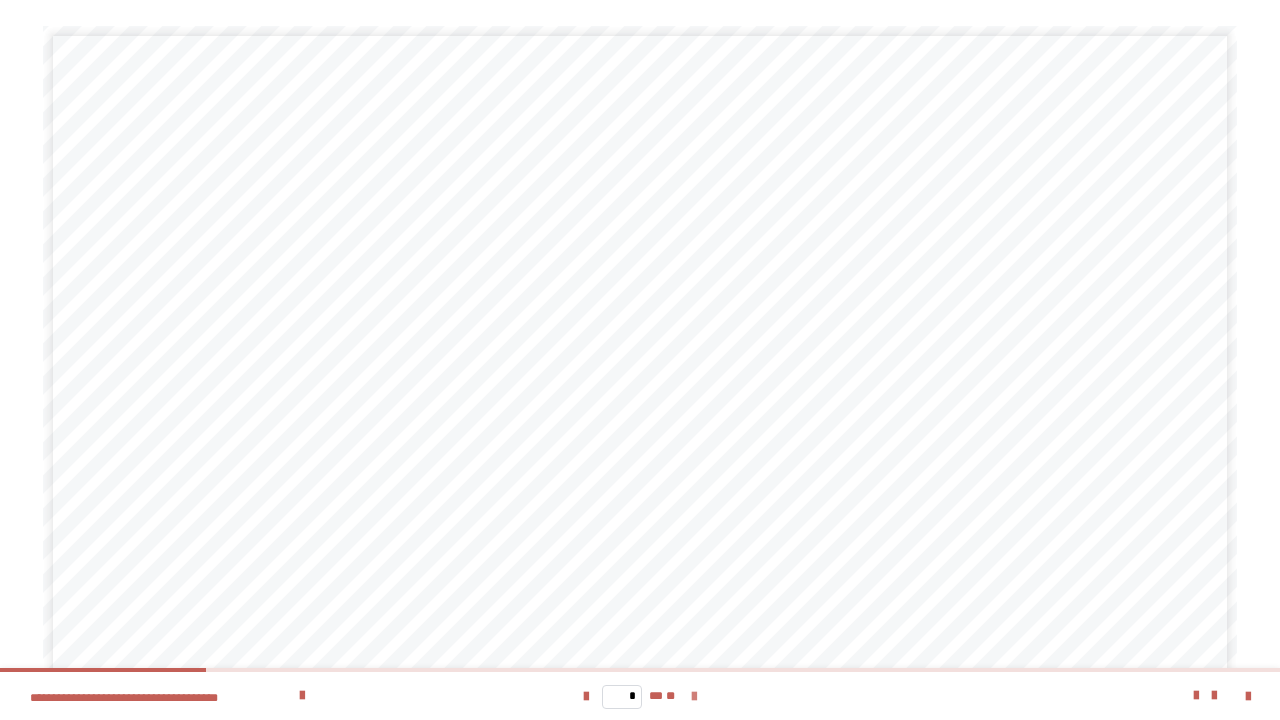 click at bounding box center [694, 697] 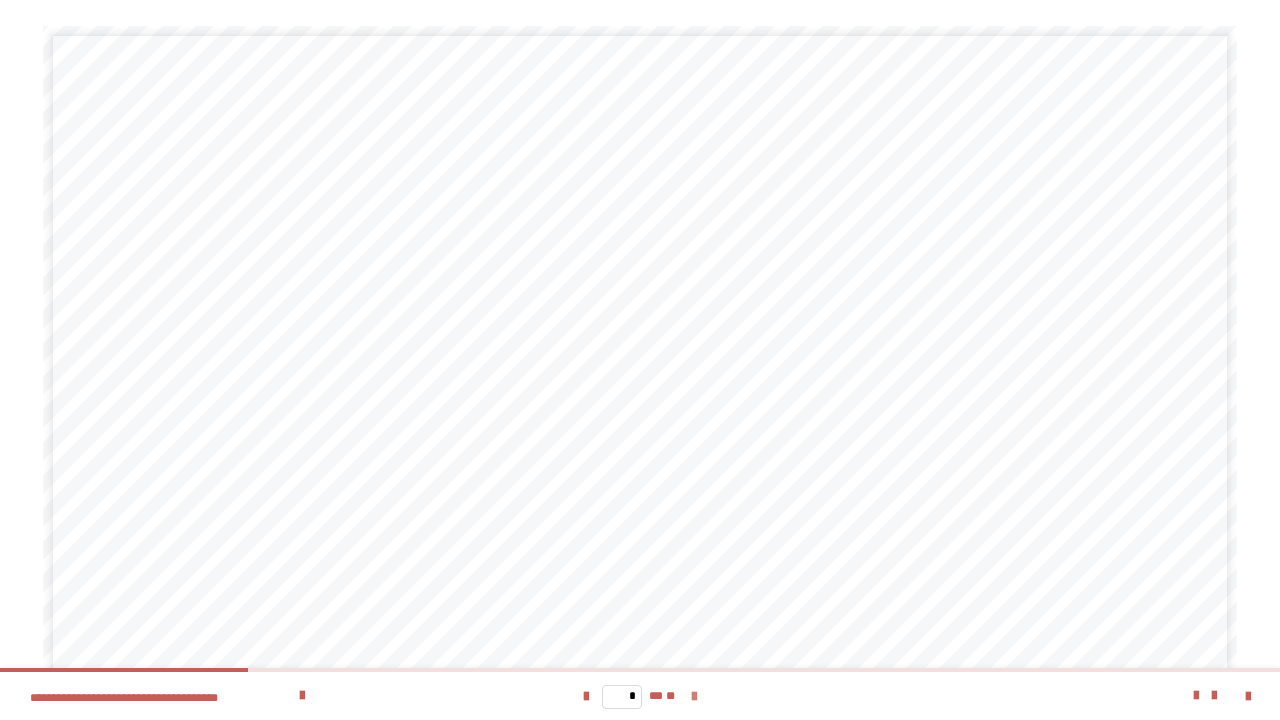 click at bounding box center (694, 697) 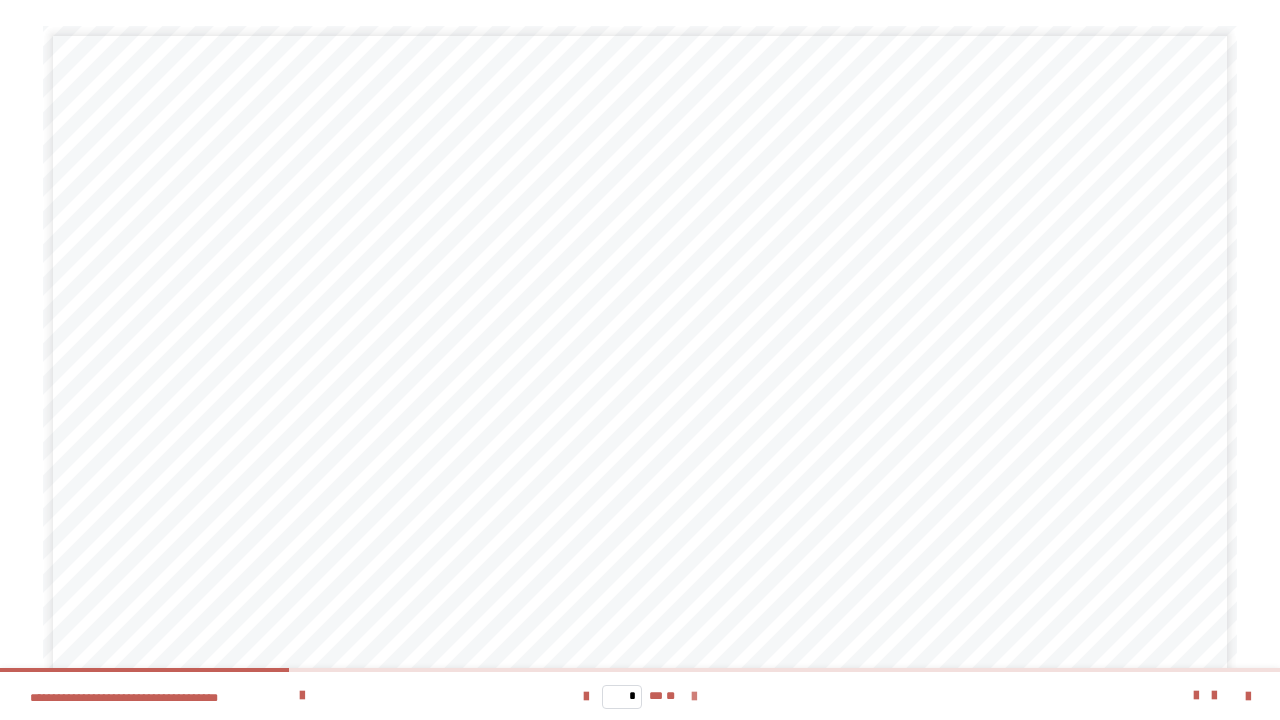 click at bounding box center (694, 697) 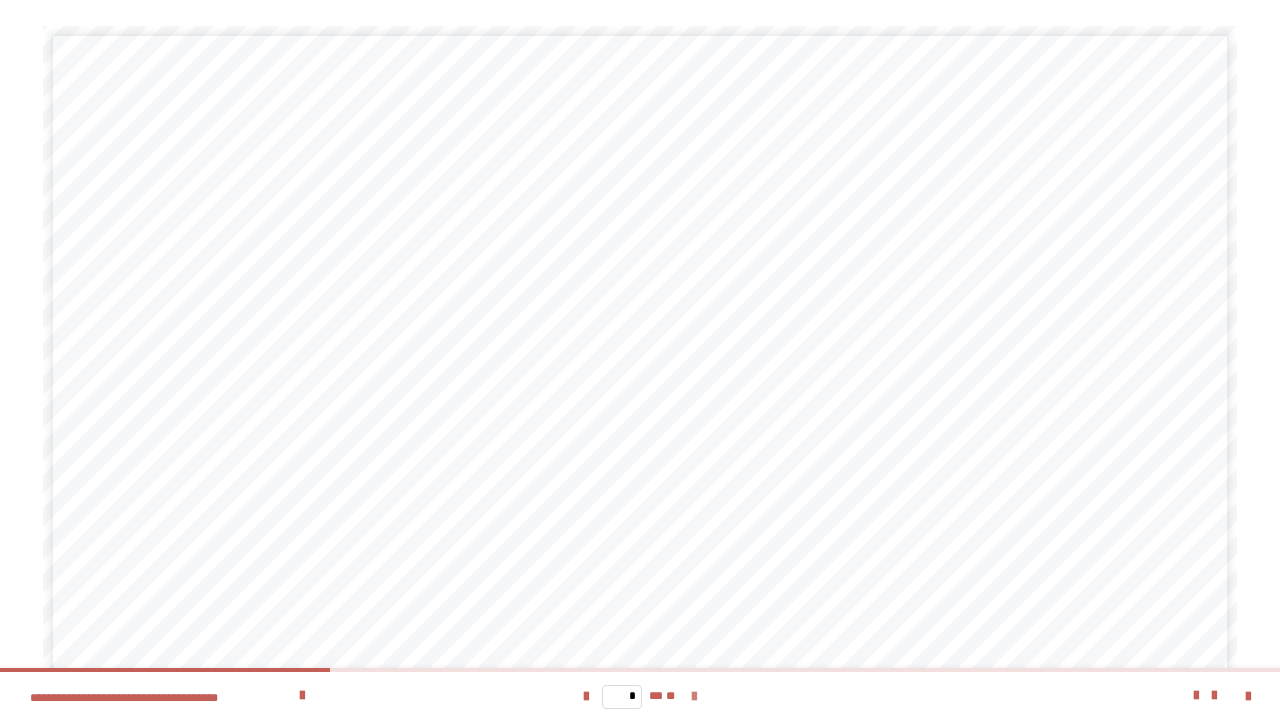 click at bounding box center (694, 697) 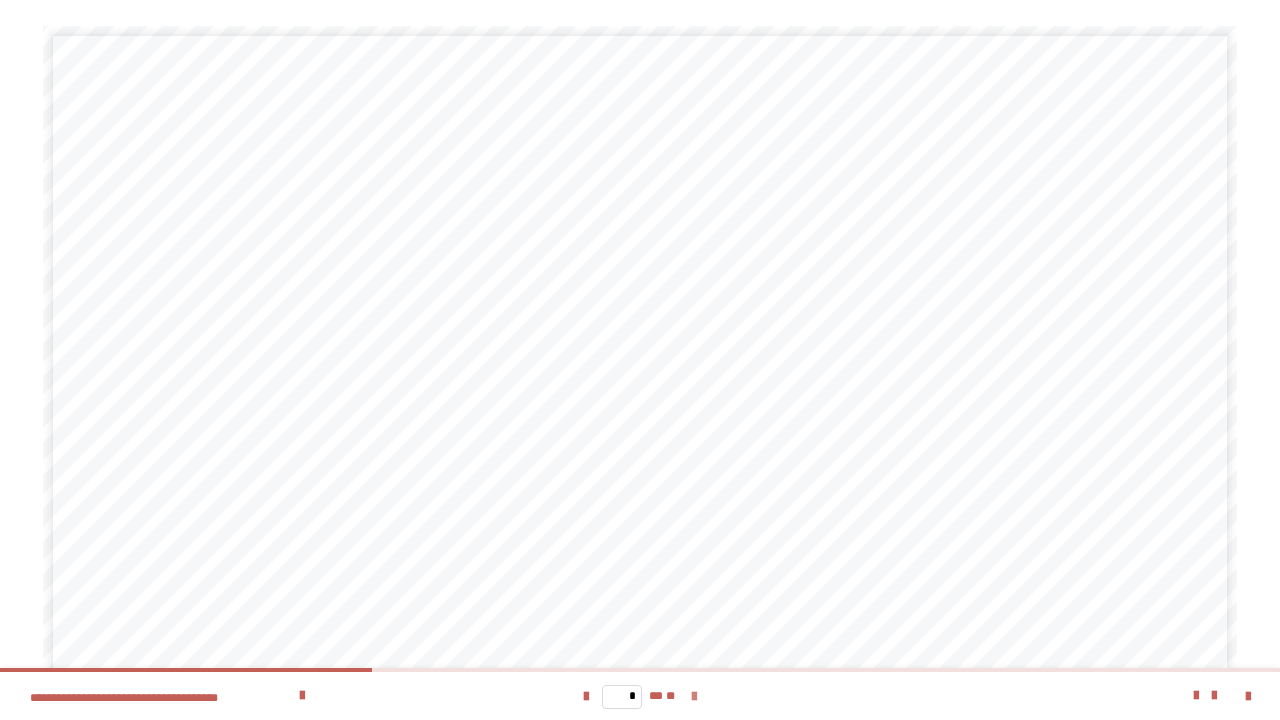 click at bounding box center [694, 697] 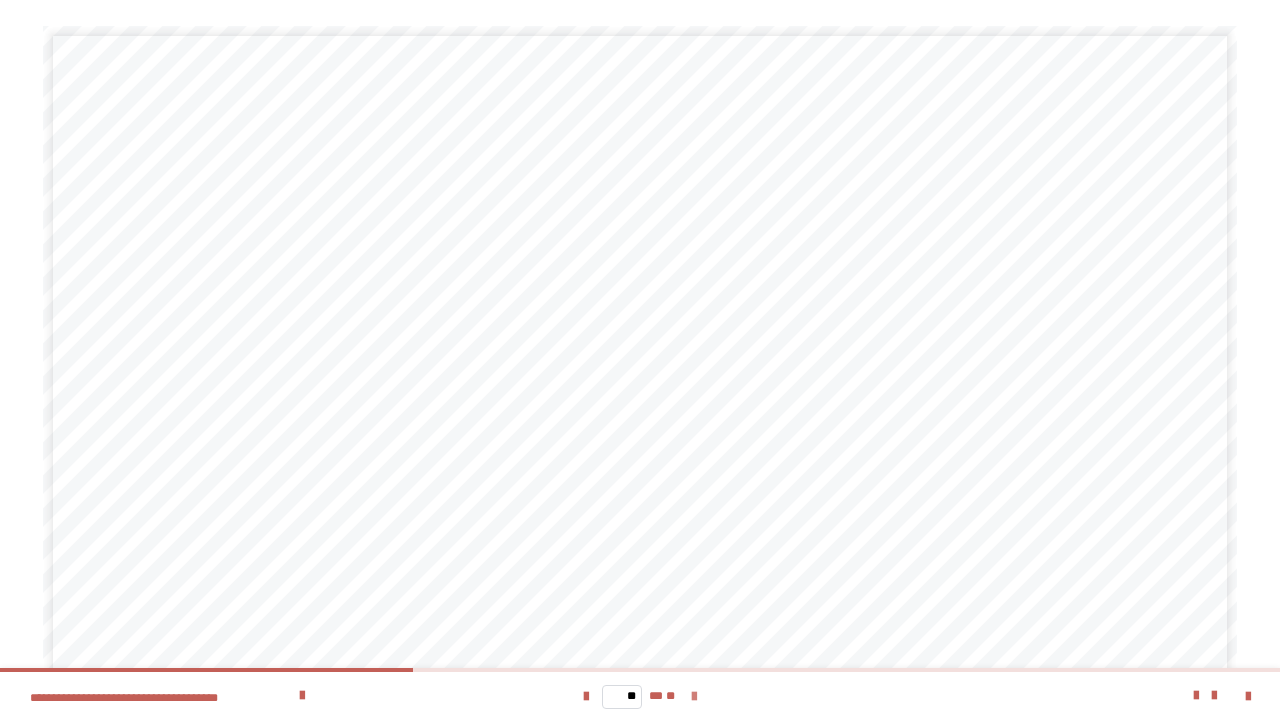 click at bounding box center [694, 697] 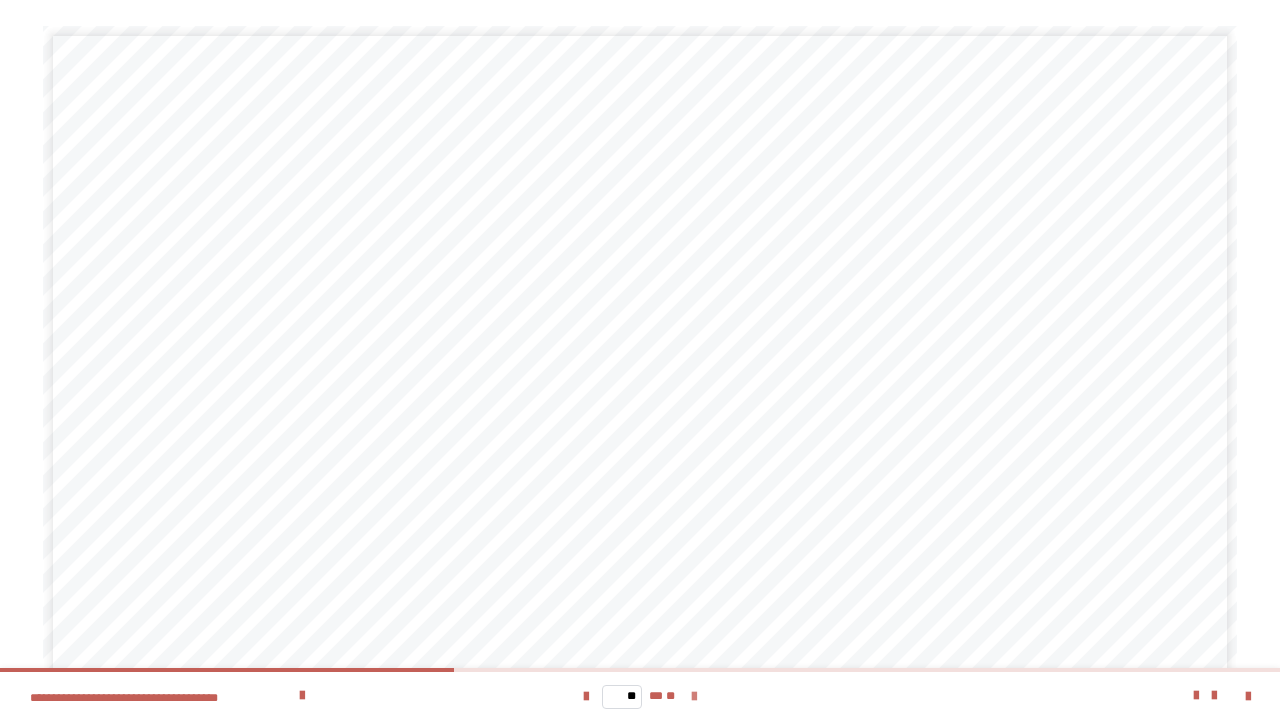 click at bounding box center (694, 697) 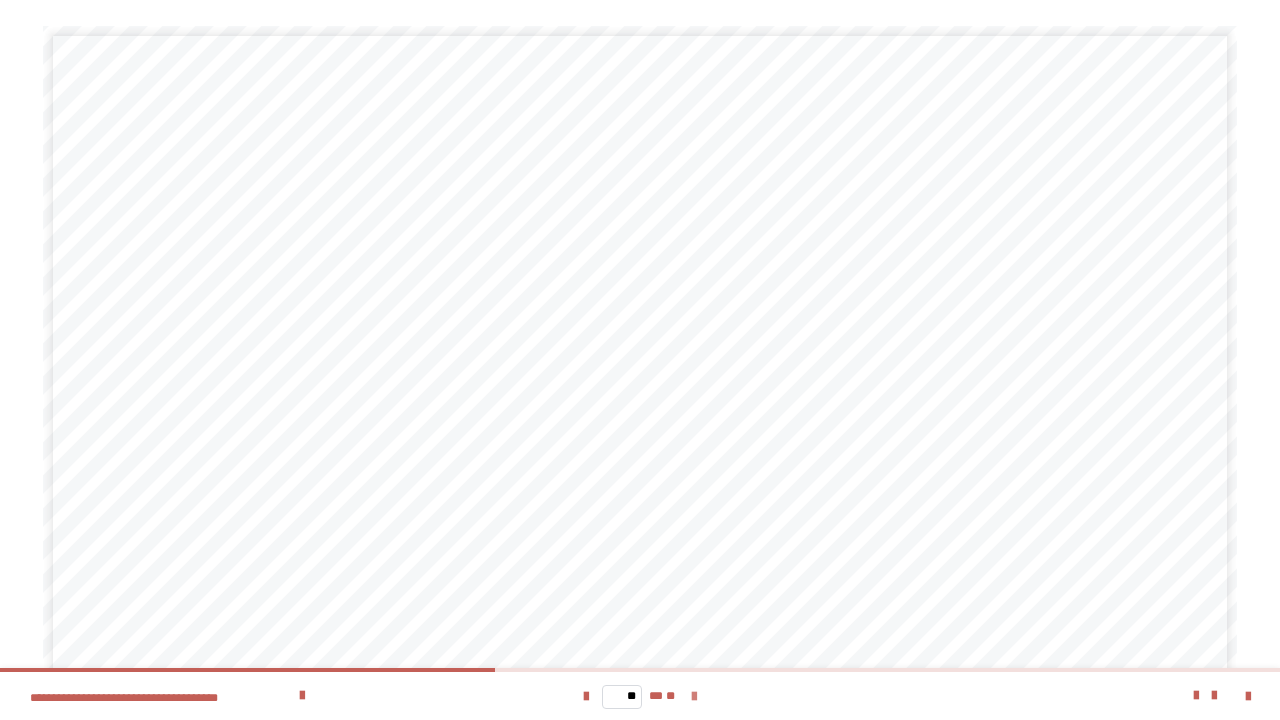 click at bounding box center (694, 697) 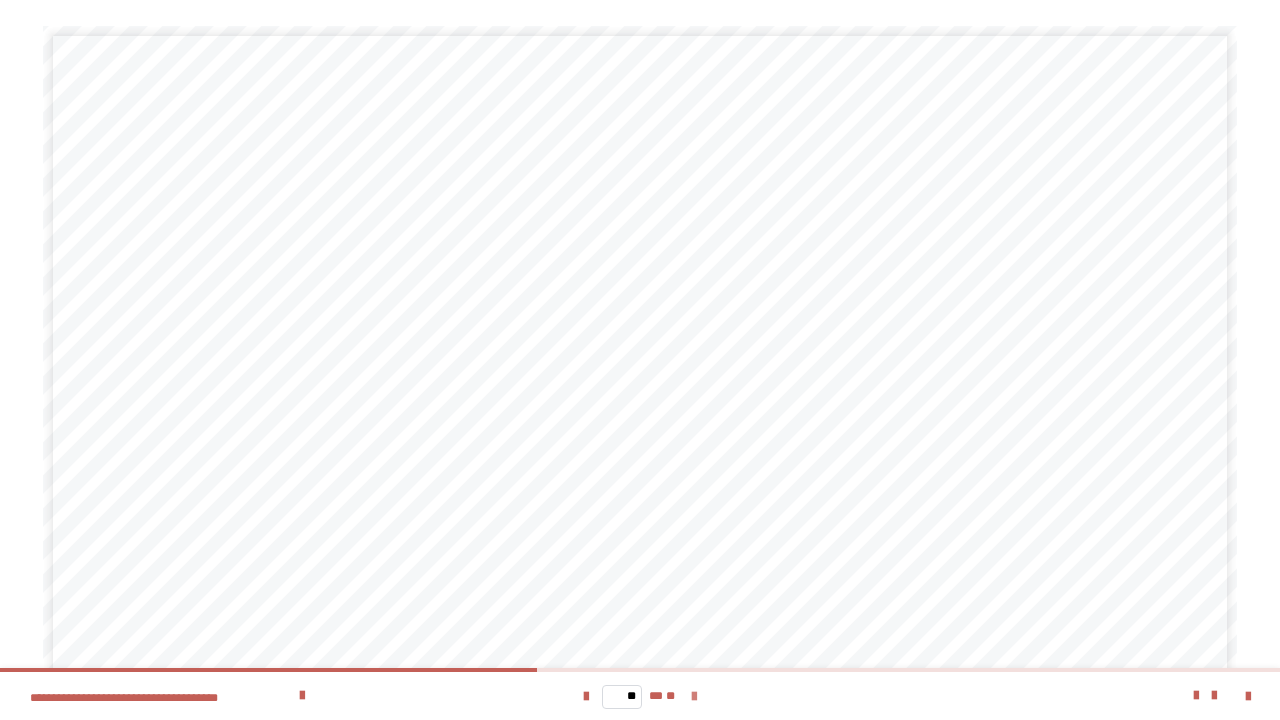 click at bounding box center [694, 697] 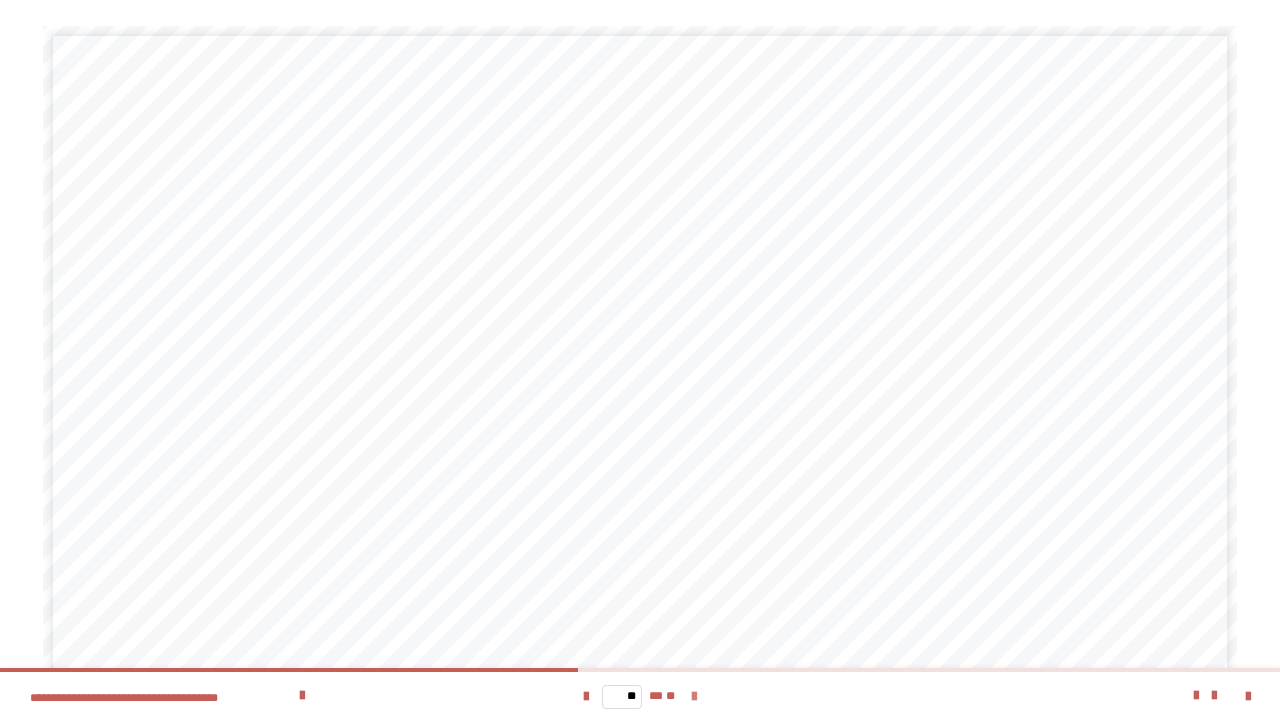 click at bounding box center (694, 697) 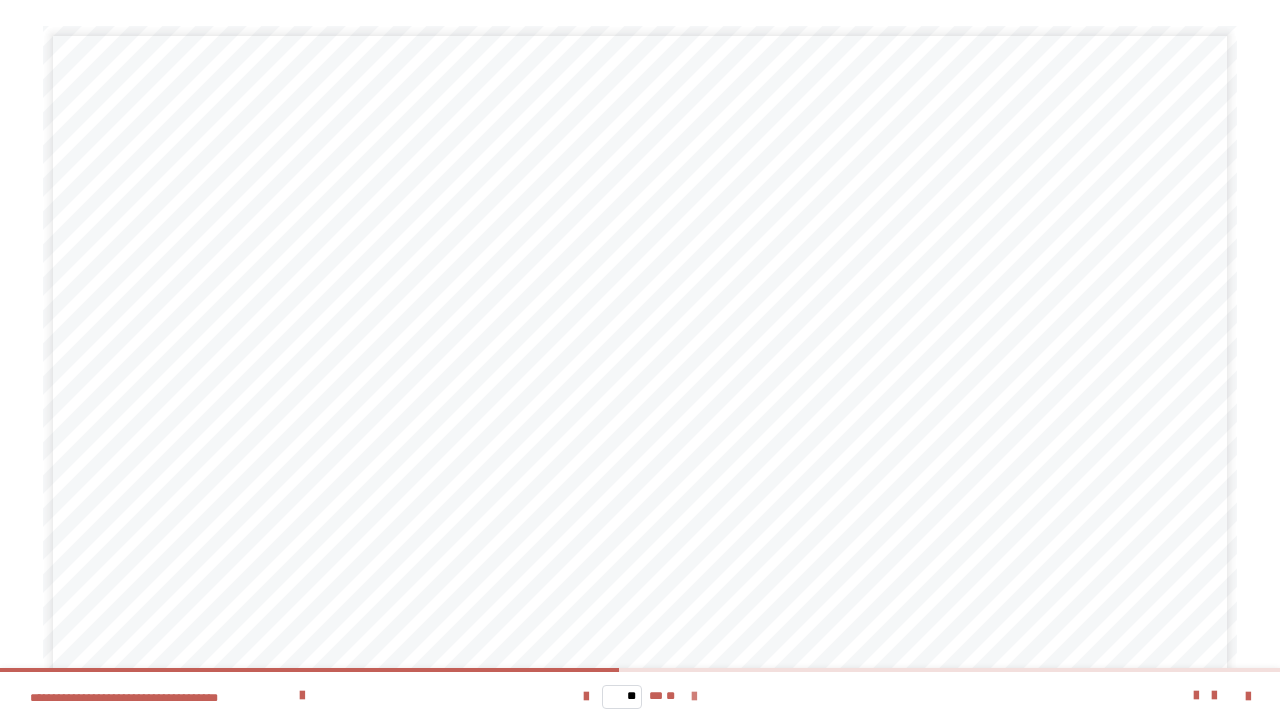 click at bounding box center (694, 697) 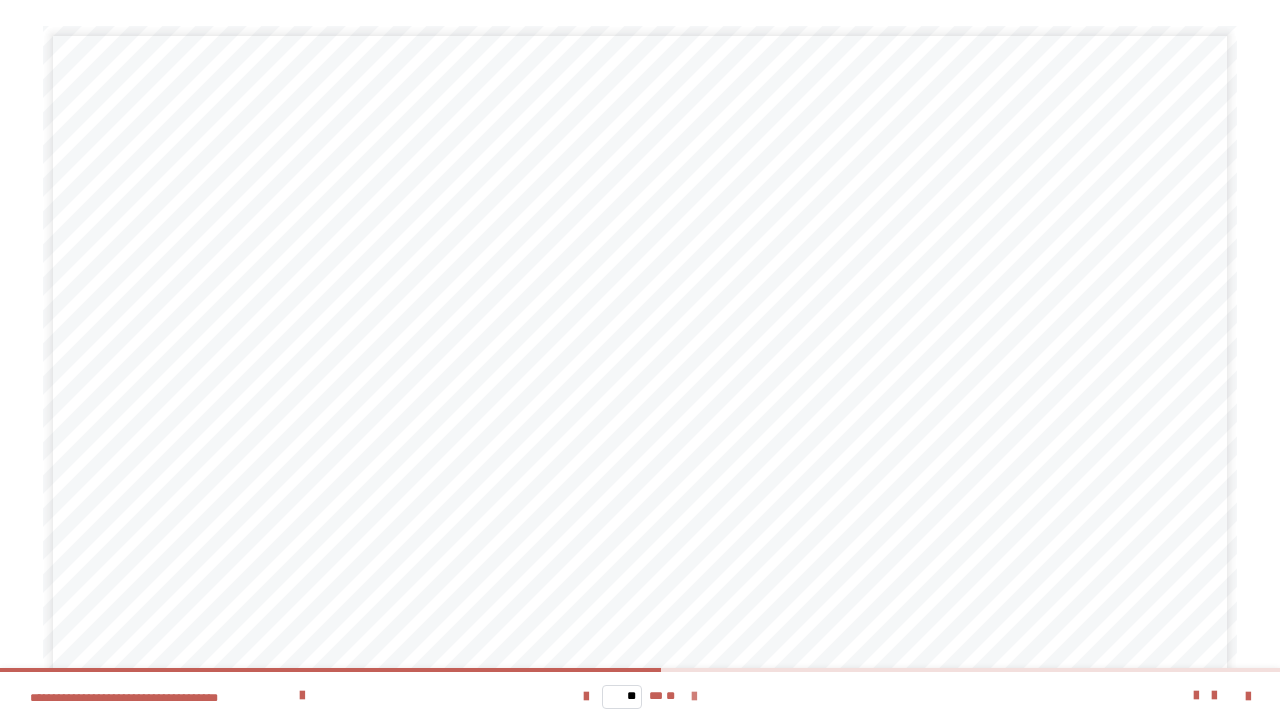 click at bounding box center [694, 697] 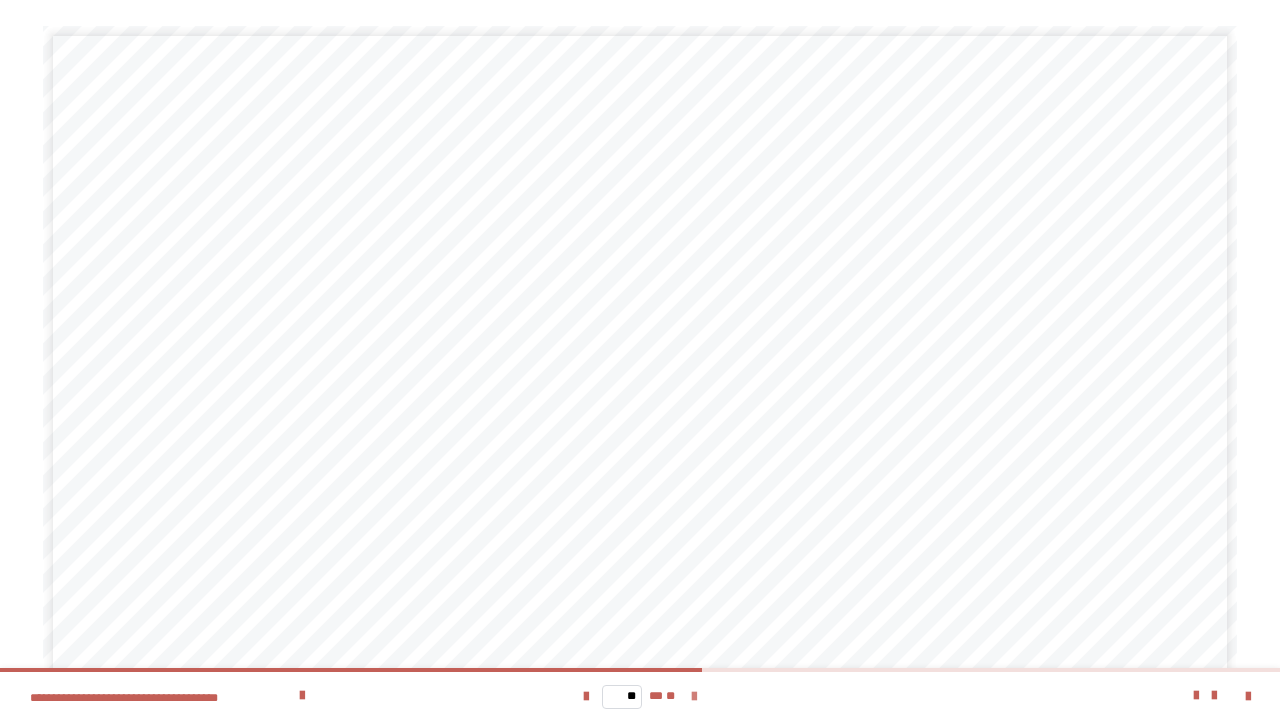 click at bounding box center (694, 697) 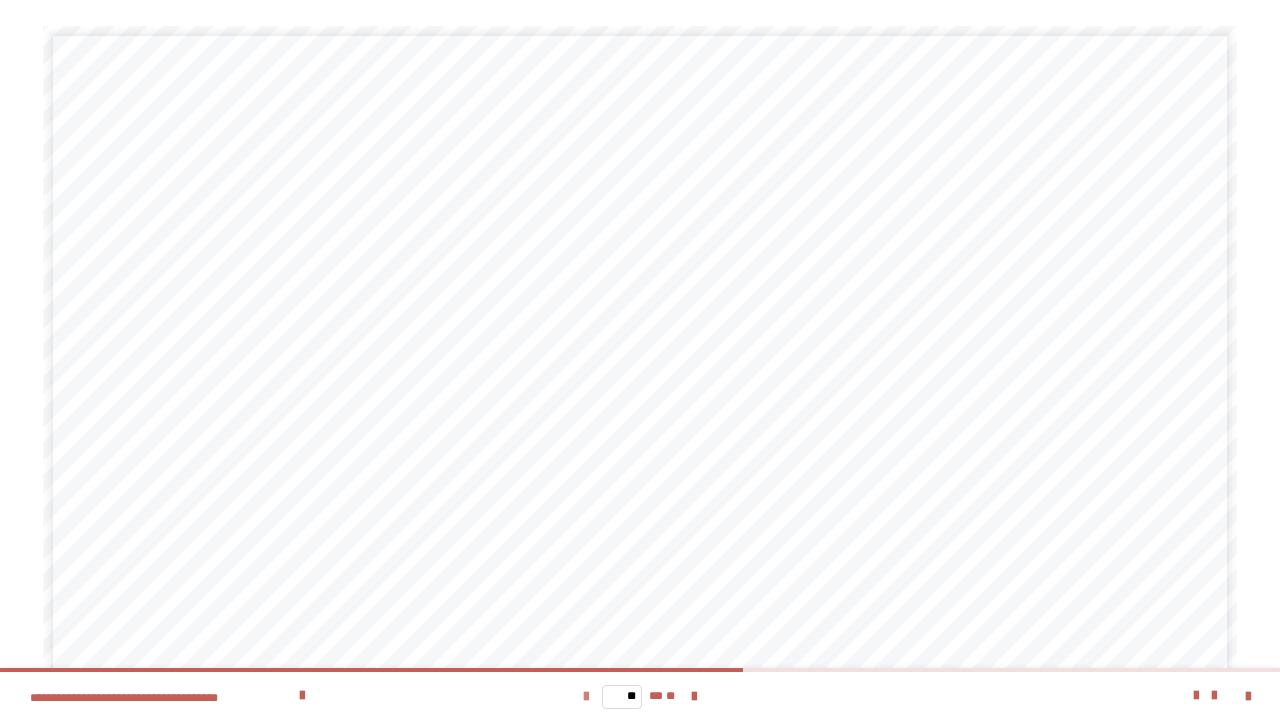click at bounding box center [586, 697] 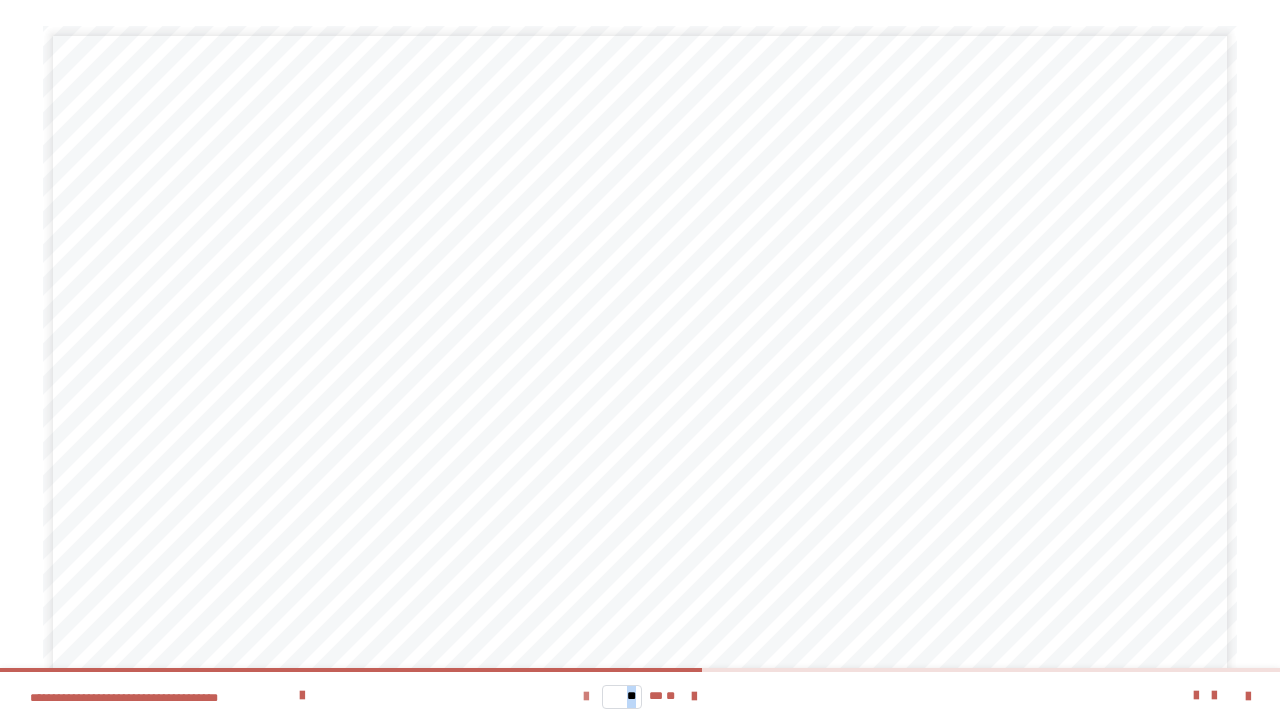 click at bounding box center [586, 697] 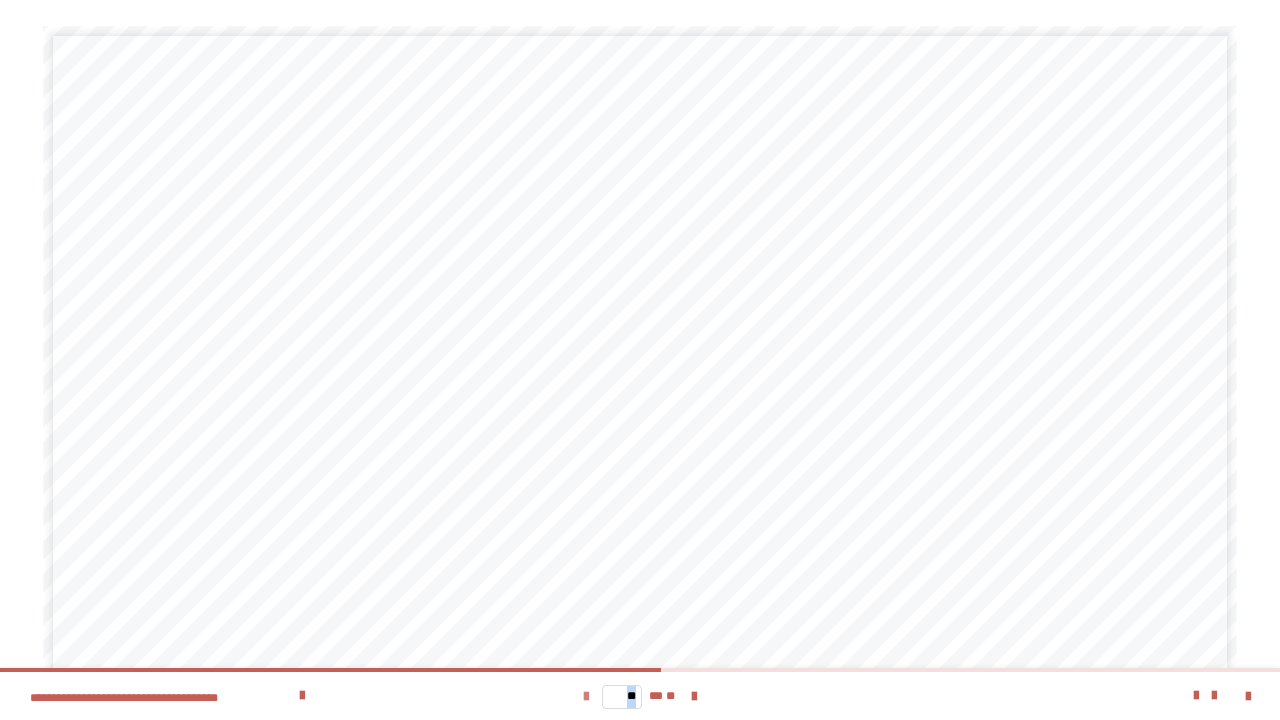 click at bounding box center (586, 697) 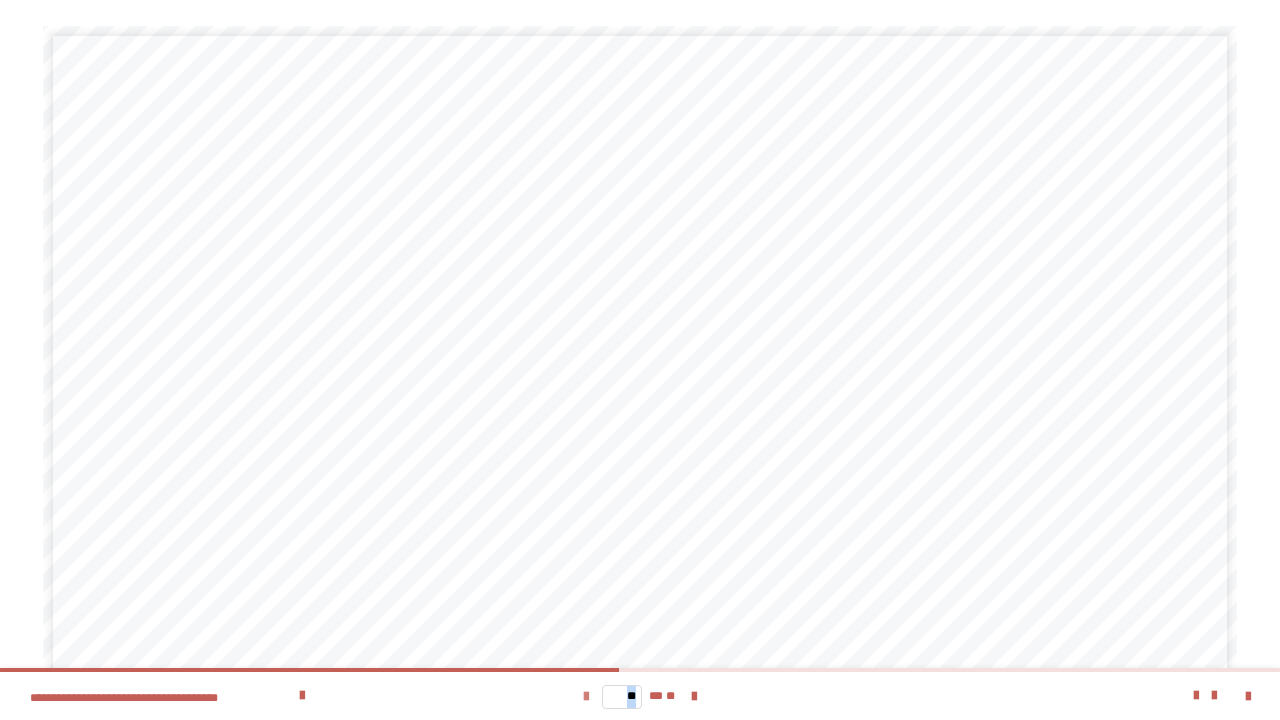 click at bounding box center [586, 697] 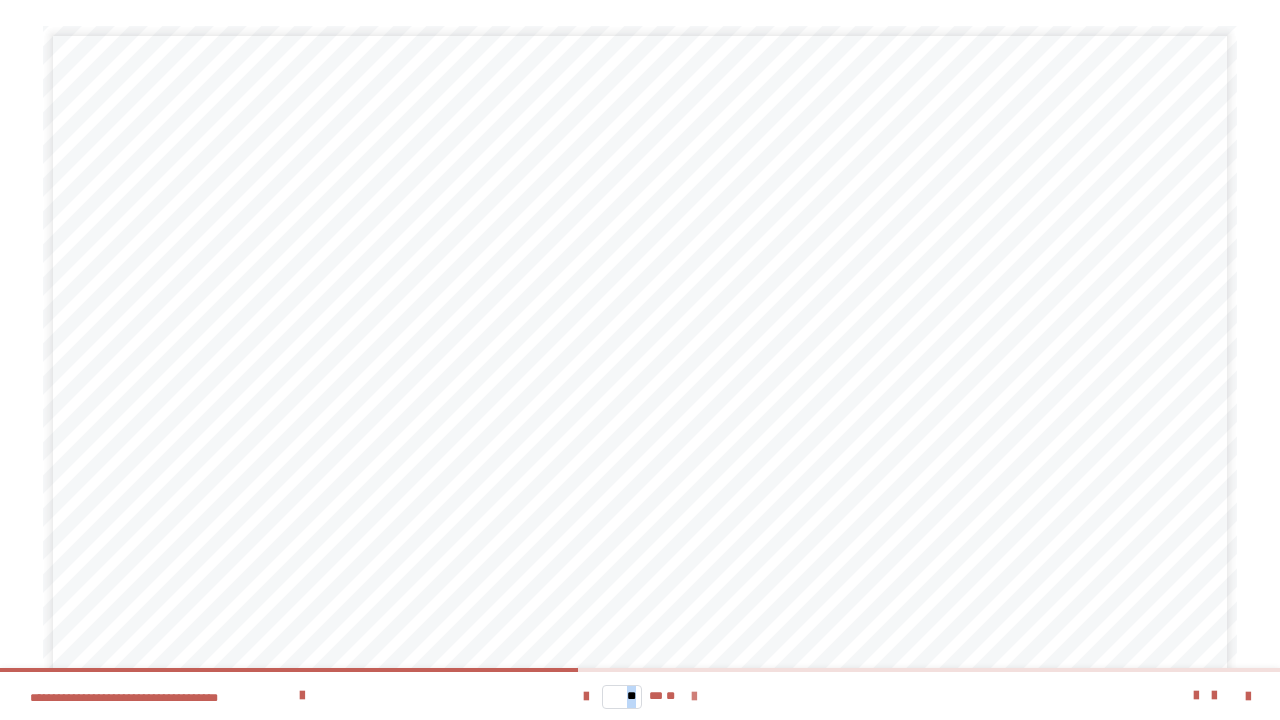 click at bounding box center (694, 697) 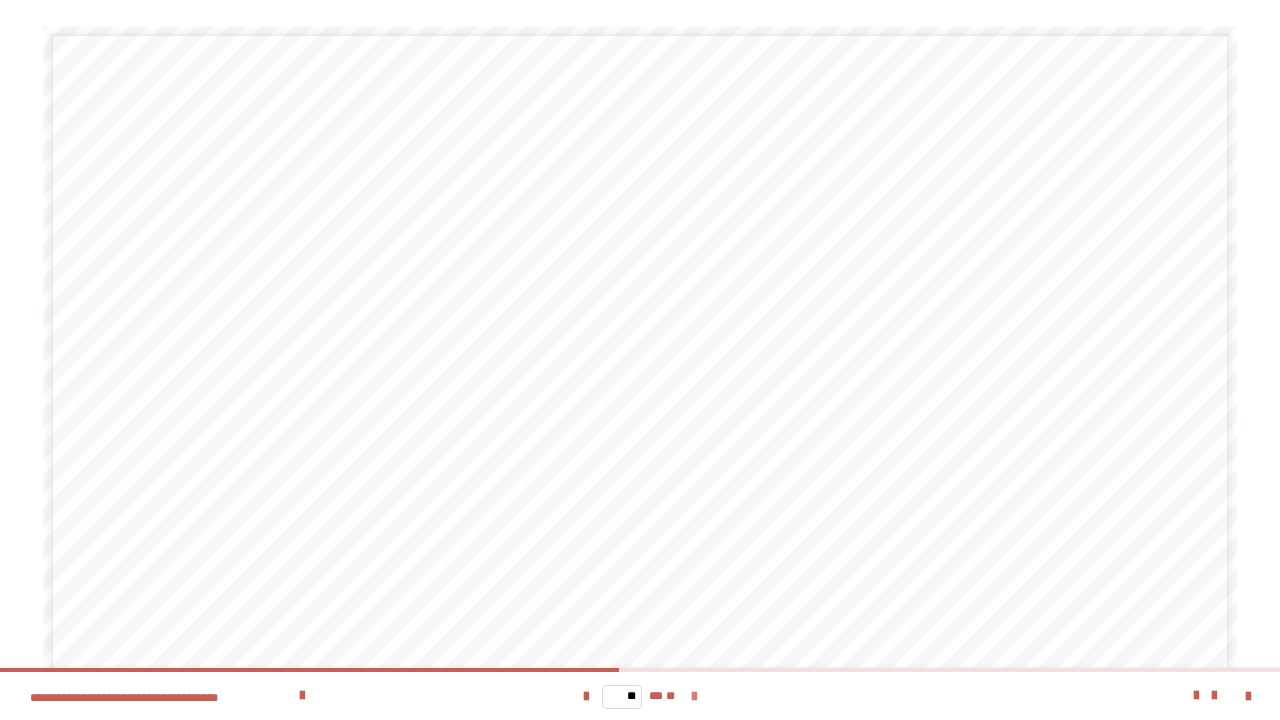 click at bounding box center (694, 697) 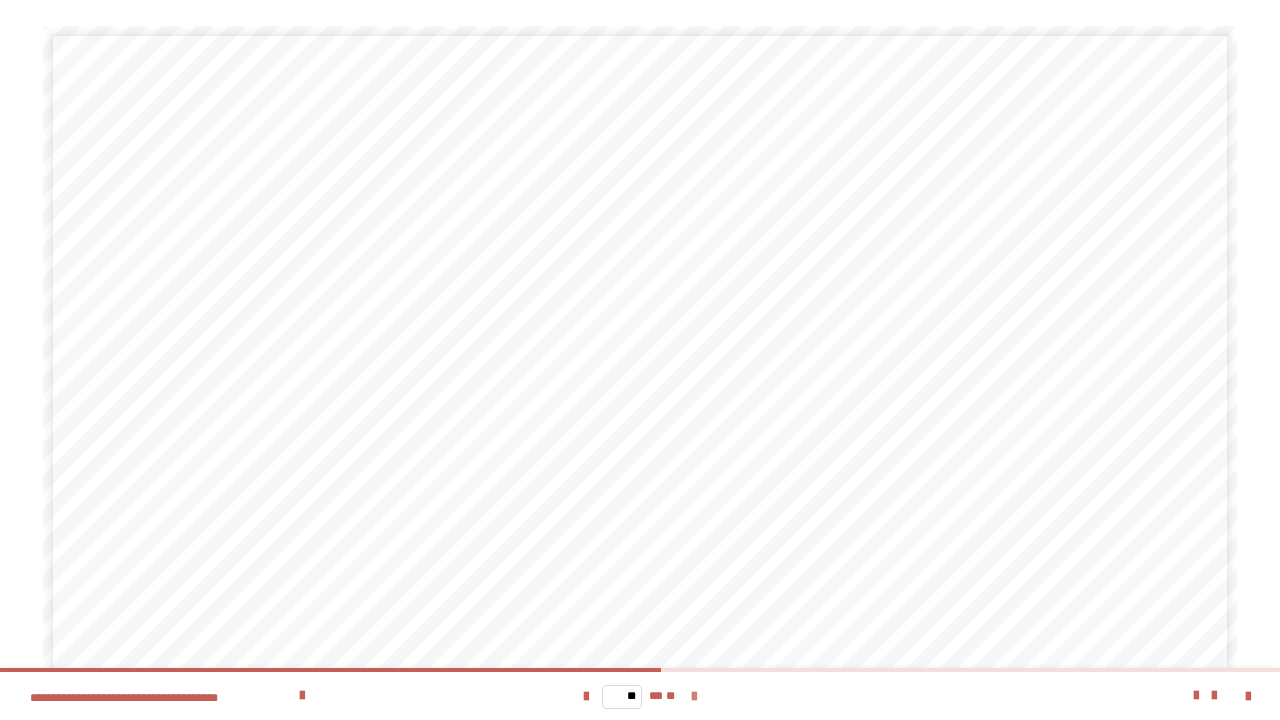click at bounding box center (694, 697) 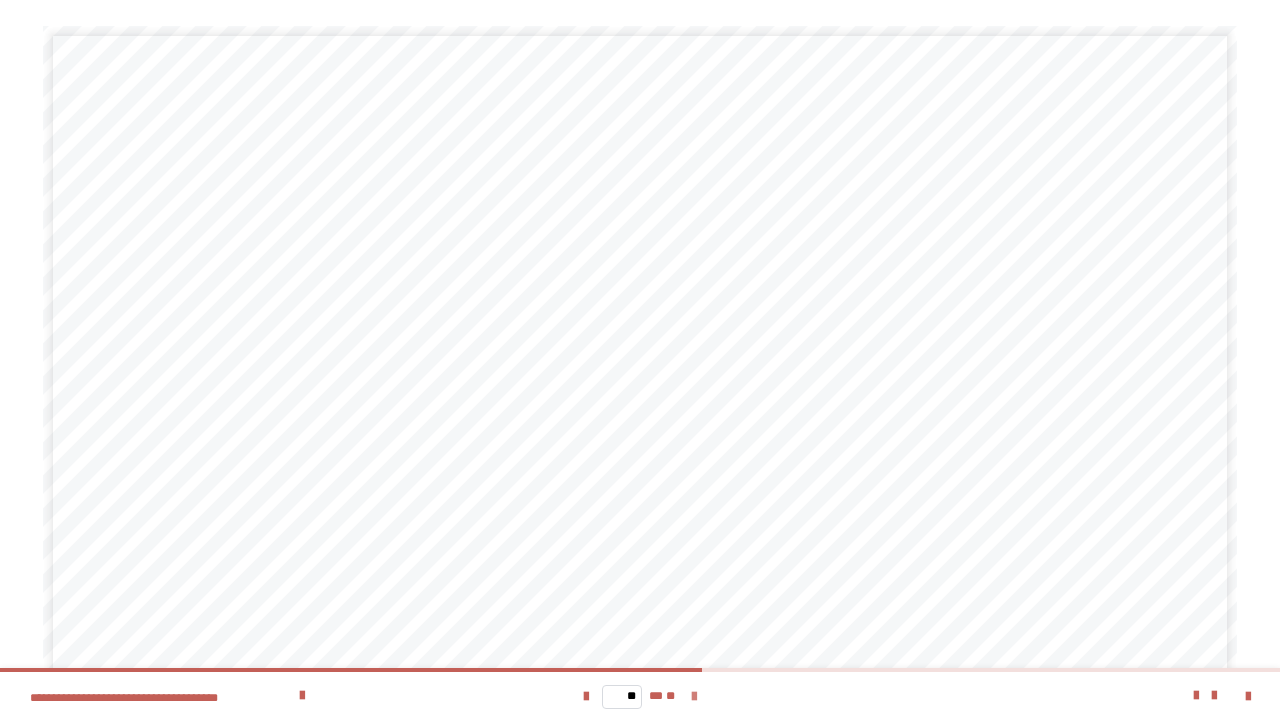 click at bounding box center (694, 697) 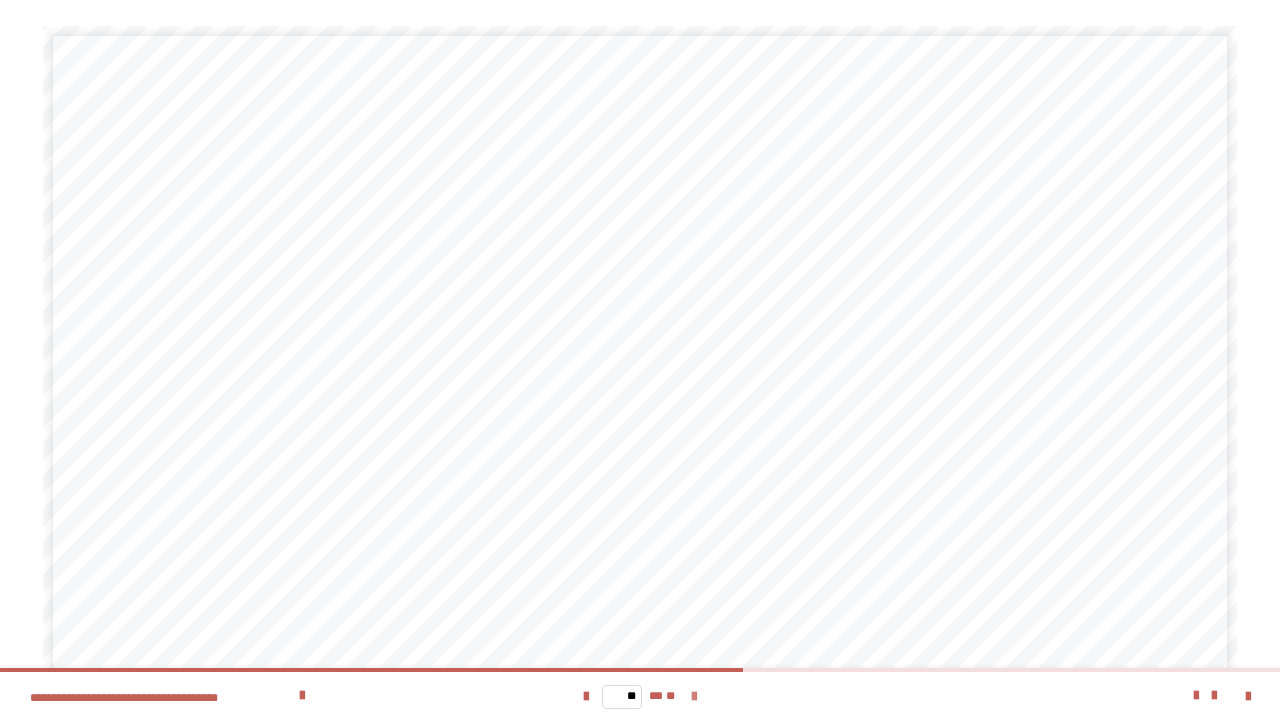 click at bounding box center (694, 697) 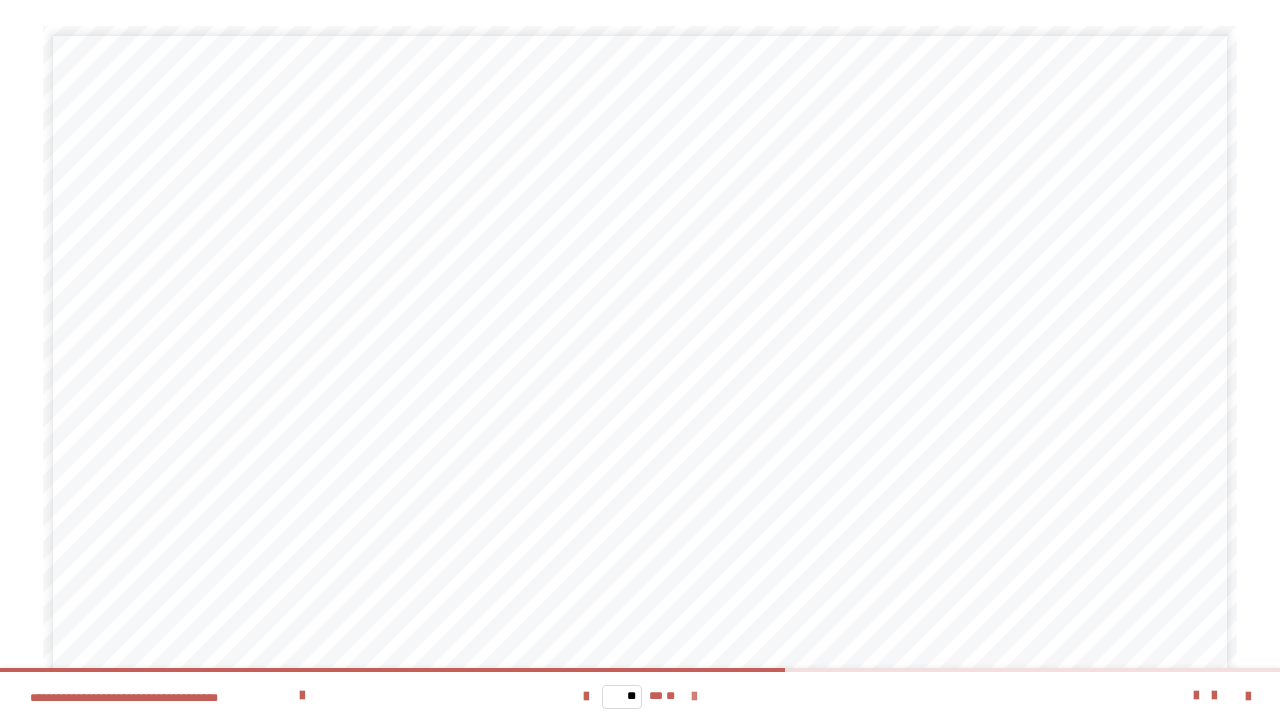 click at bounding box center (694, 697) 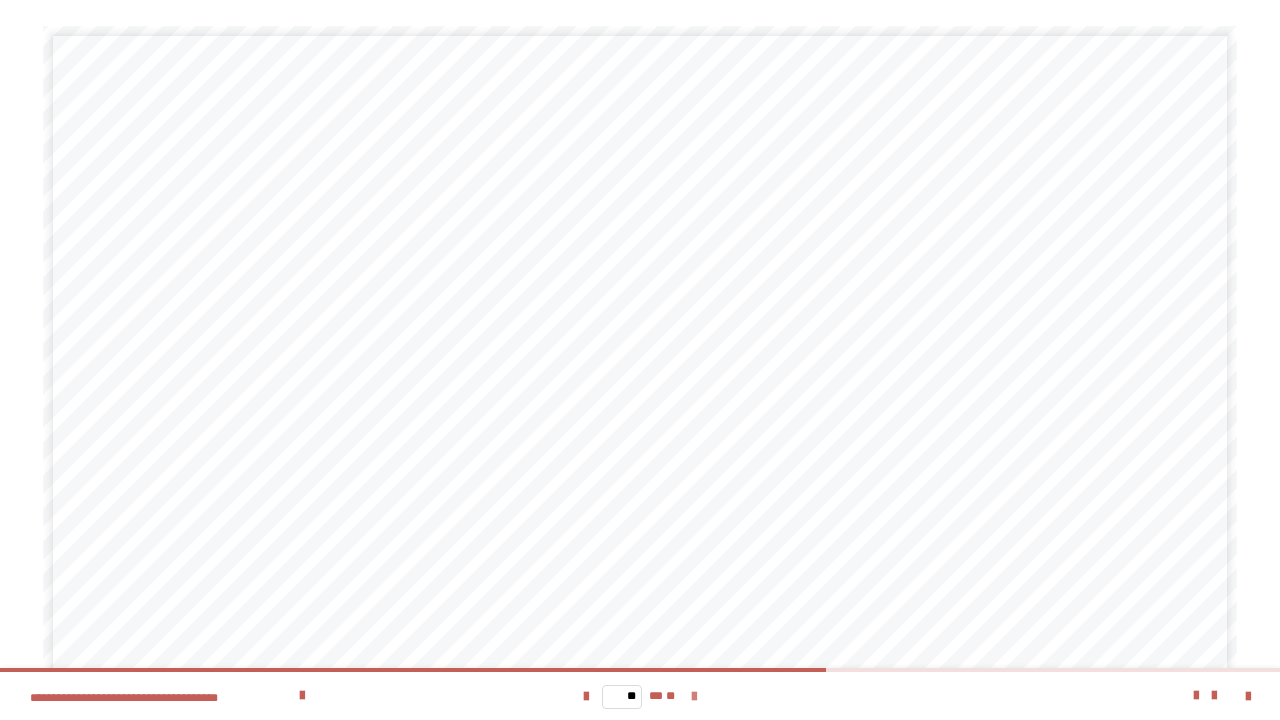 click at bounding box center (694, 697) 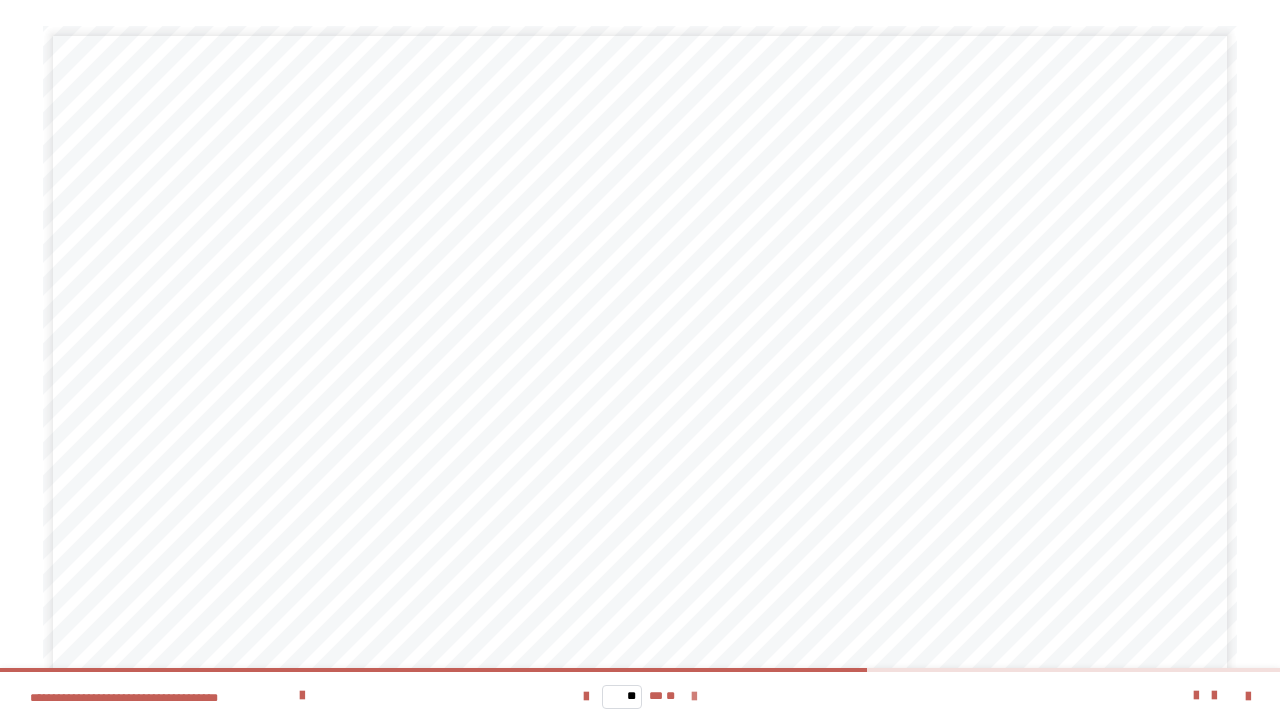 click at bounding box center (694, 697) 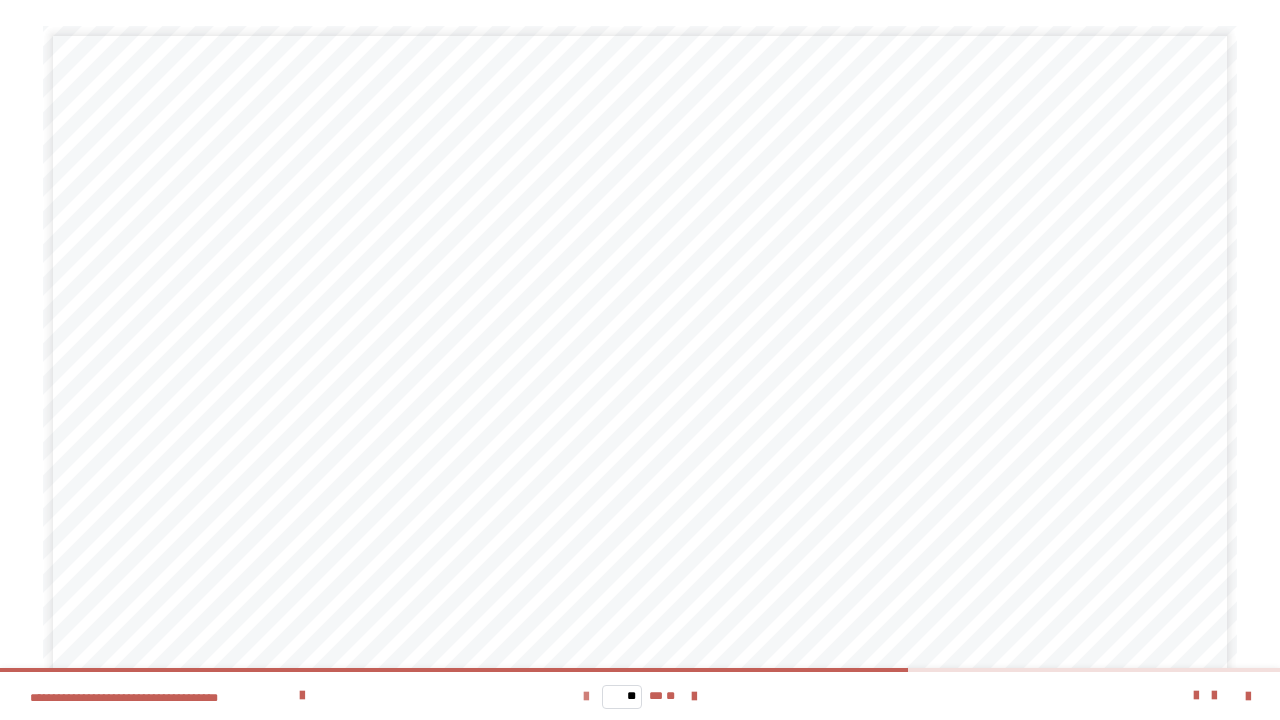 click at bounding box center [586, 697] 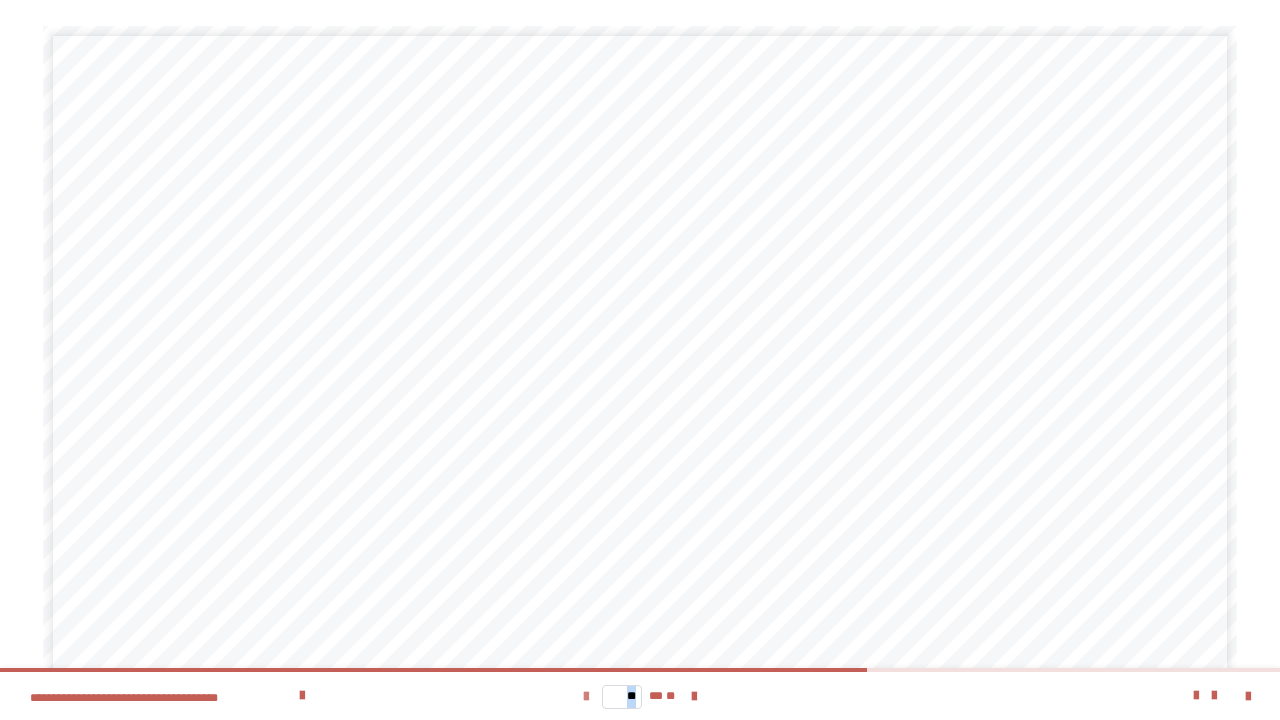 click at bounding box center (586, 697) 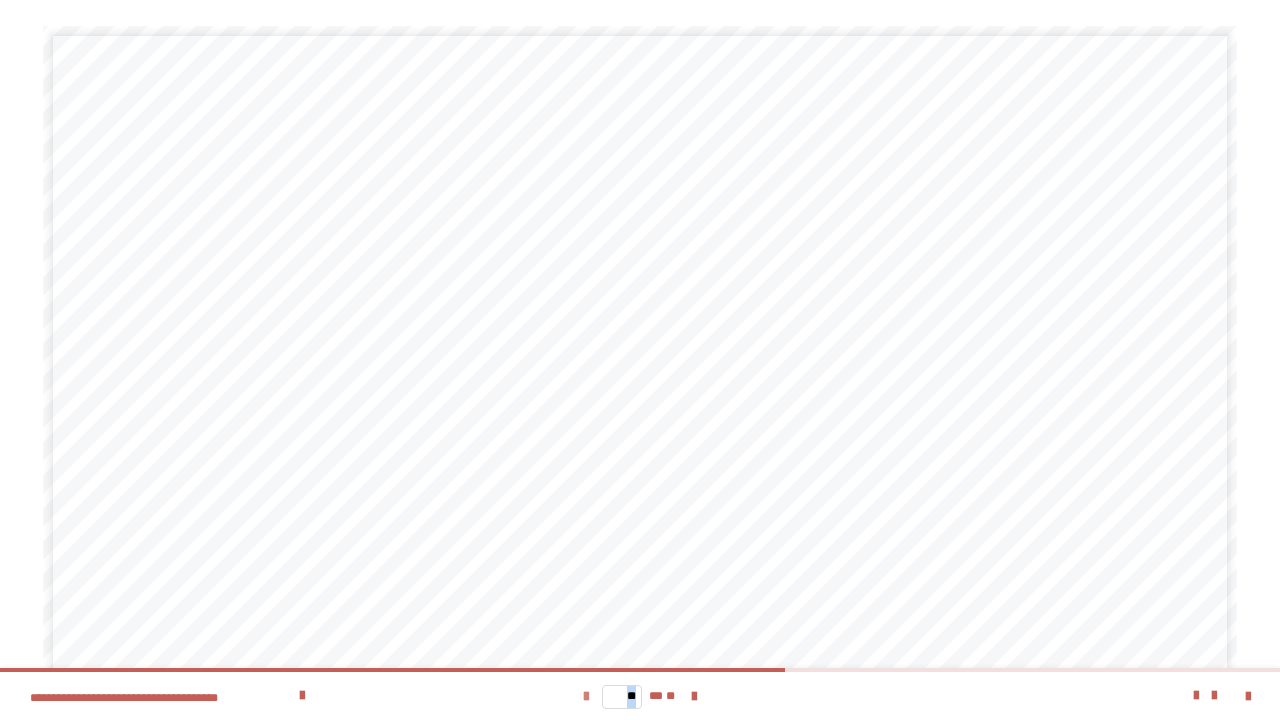 click at bounding box center (586, 697) 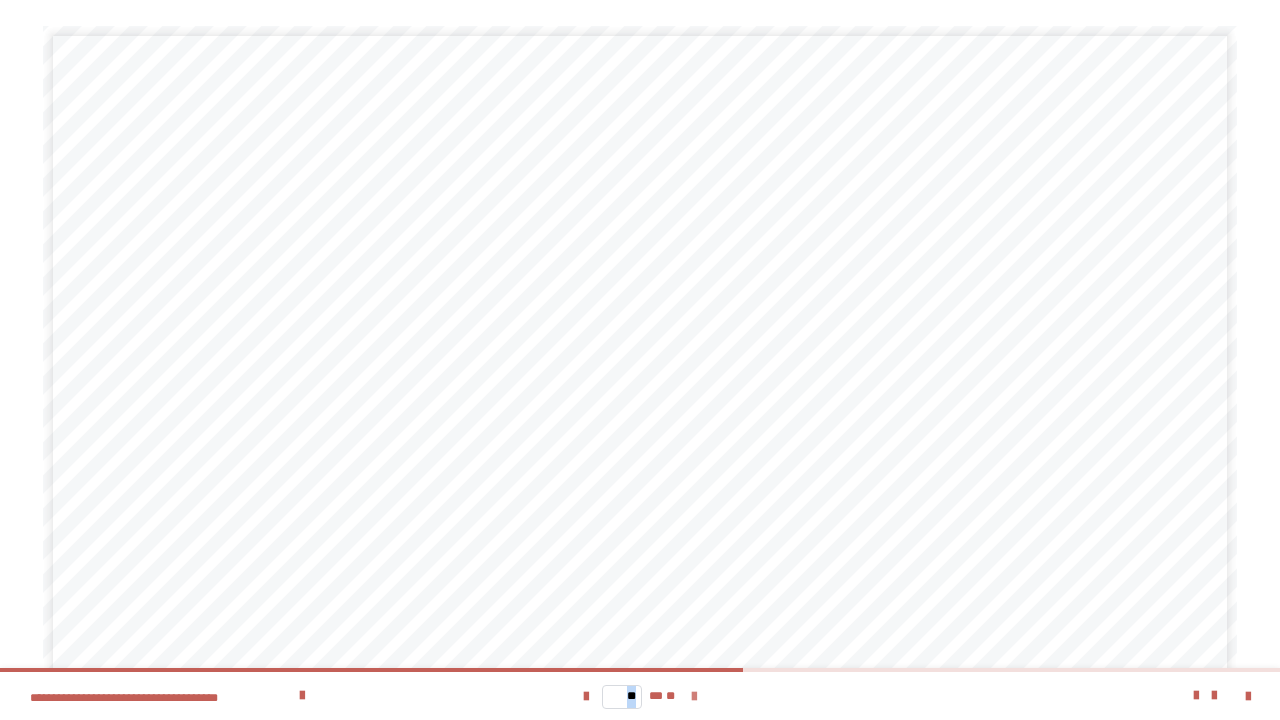 click at bounding box center (694, 697) 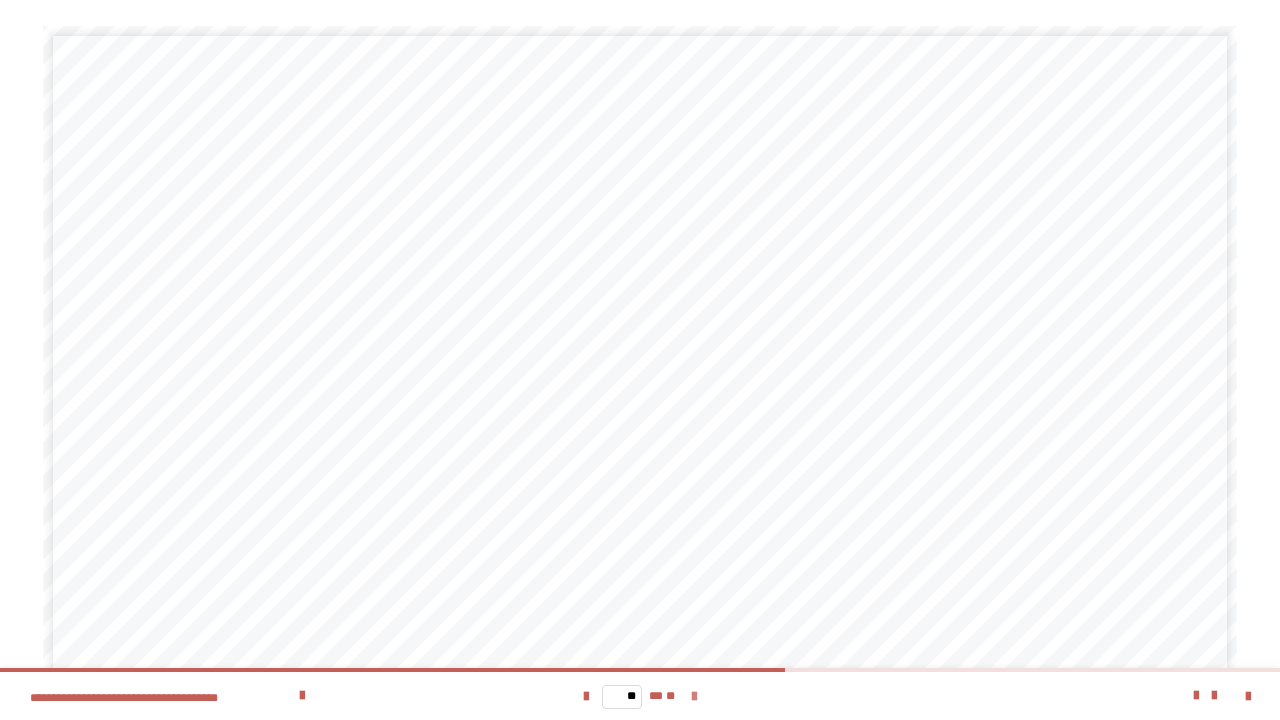 click at bounding box center [694, 697] 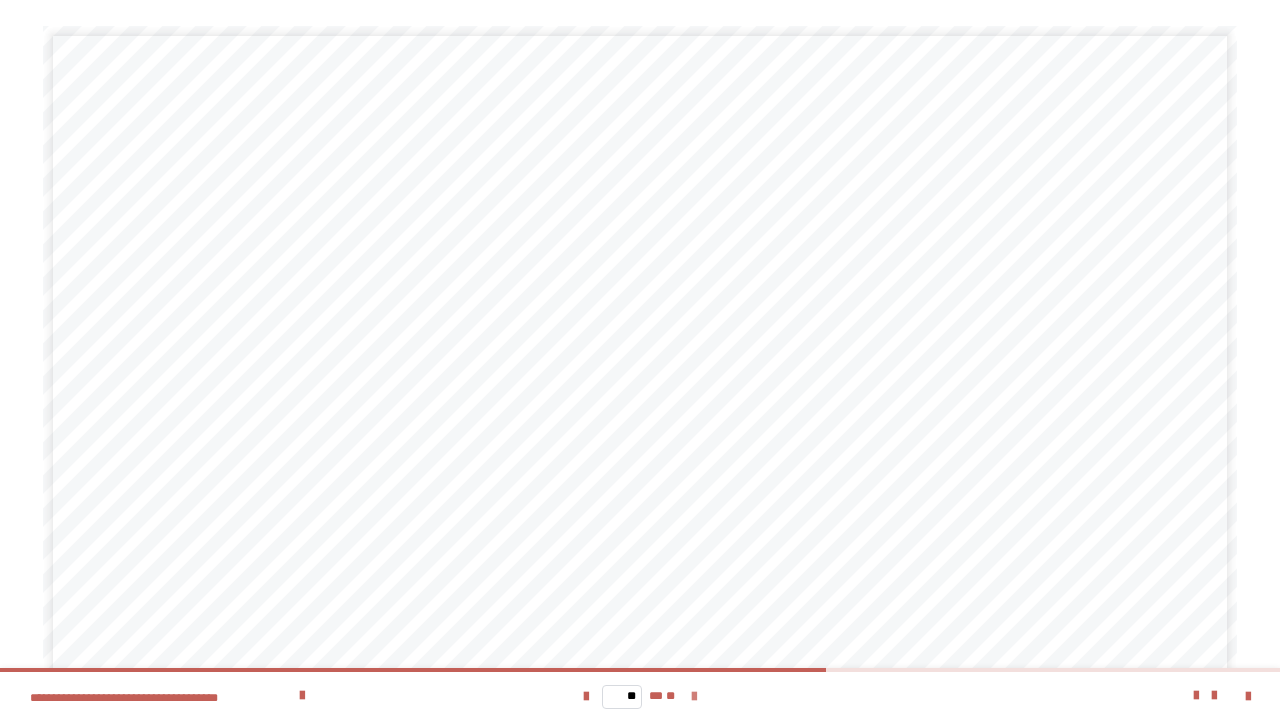 click at bounding box center (694, 697) 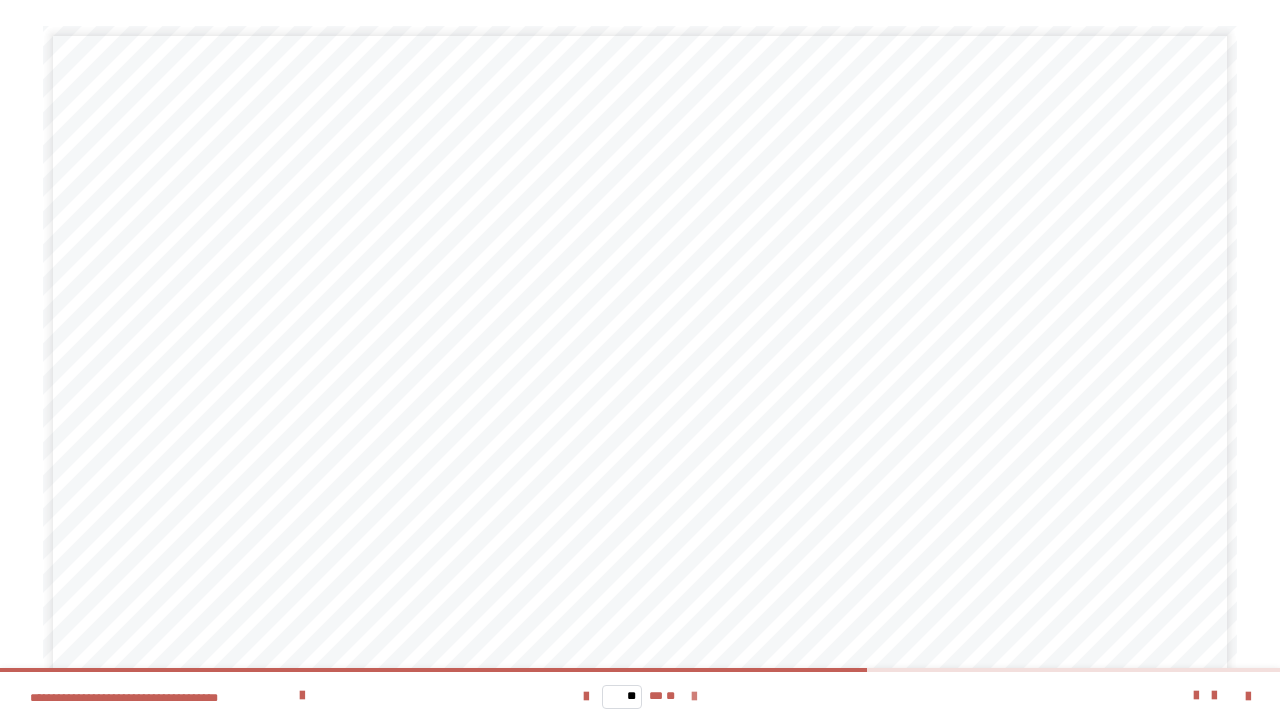 click at bounding box center (694, 697) 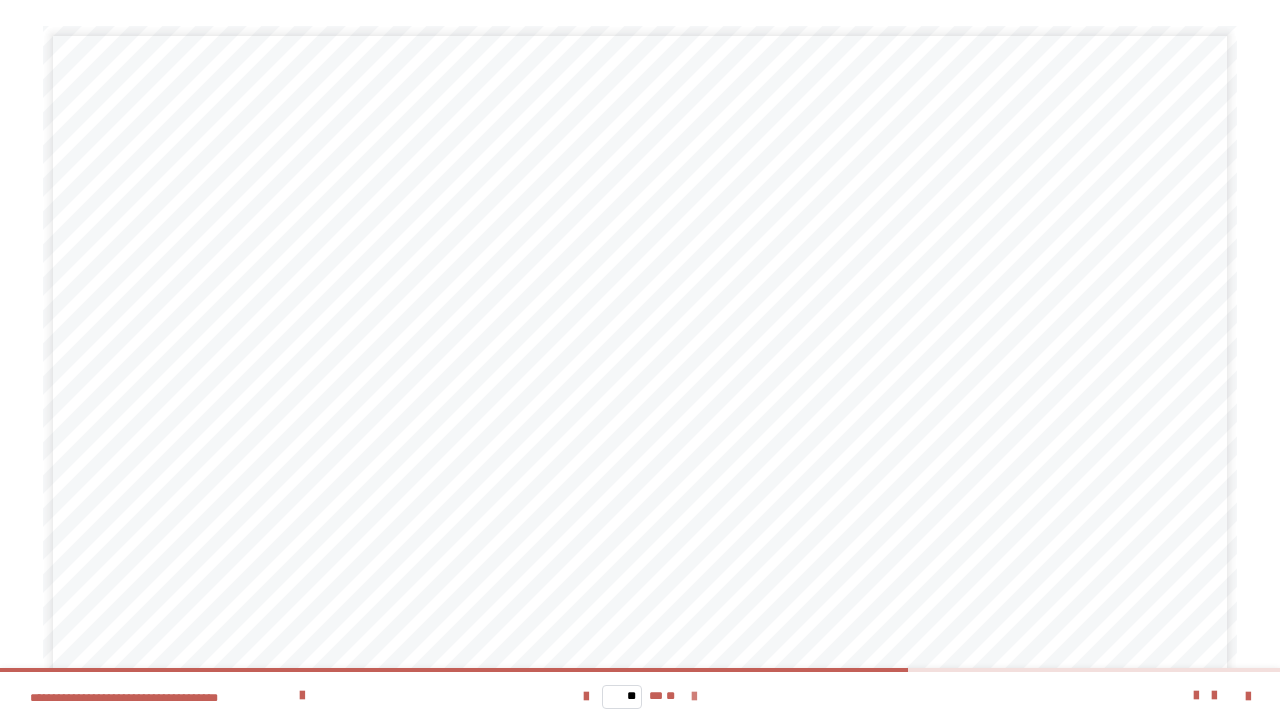 click at bounding box center (694, 697) 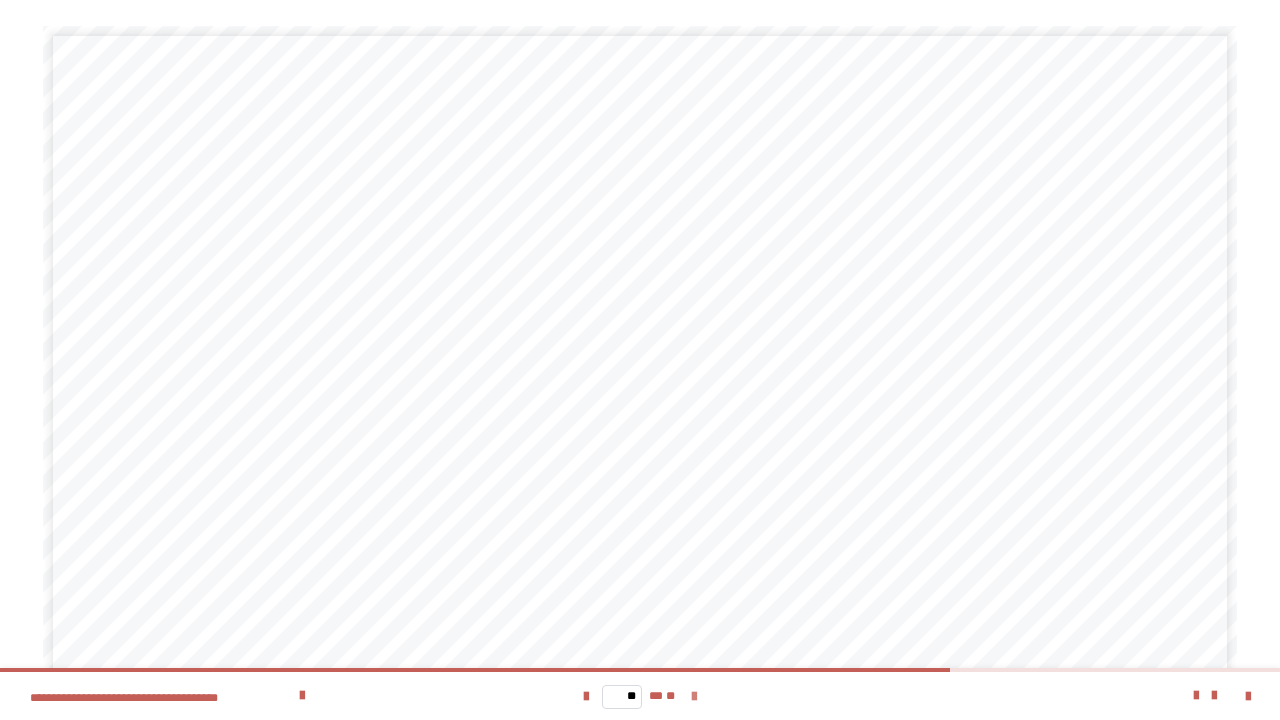 click at bounding box center (694, 697) 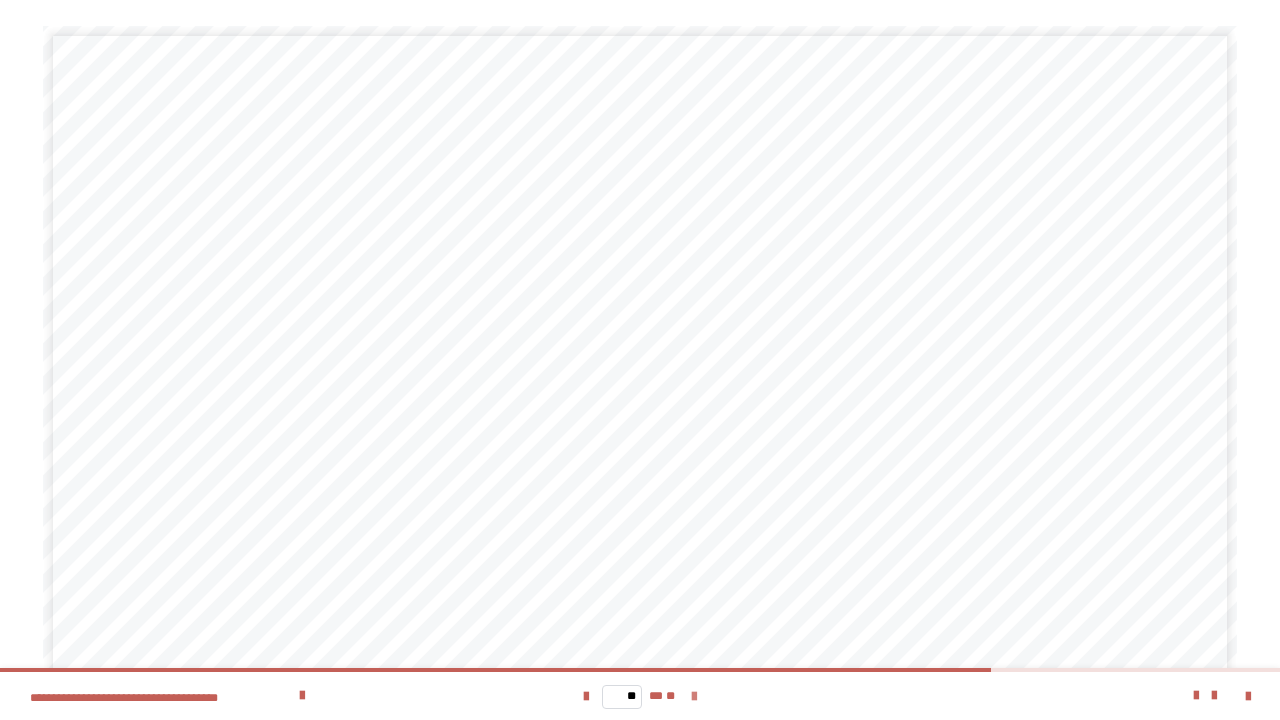 click at bounding box center (694, 697) 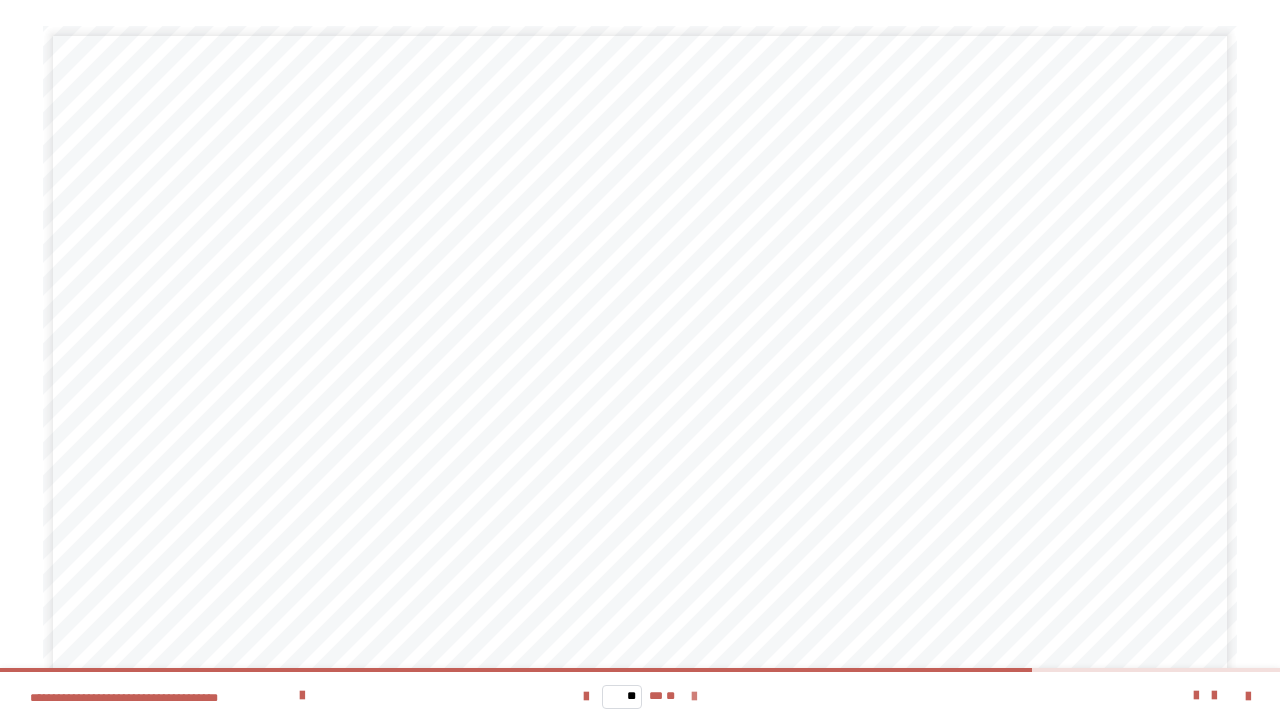click at bounding box center [694, 697] 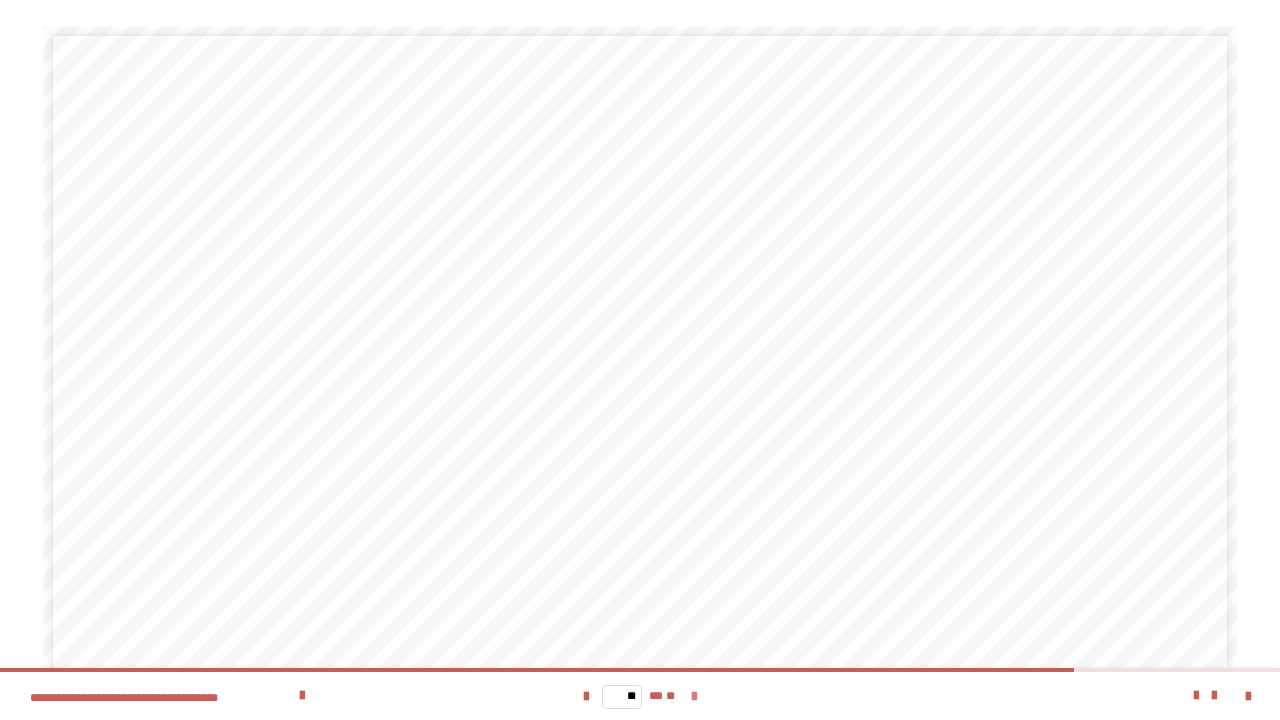click at bounding box center [694, 697] 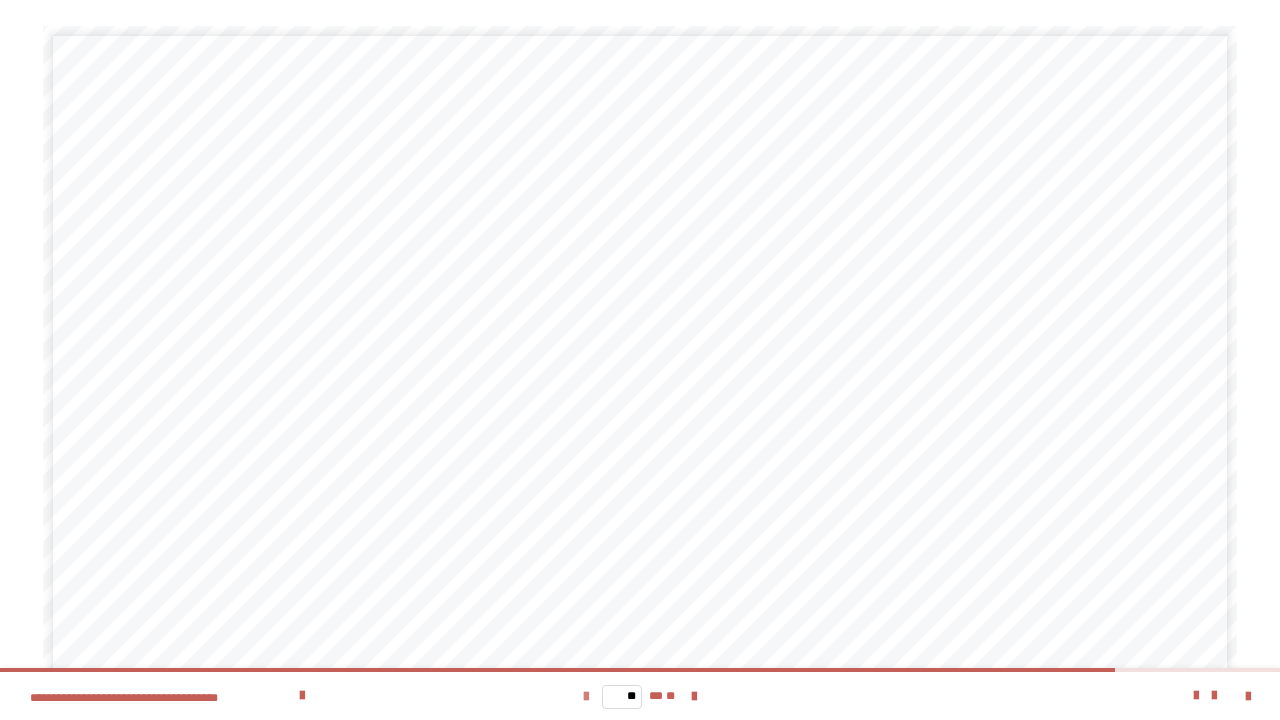 click at bounding box center (586, 697) 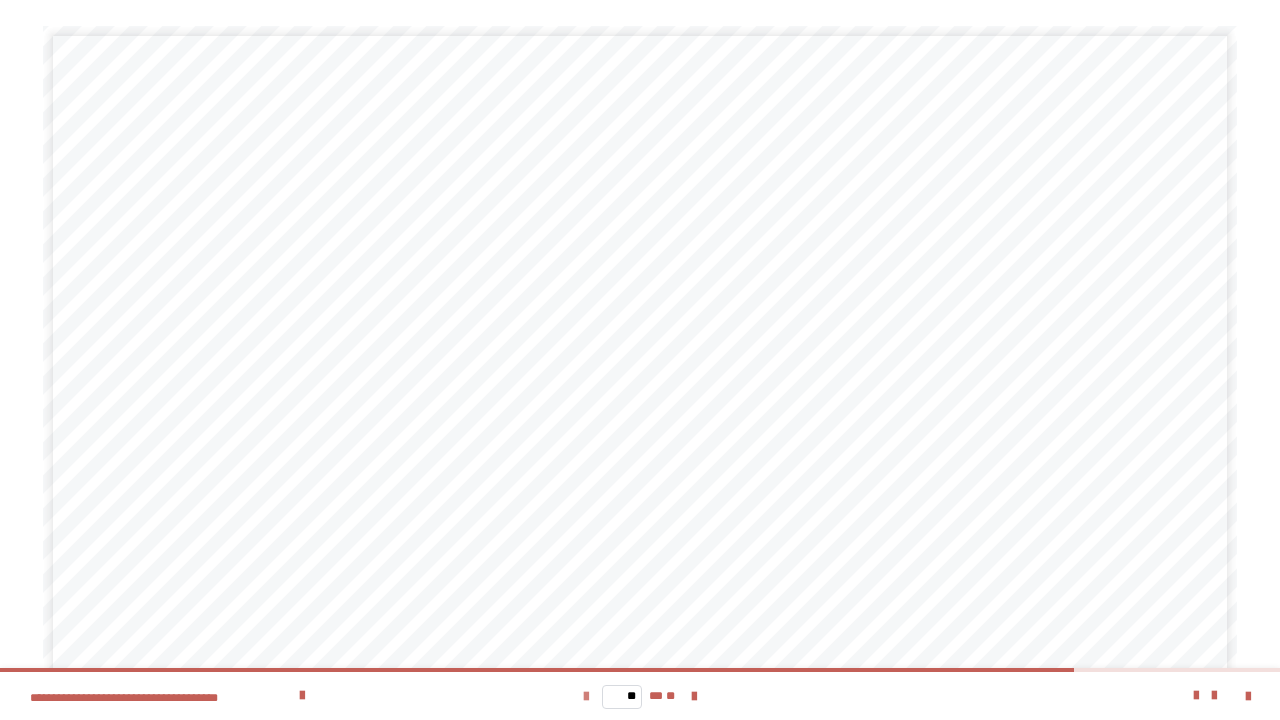 click at bounding box center [586, 697] 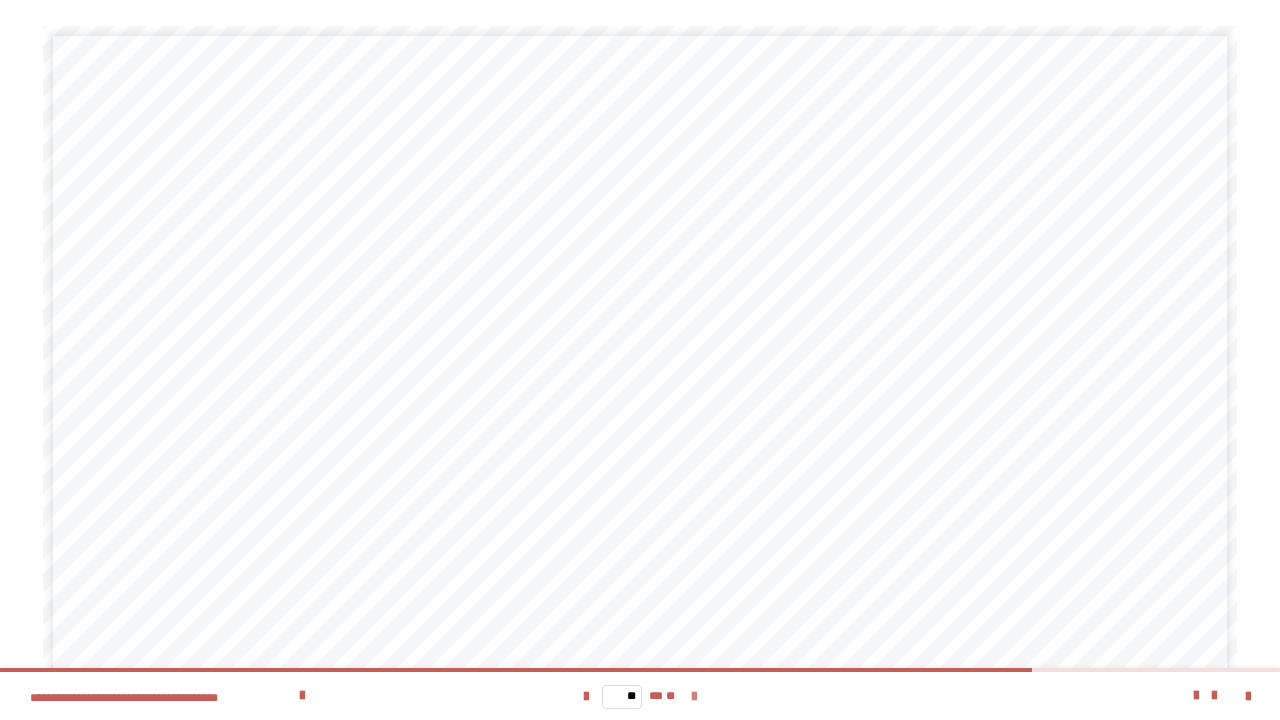 click at bounding box center [694, 697] 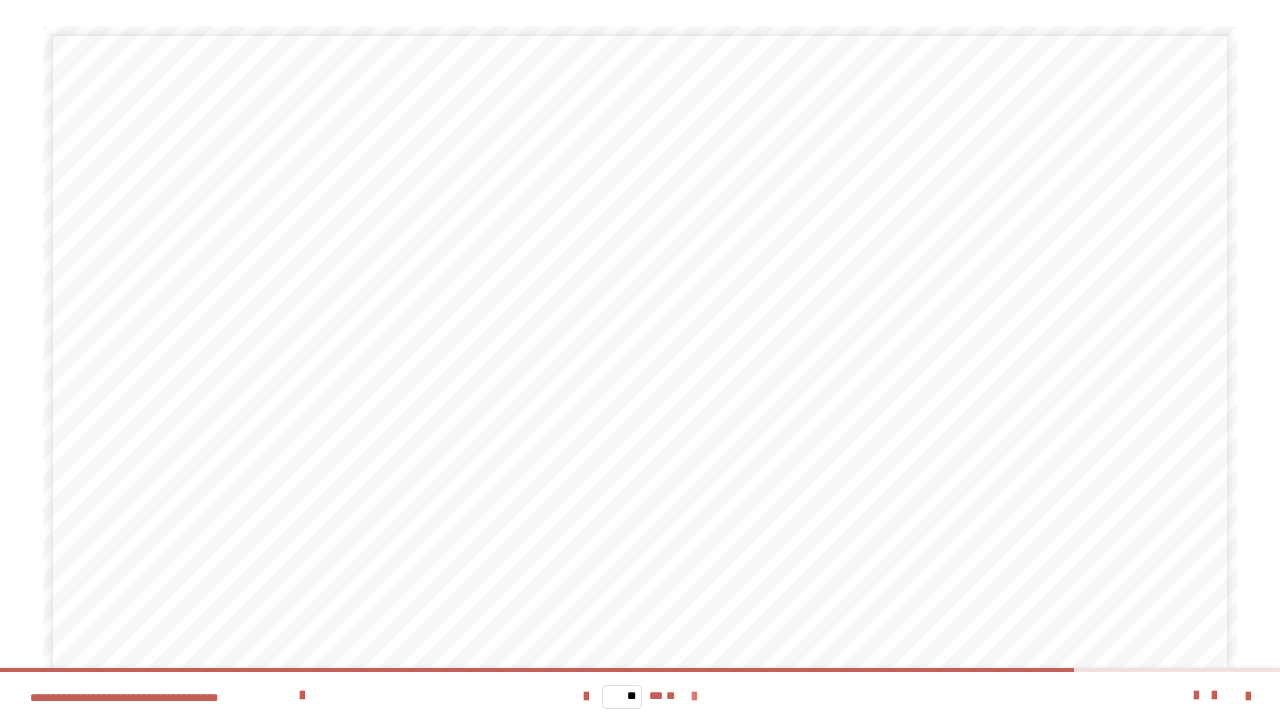 click at bounding box center [694, 697] 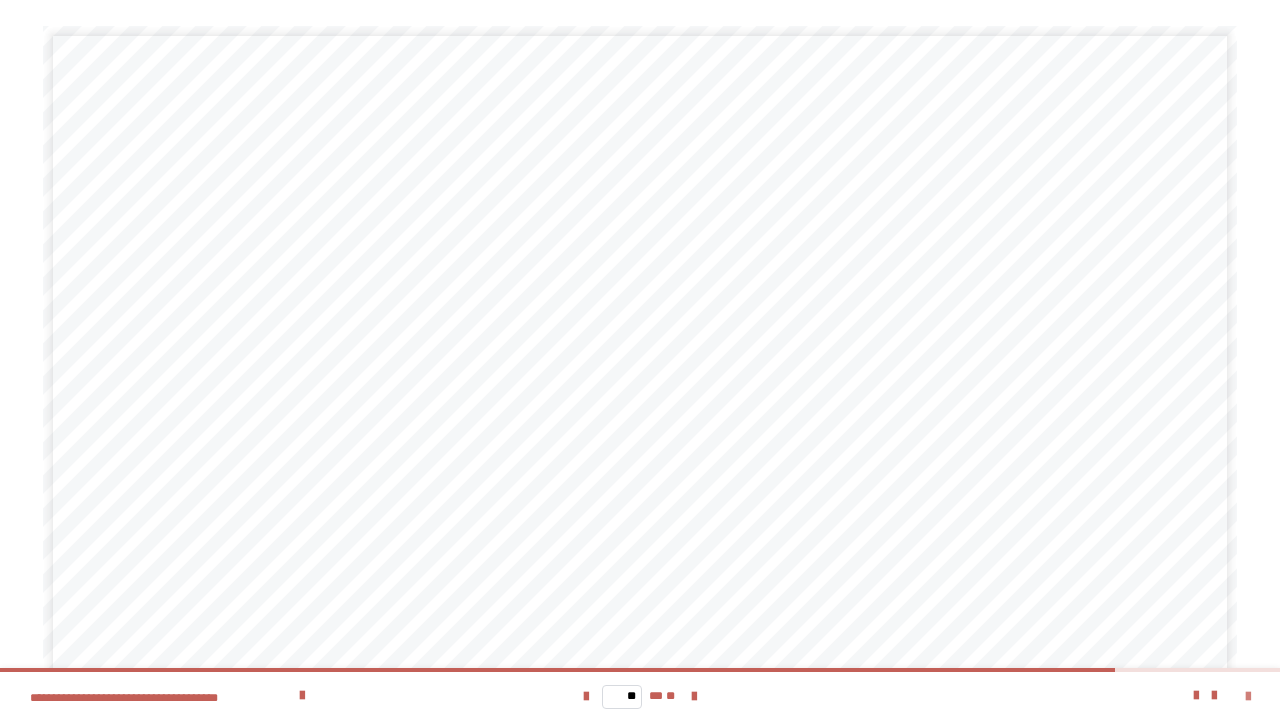 click at bounding box center (1248, 697) 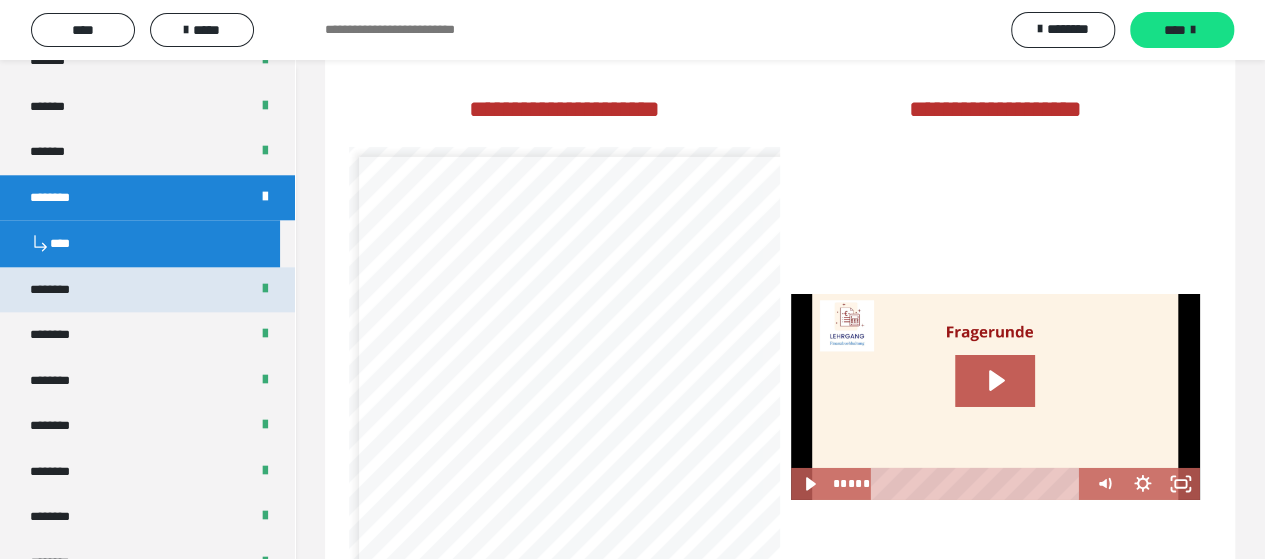 click on "********" at bounding box center [147, 290] 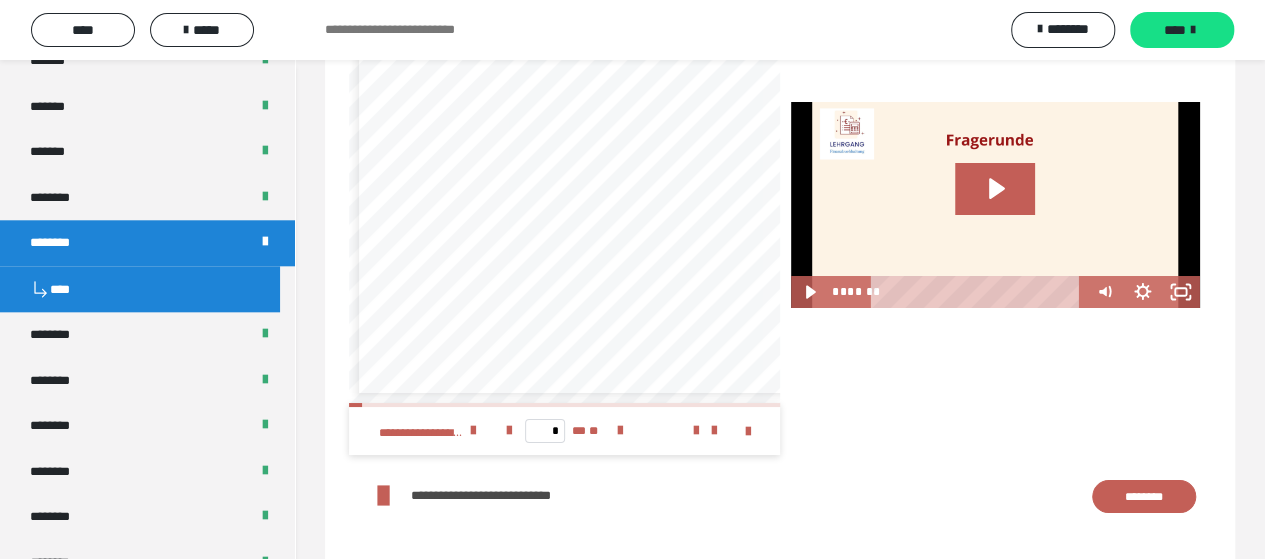 scroll, scrollTop: 3564, scrollLeft: 0, axis: vertical 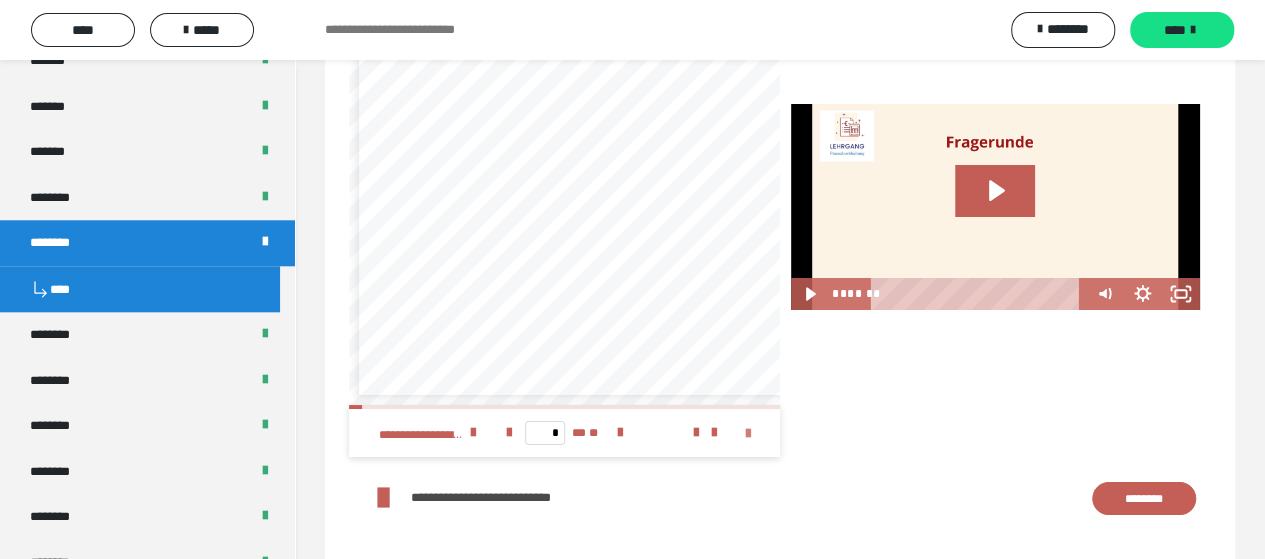 click at bounding box center (748, 434) 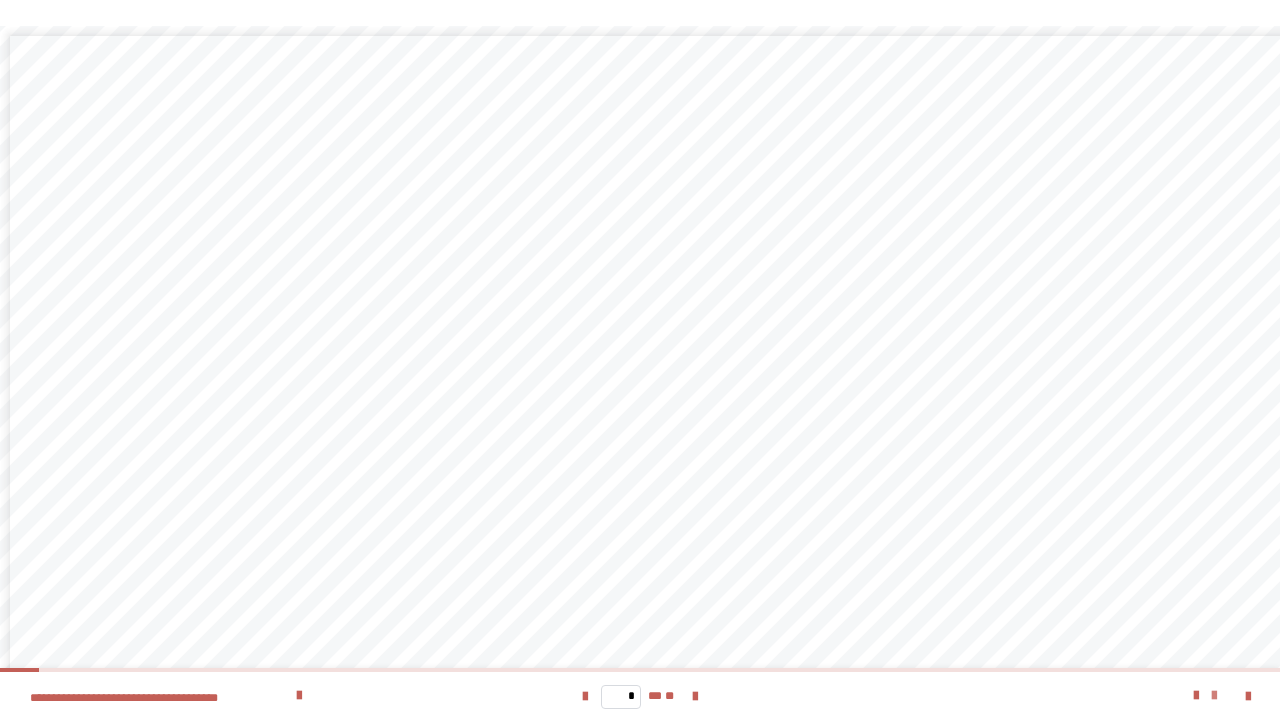 click at bounding box center [1214, 696] 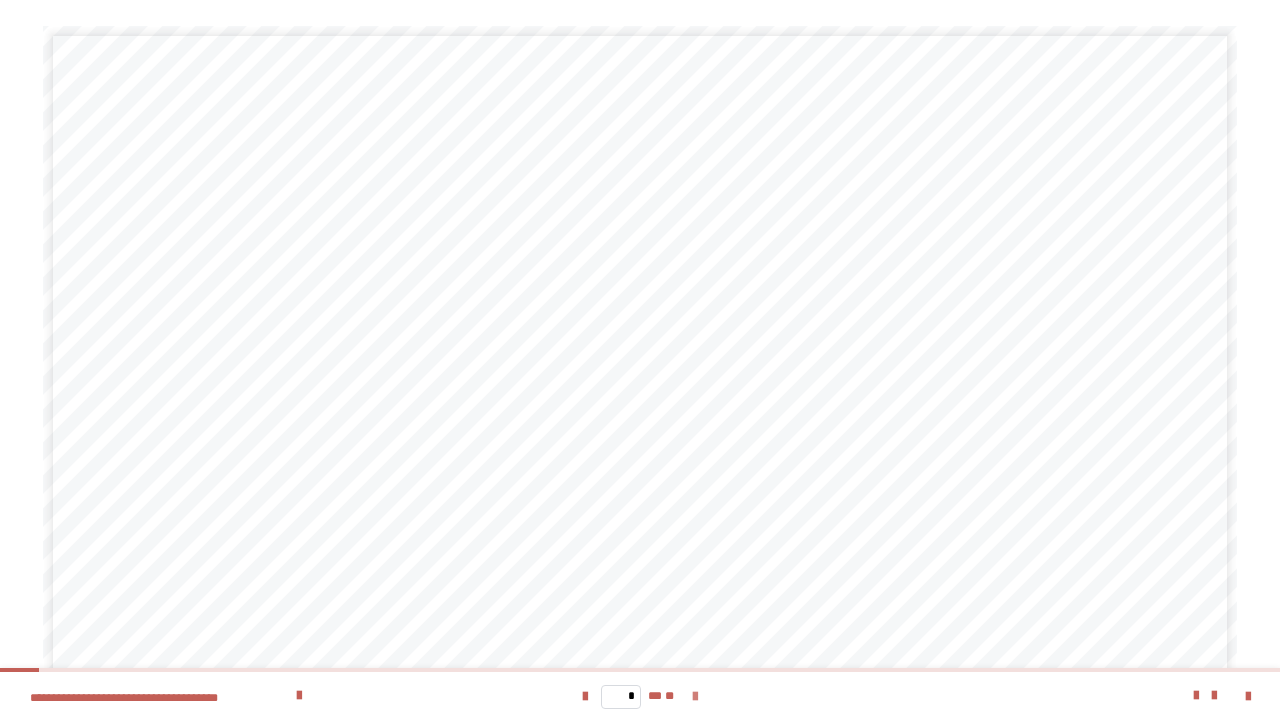 click at bounding box center (695, 697) 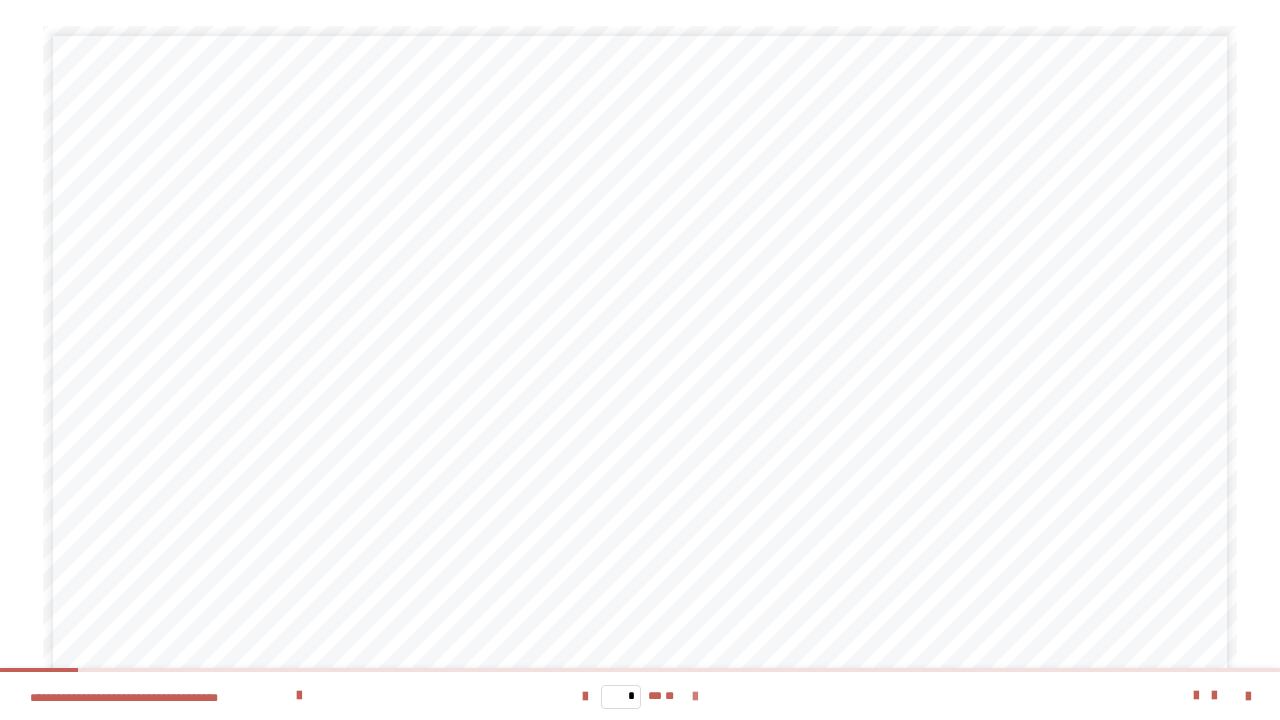 click at bounding box center (695, 697) 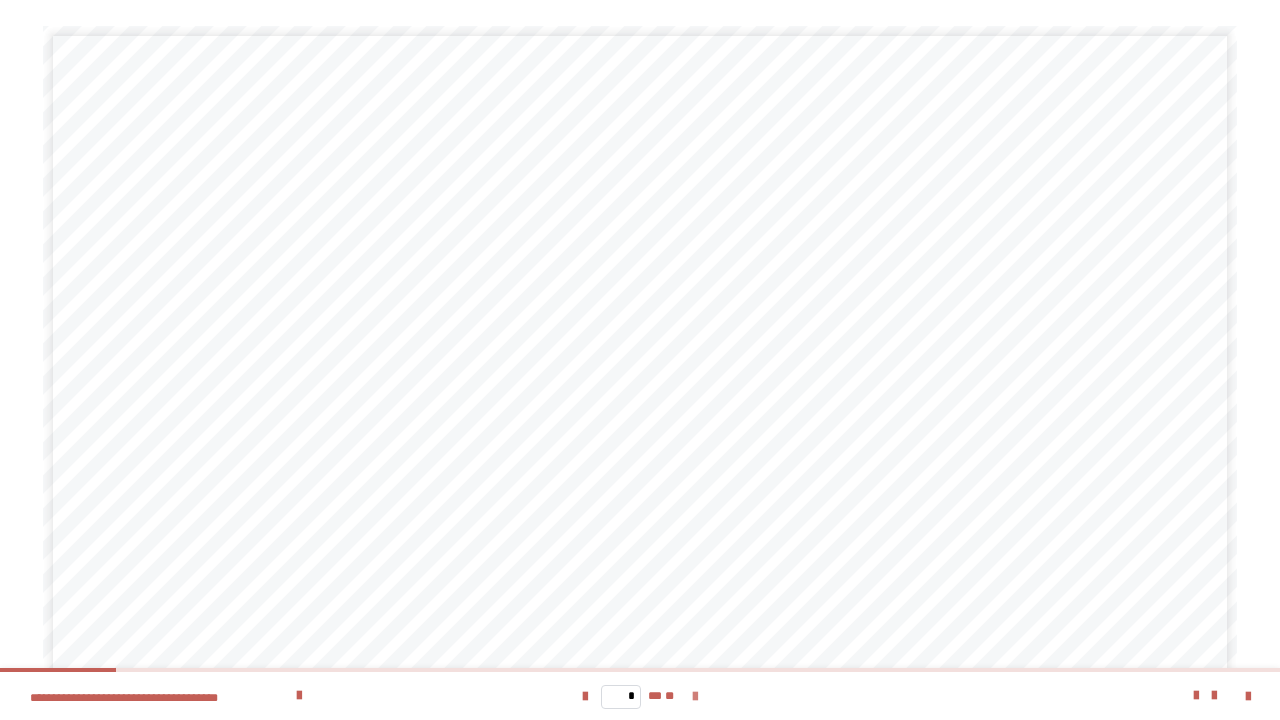 click at bounding box center [695, 697] 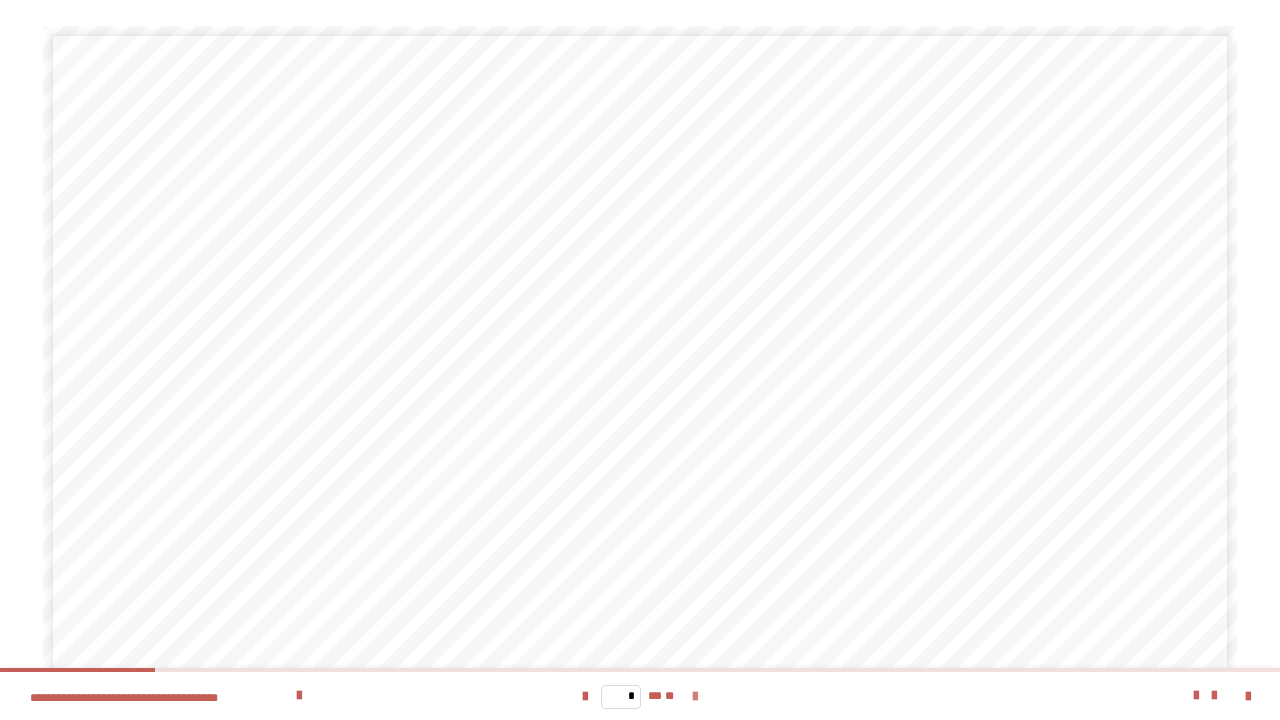 click at bounding box center [695, 697] 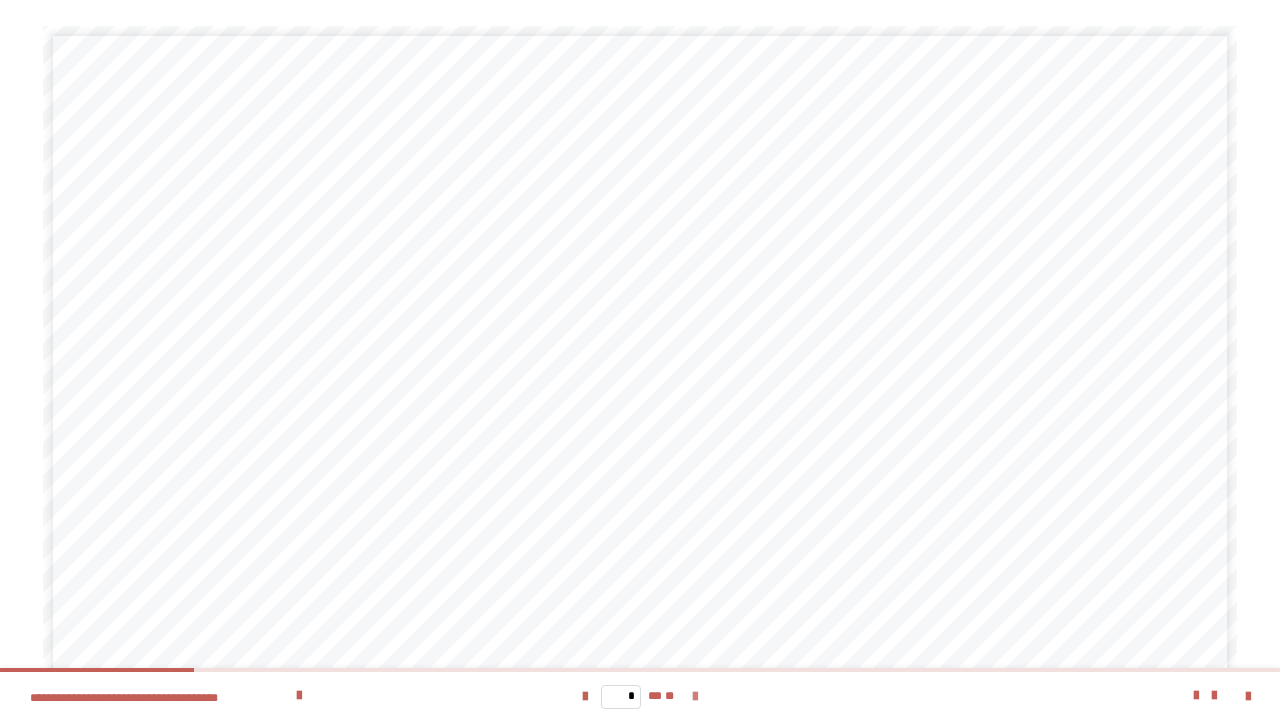 click at bounding box center [695, 697] 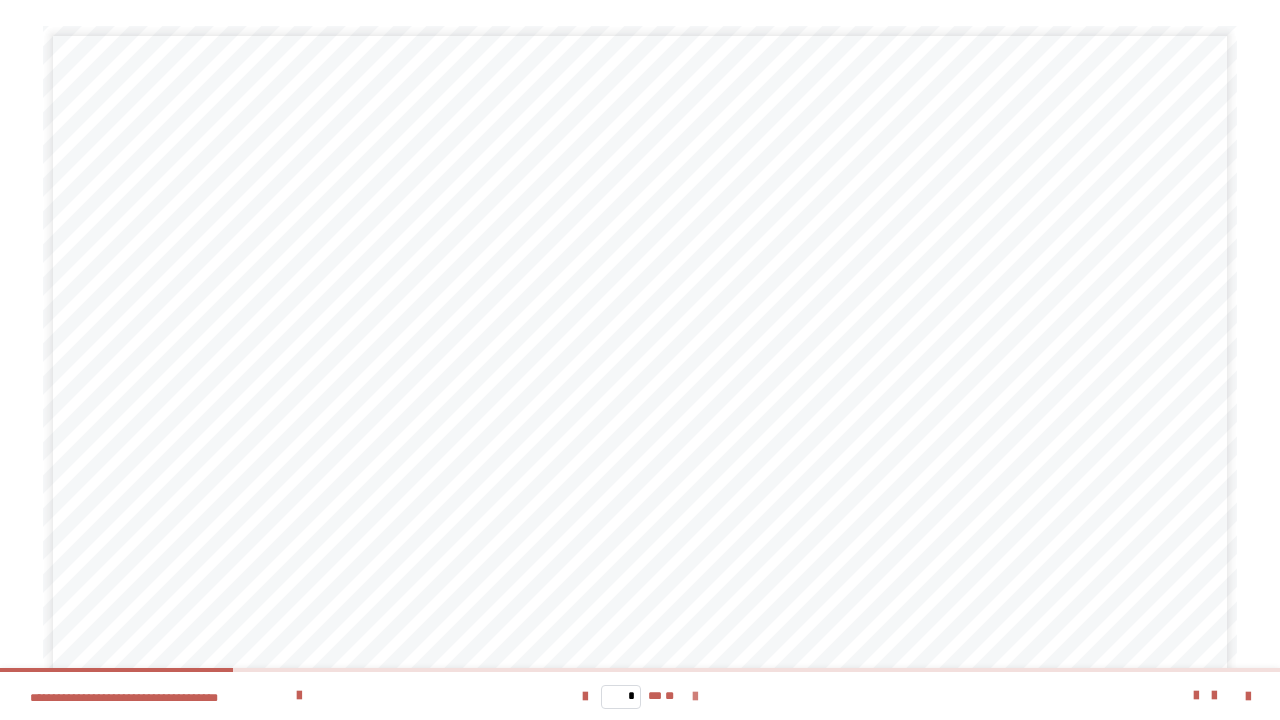 click at bounding box center [695, 697] 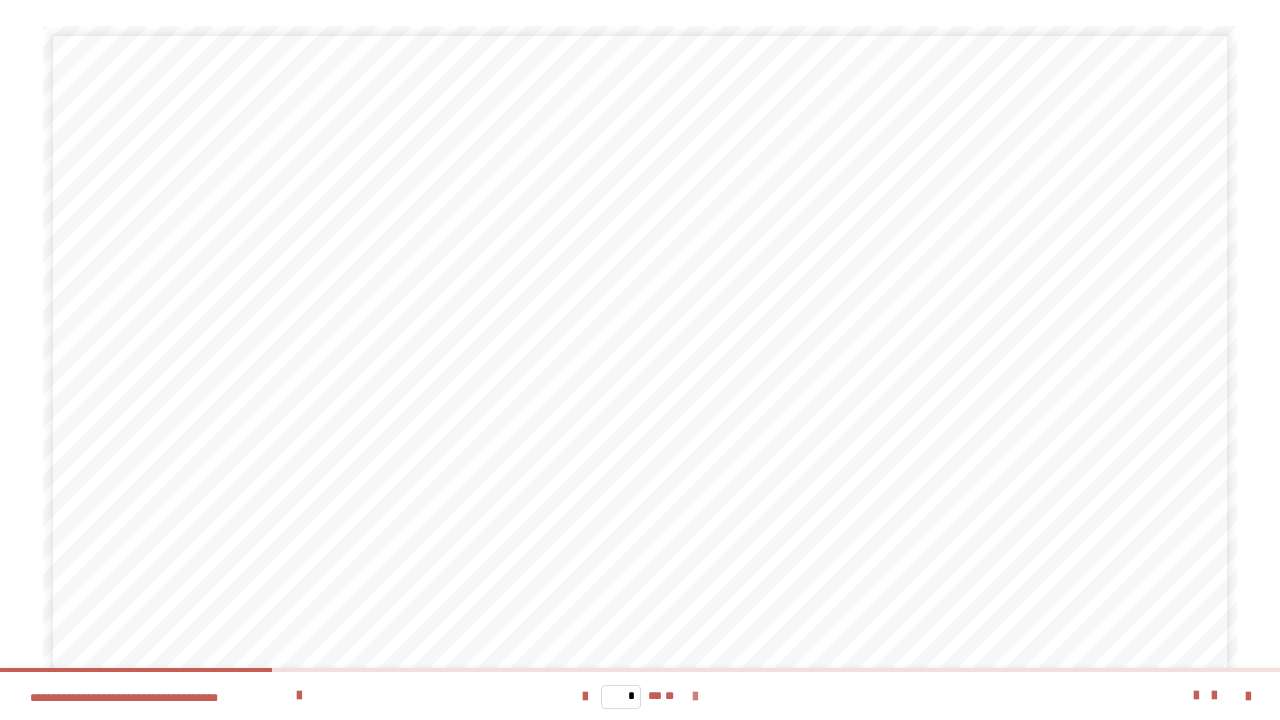 click at bounding box center [695, 697] 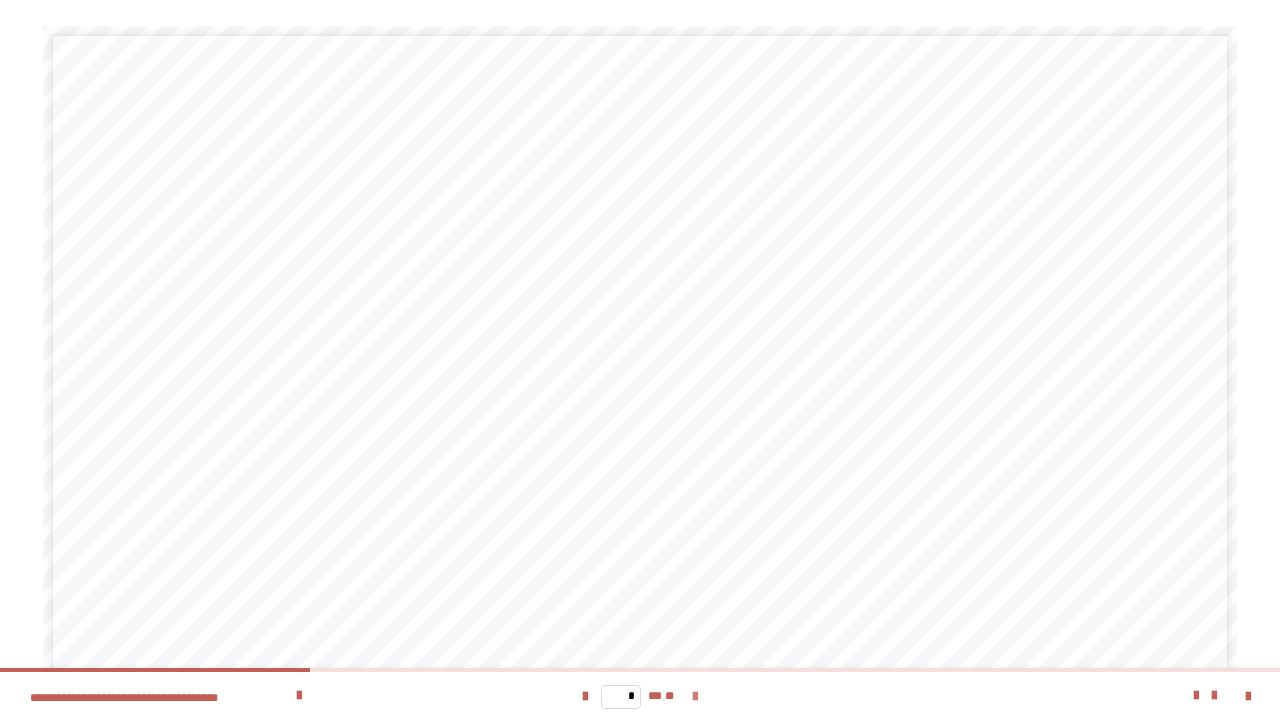 click at bounding box center (695, 697) 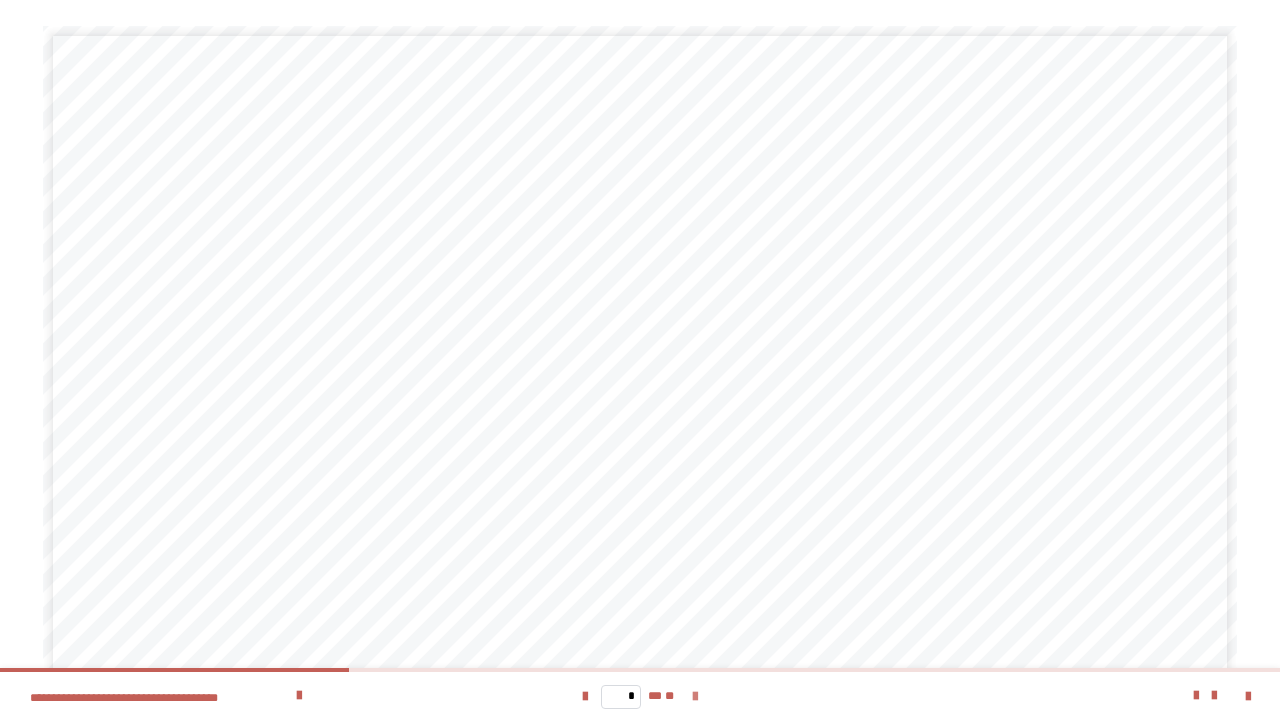 click at bounding box center (695, 697) 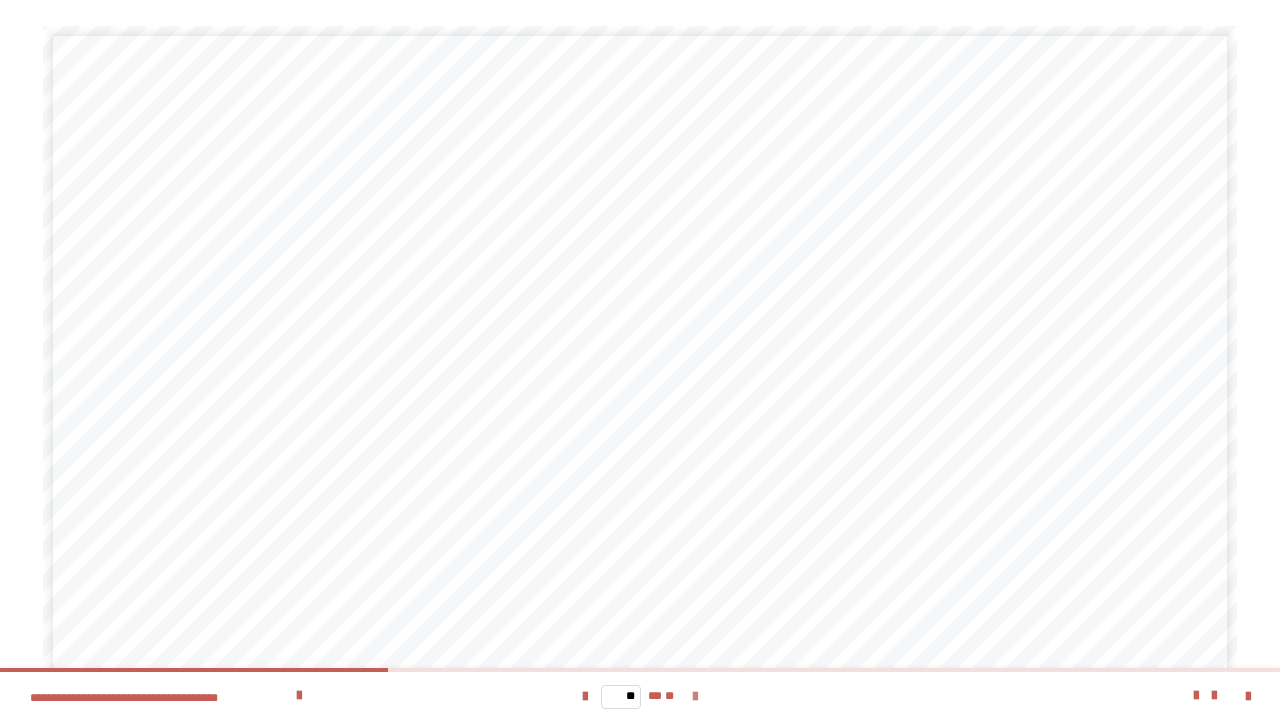 click at bounding box center (695, 697) 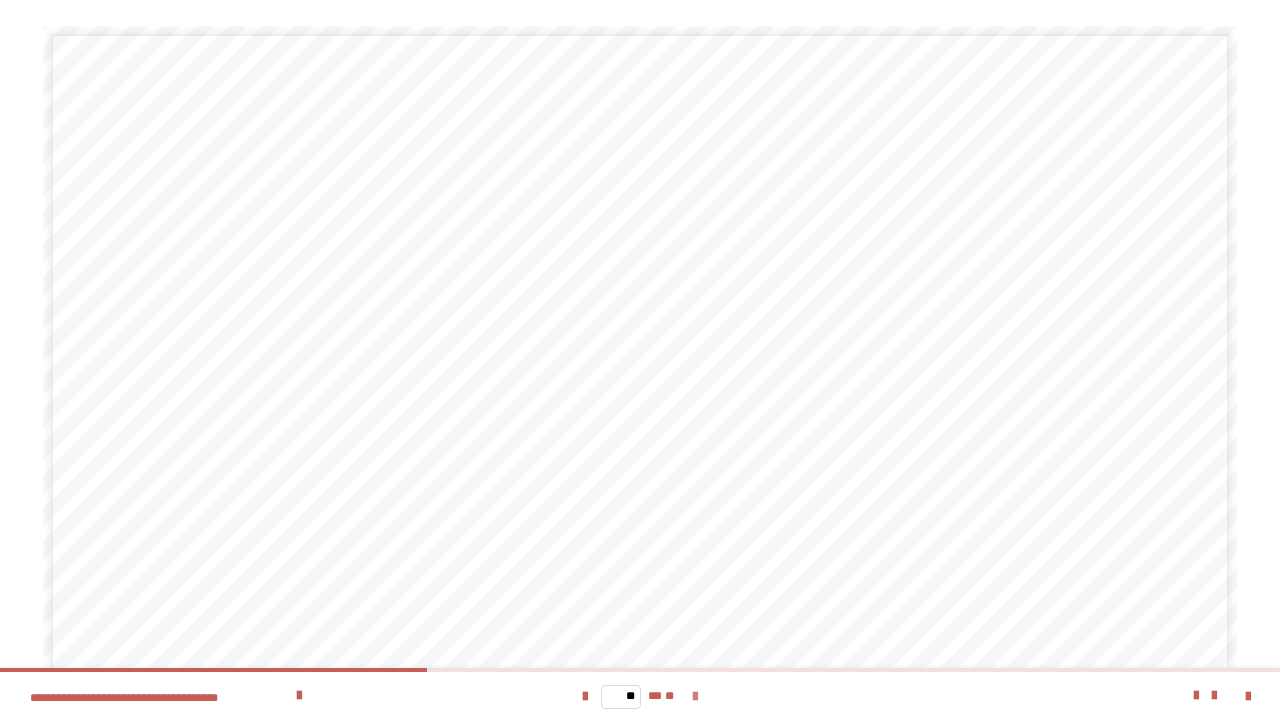 click at bounding box center [695, 697] 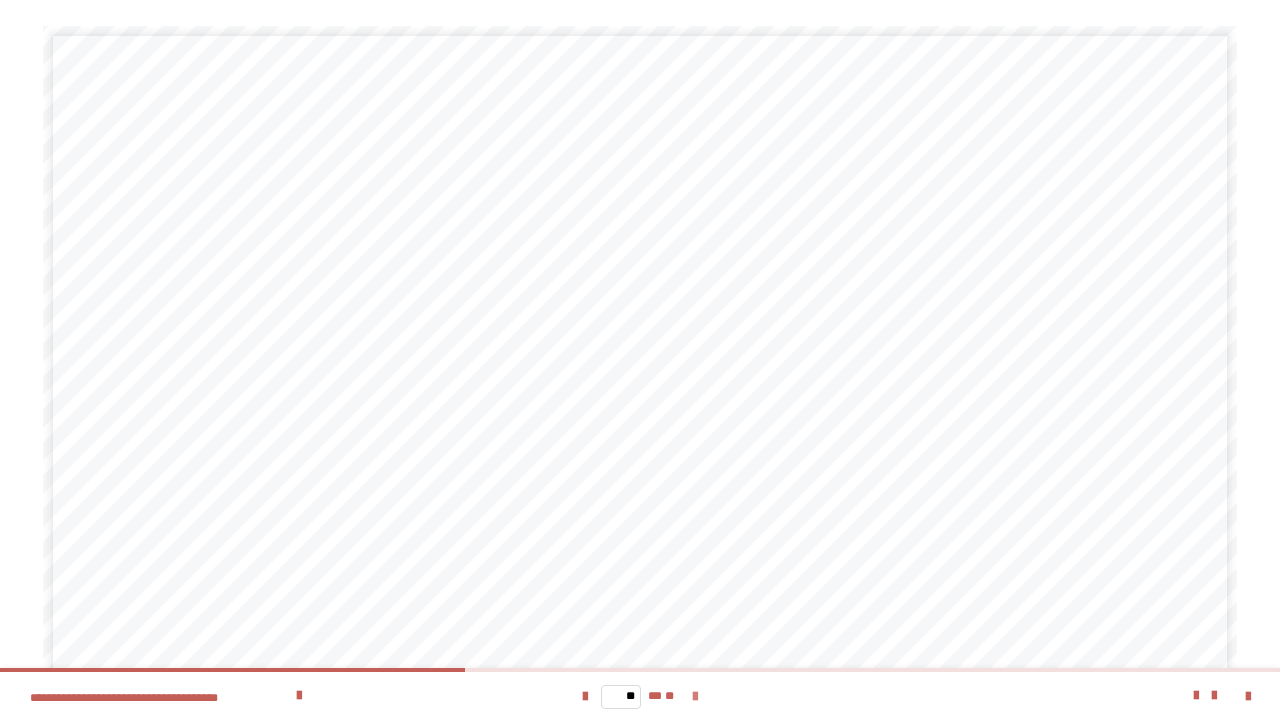 click at bounding box center [695, 697] 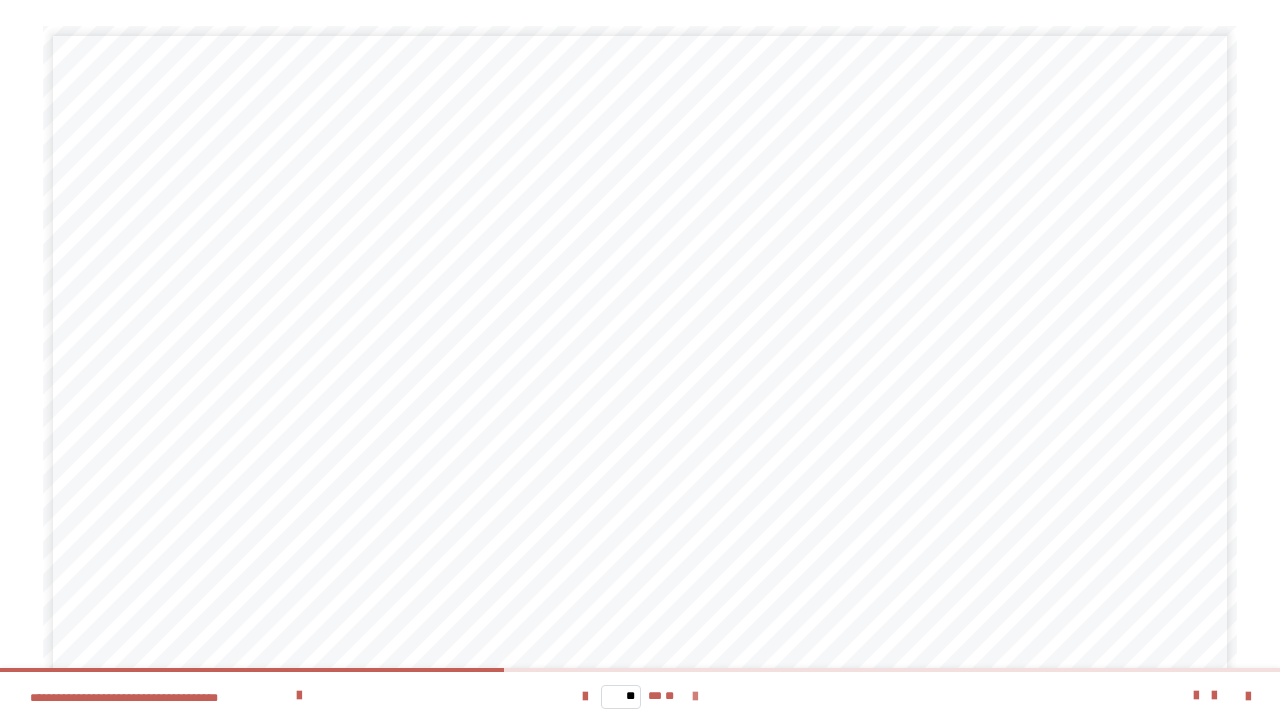 click at bounding box center (695, 697) 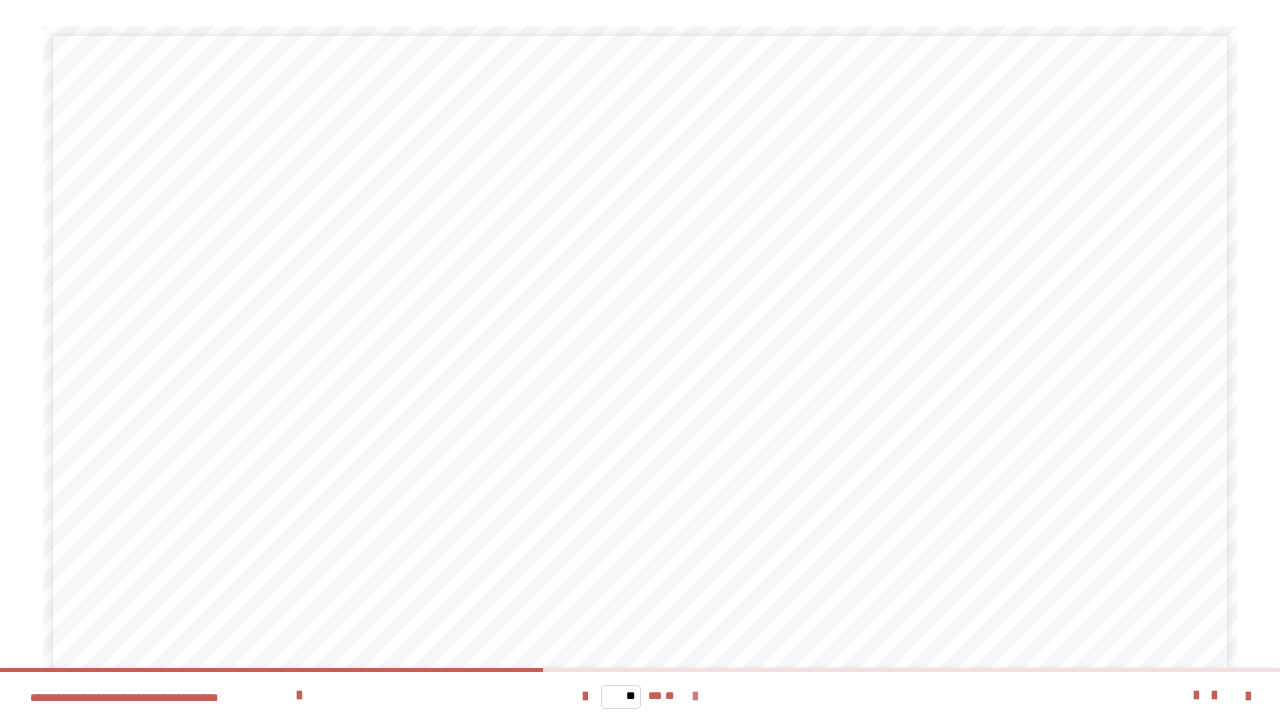 click at bounding box center [695, 697] 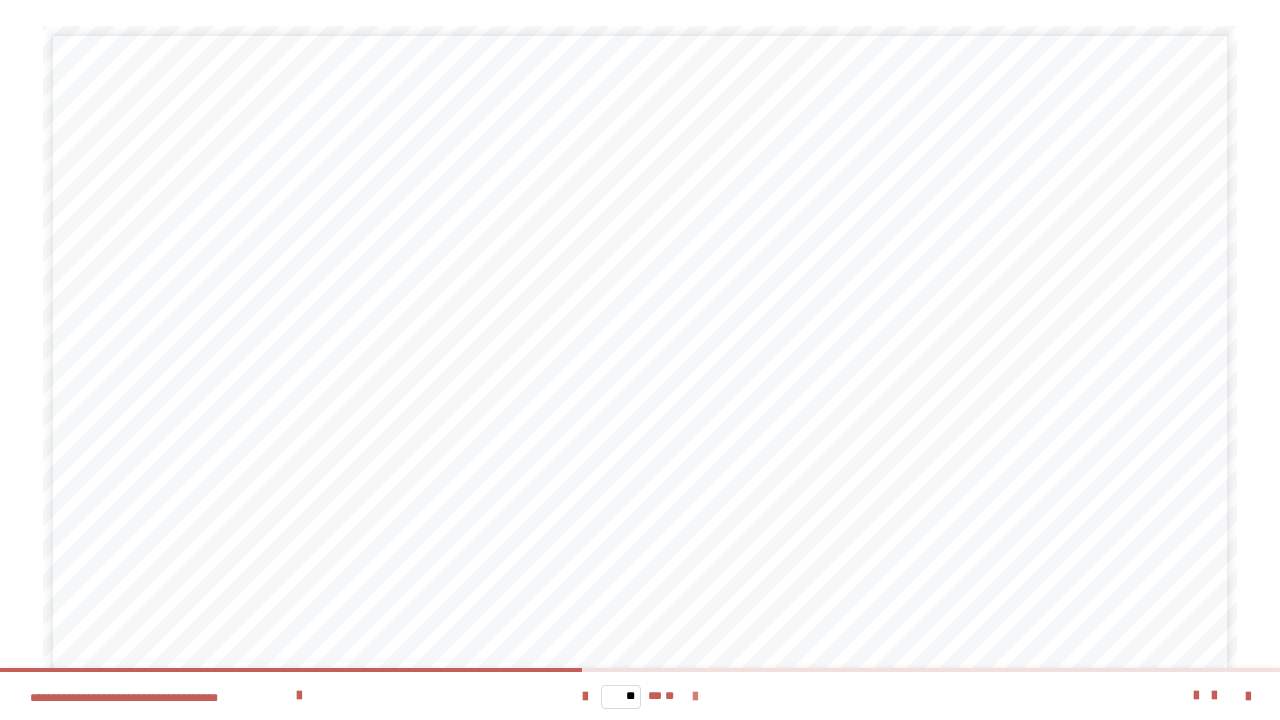 click at bounding box center (695, 697) 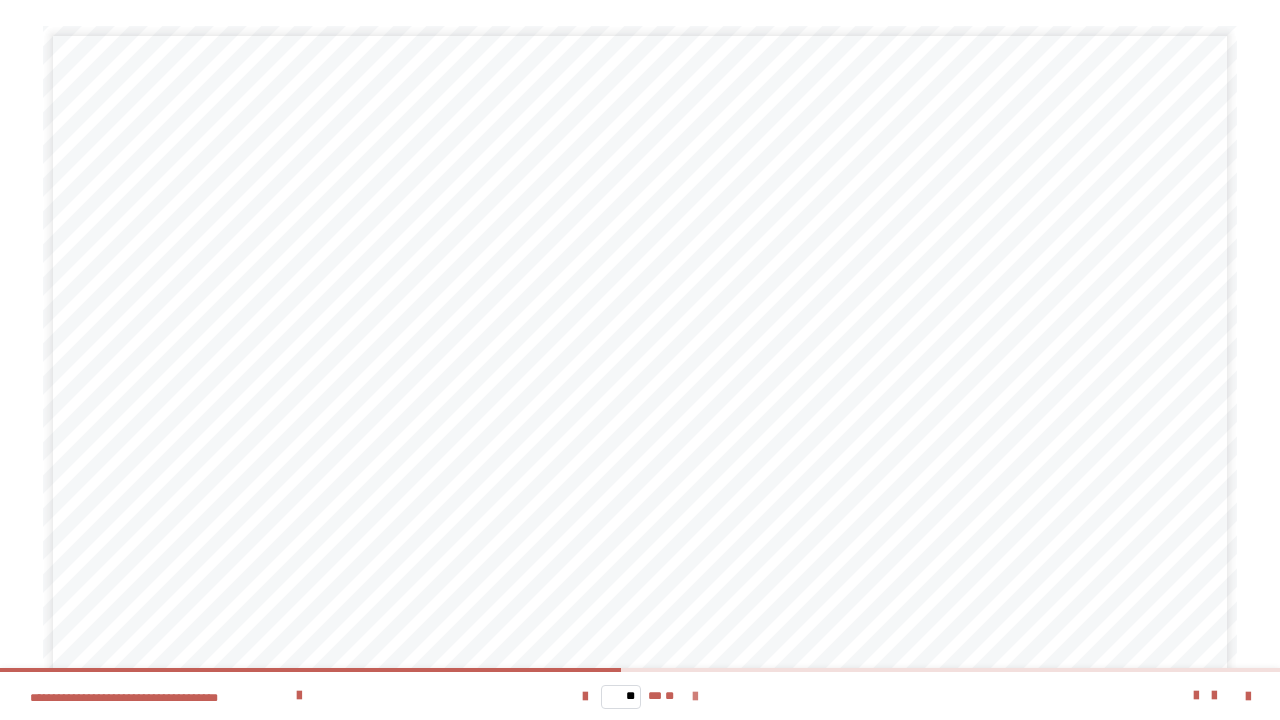 click at bounding box center (695, 697) 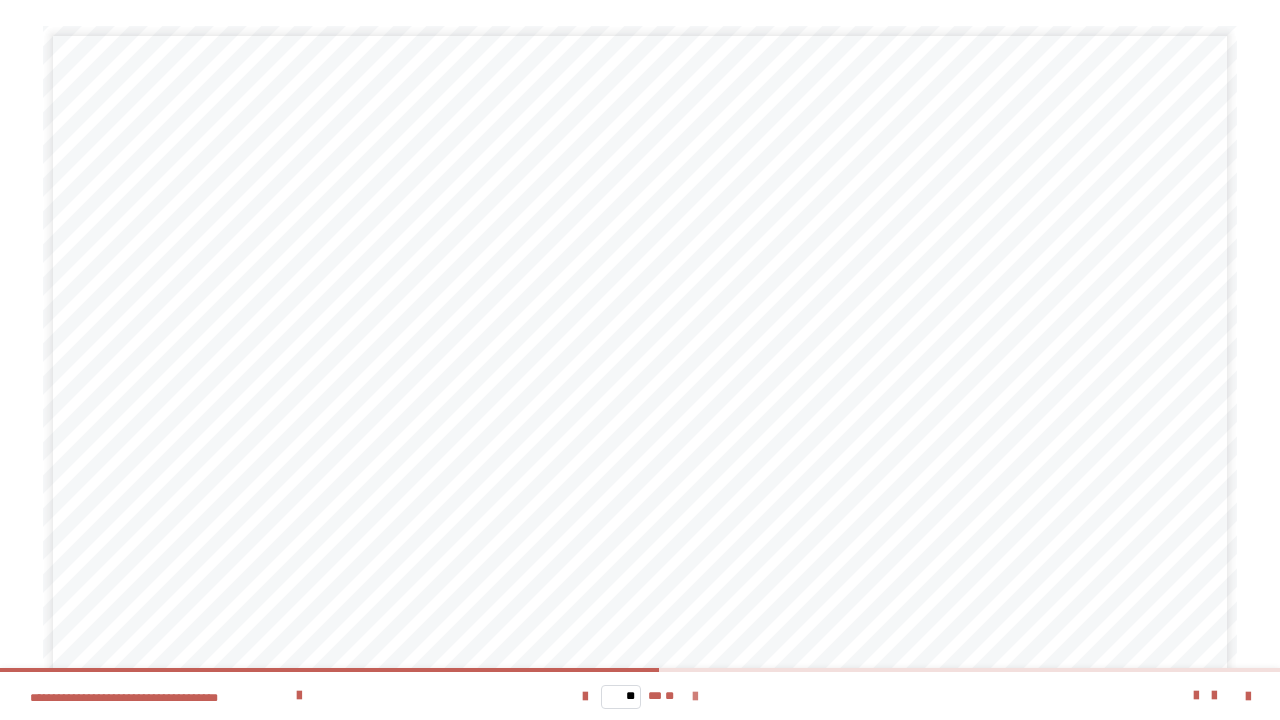 click at bounding box center [695, 697] 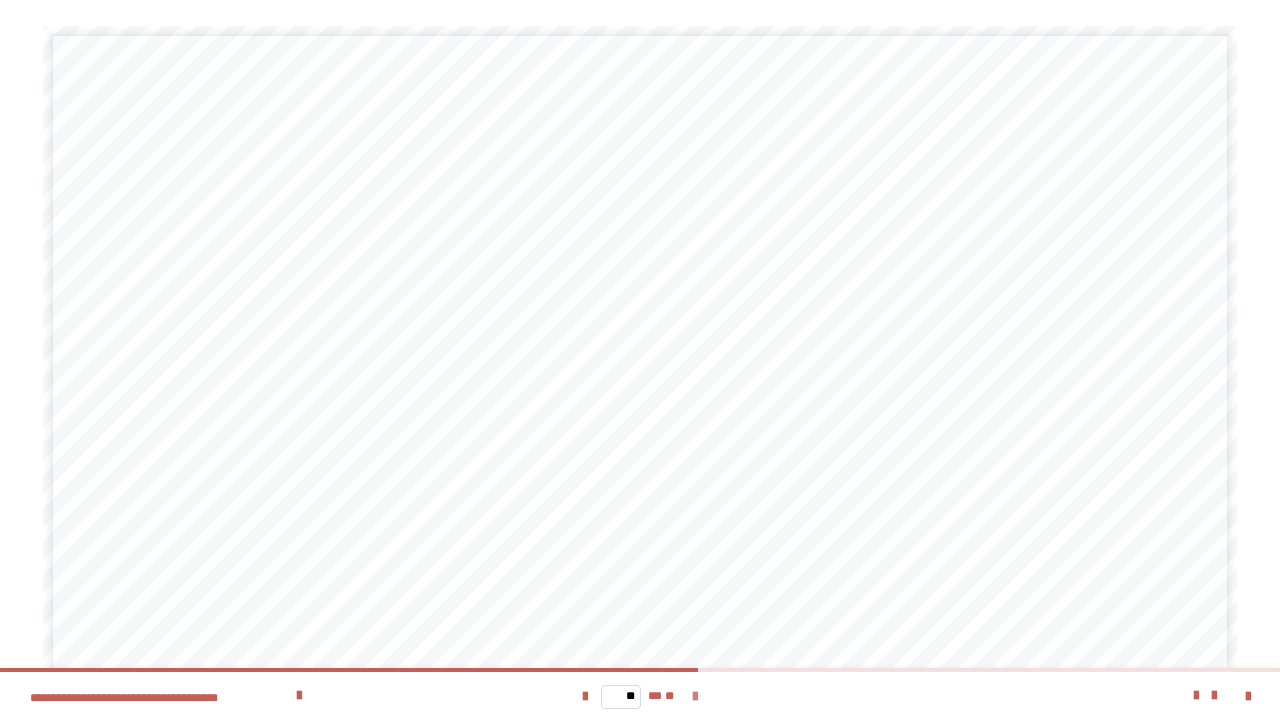 click at bounding box center (695, 697) 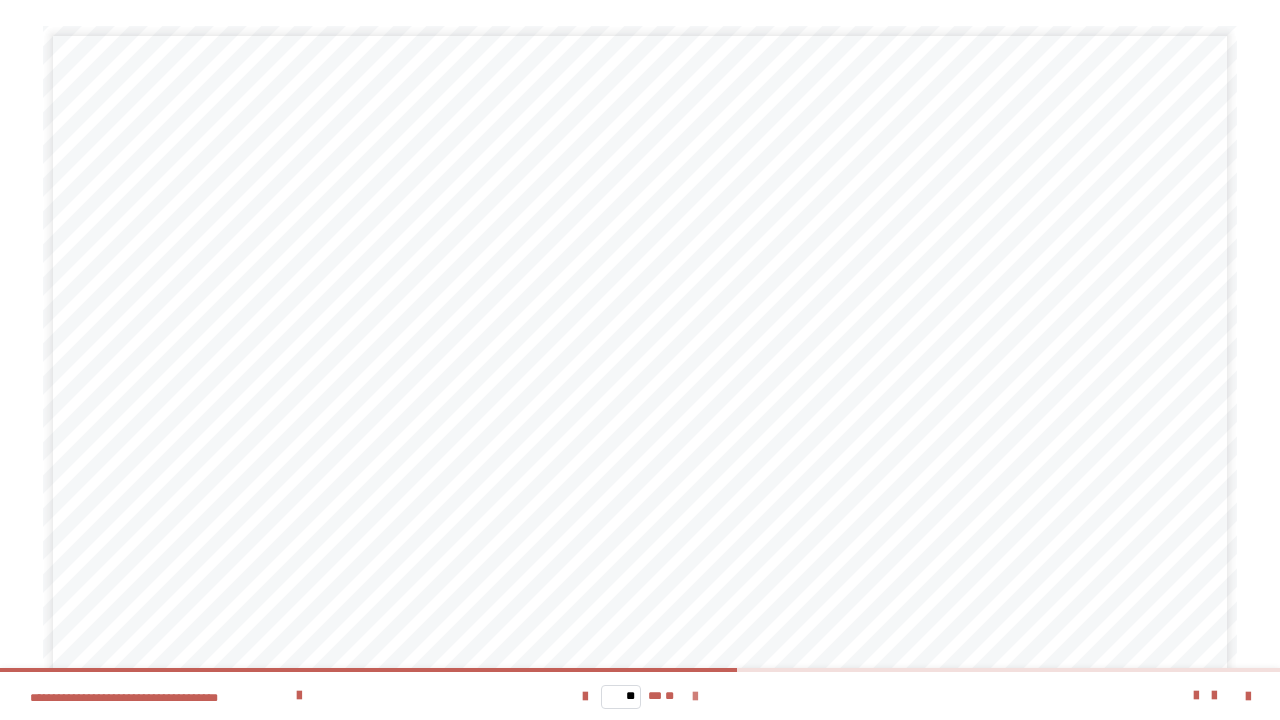 click at bounding box center (695, 697) 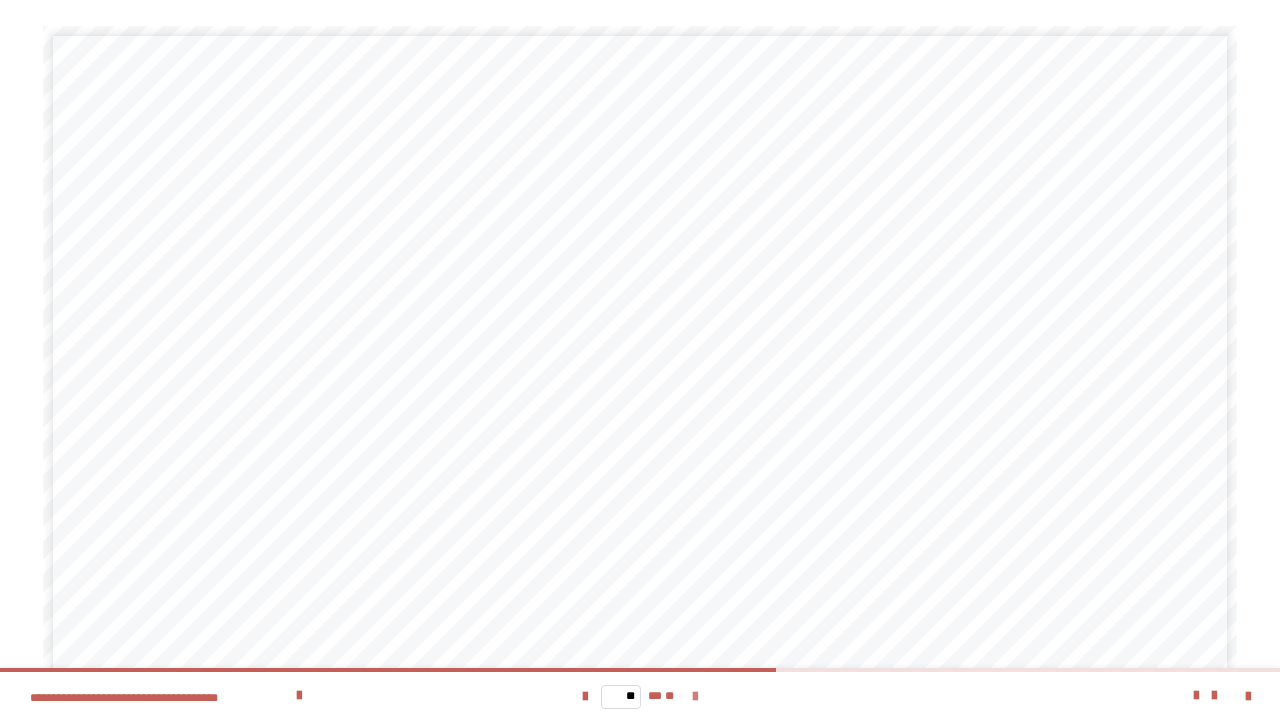 click at bounding box center [695, 697] 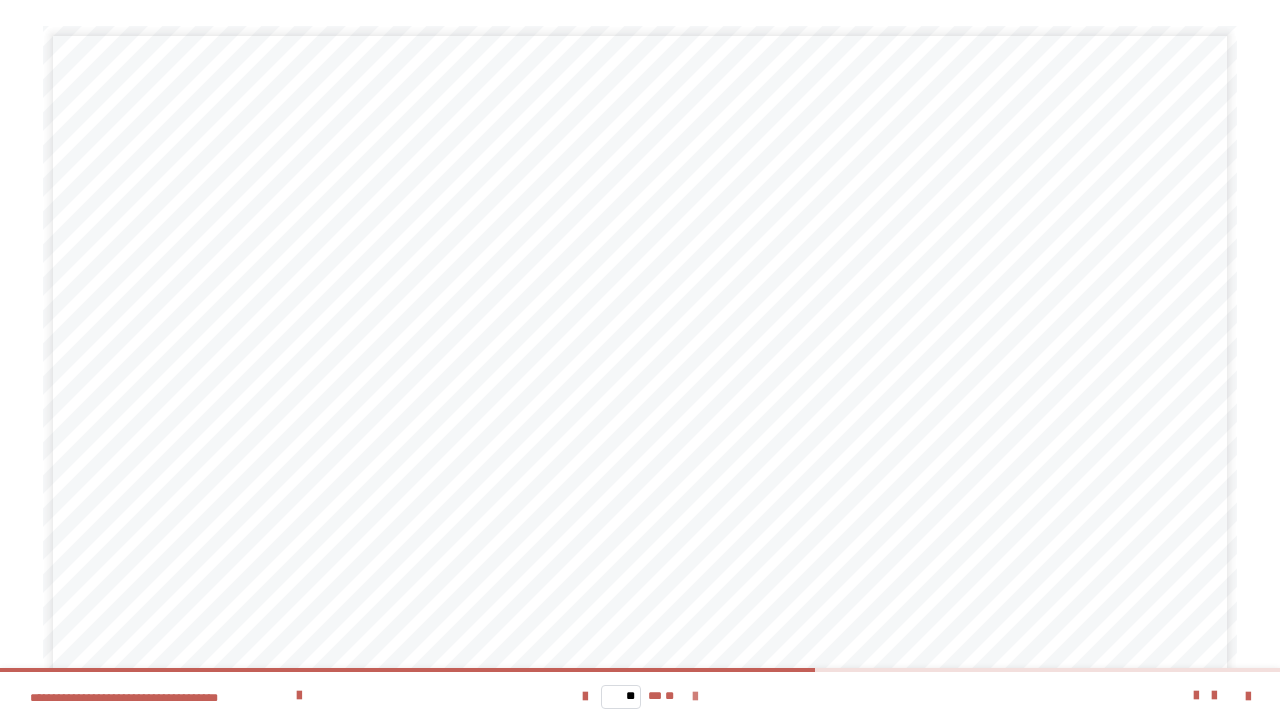click at bounding box center [695, 697] 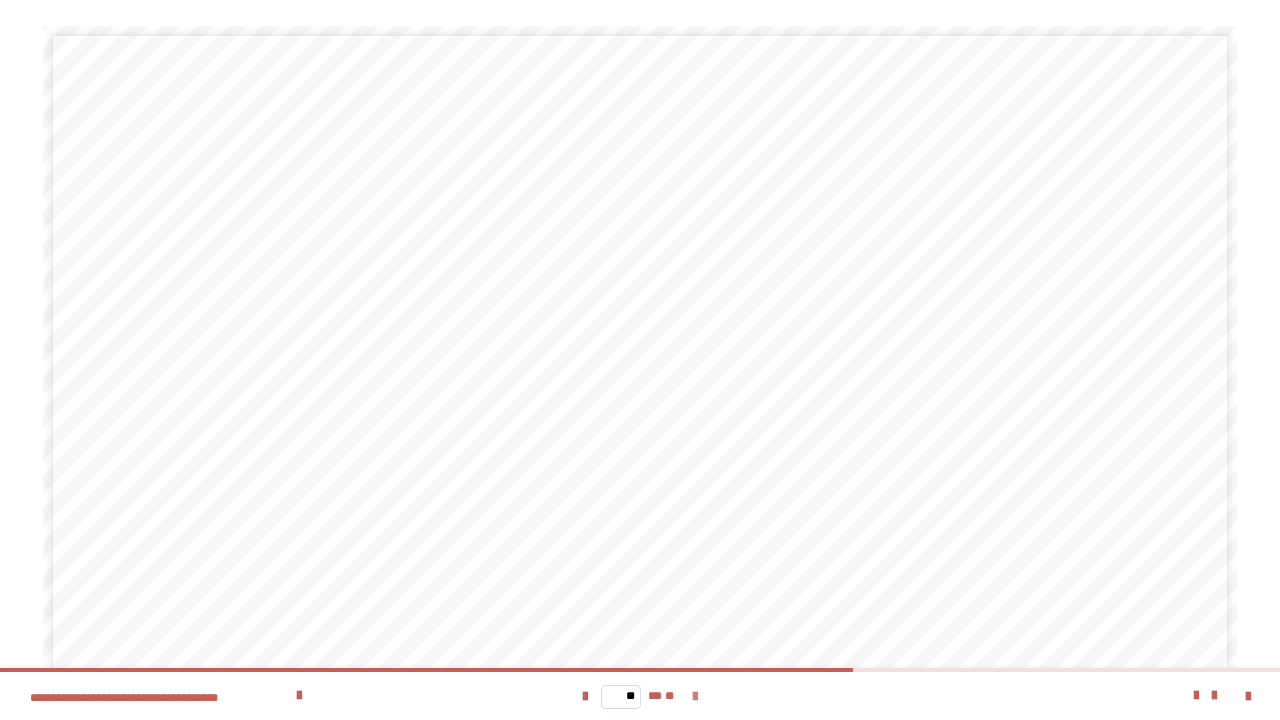 click at bounding box center (695, 697) 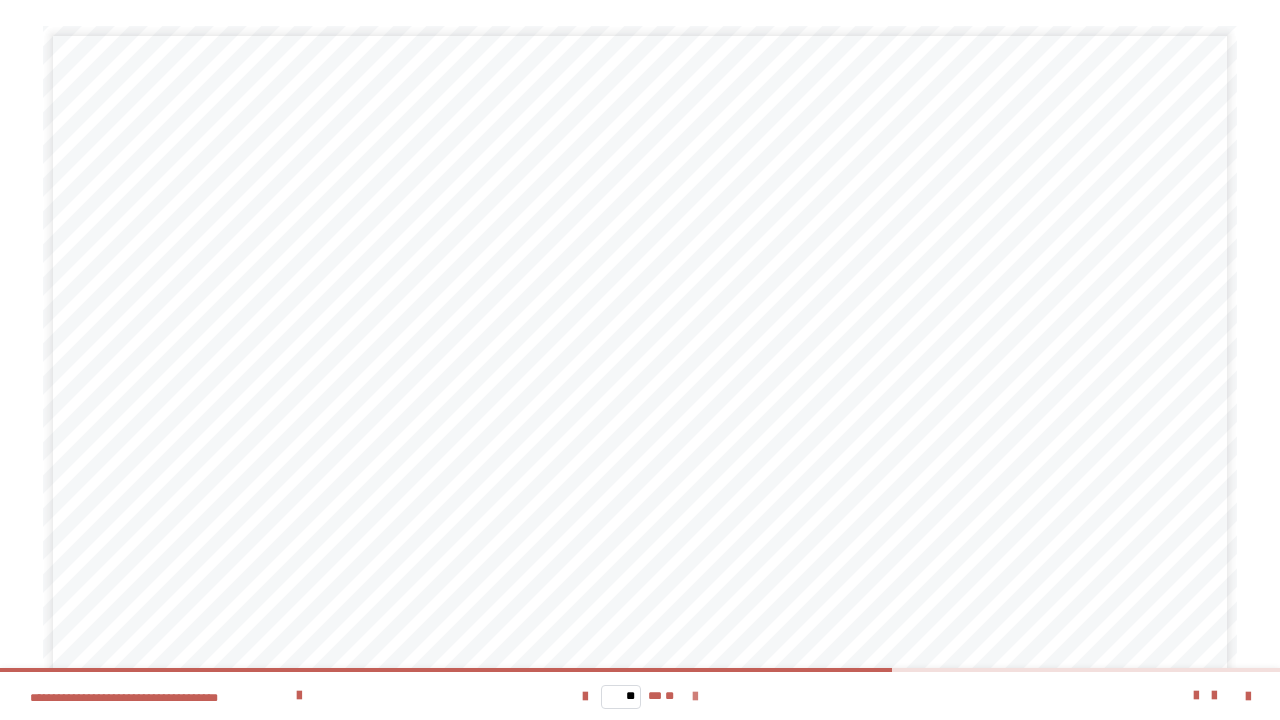 click at bounding box center [695, 697] 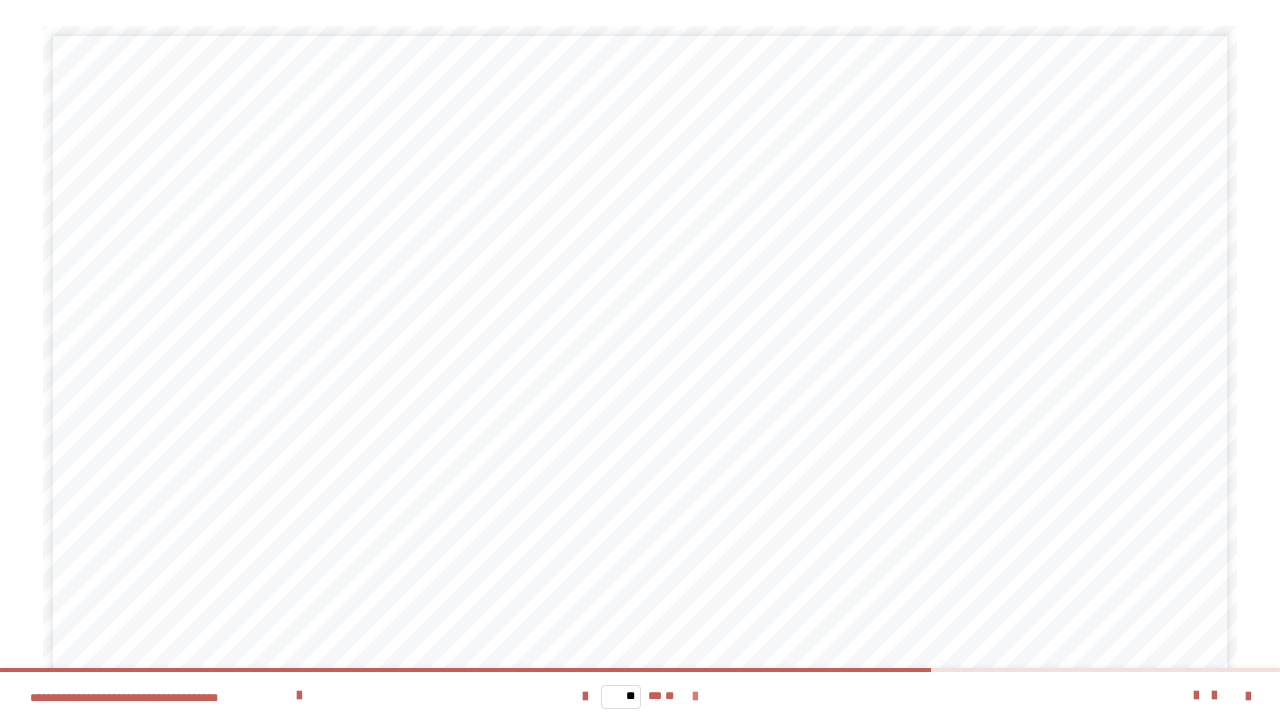 click at bounding box center [695, 697] 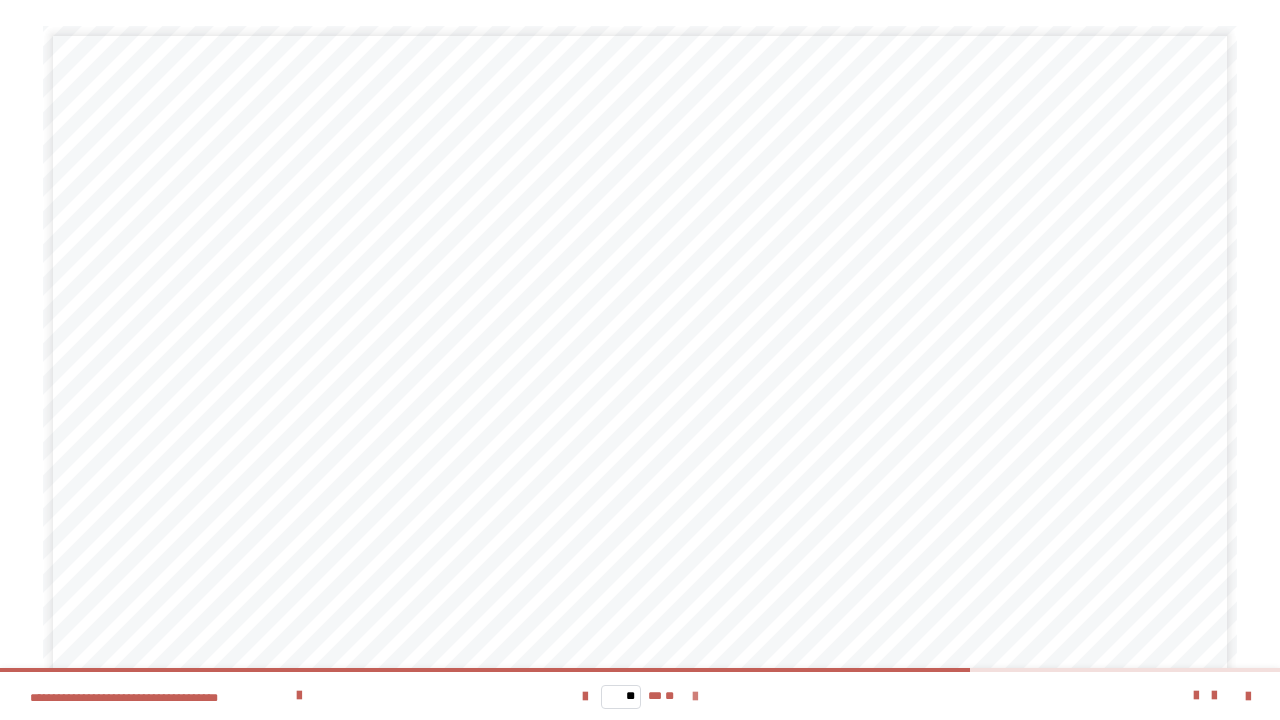 click at bounding box center (695, 697) 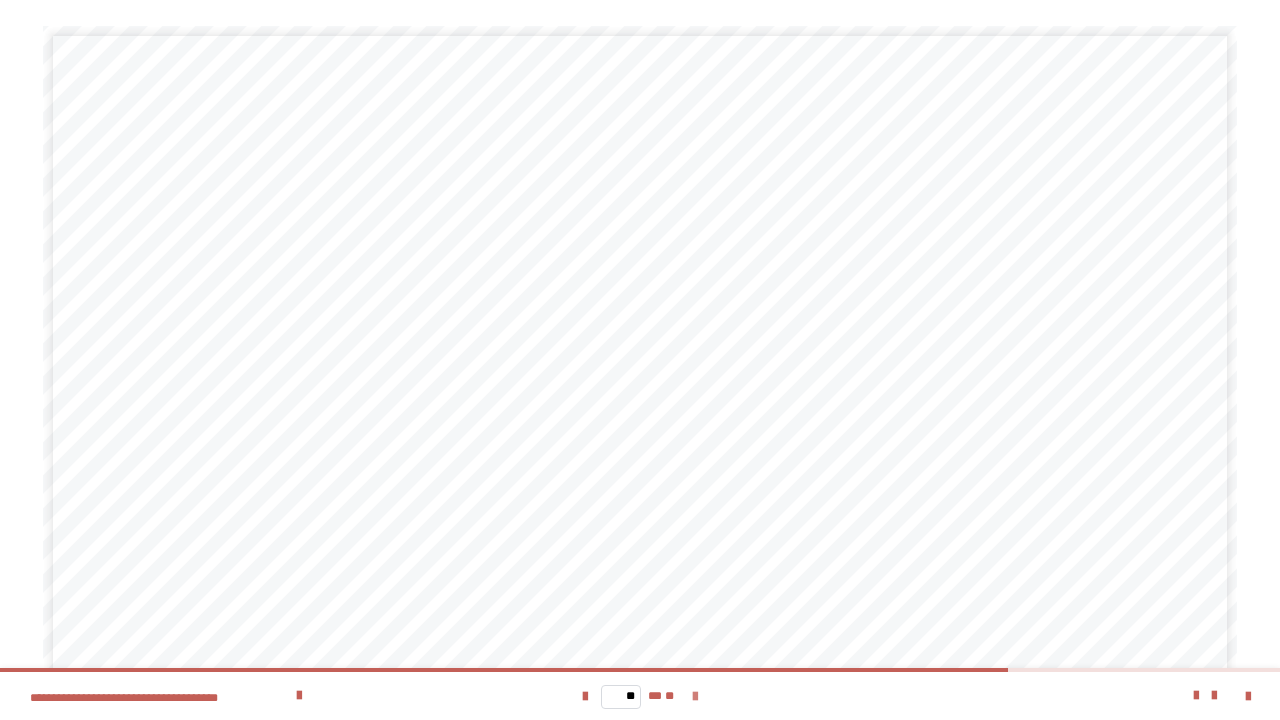 click at bounding box center (695, 697) 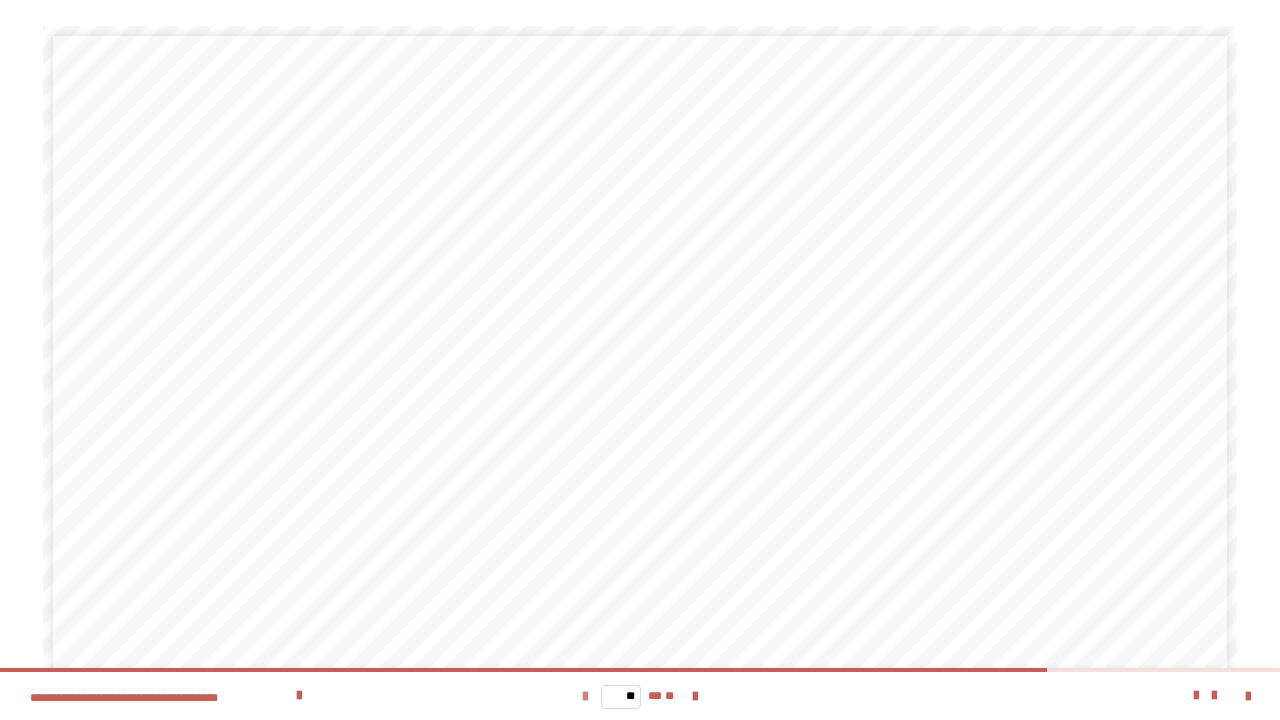 click at bounding box center (585, 697) 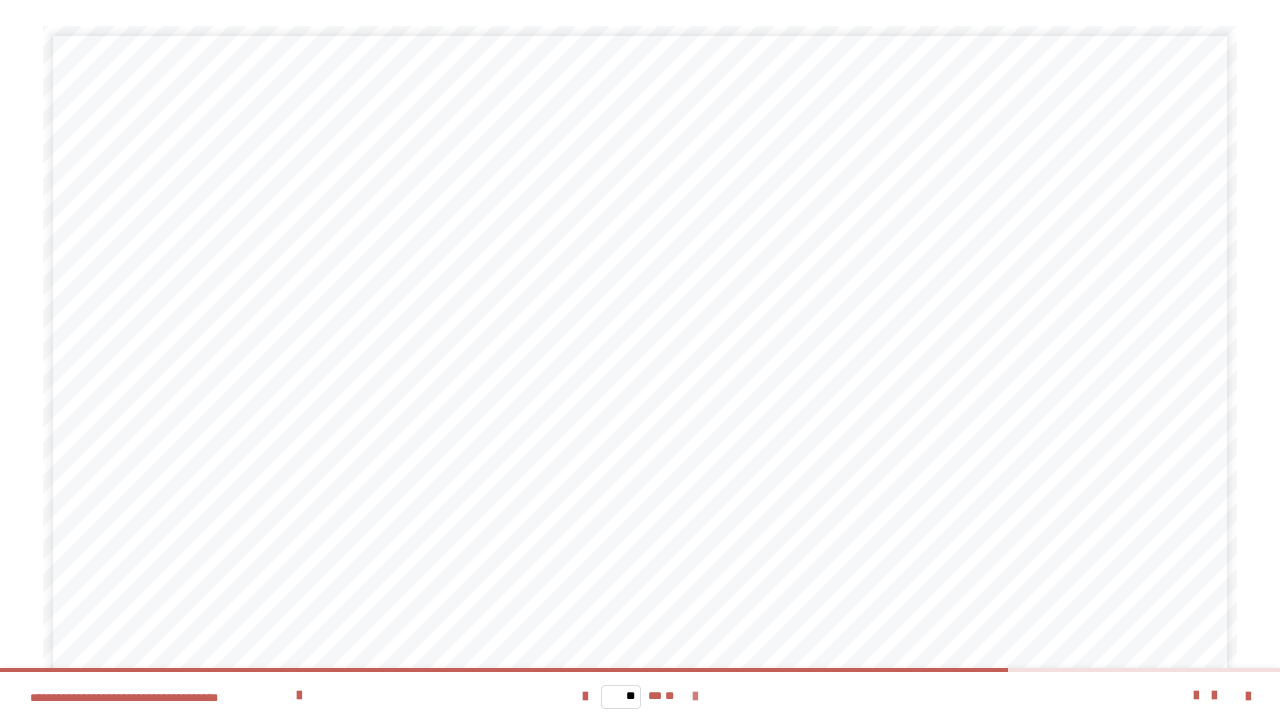 click at bounding box center (695, 697) 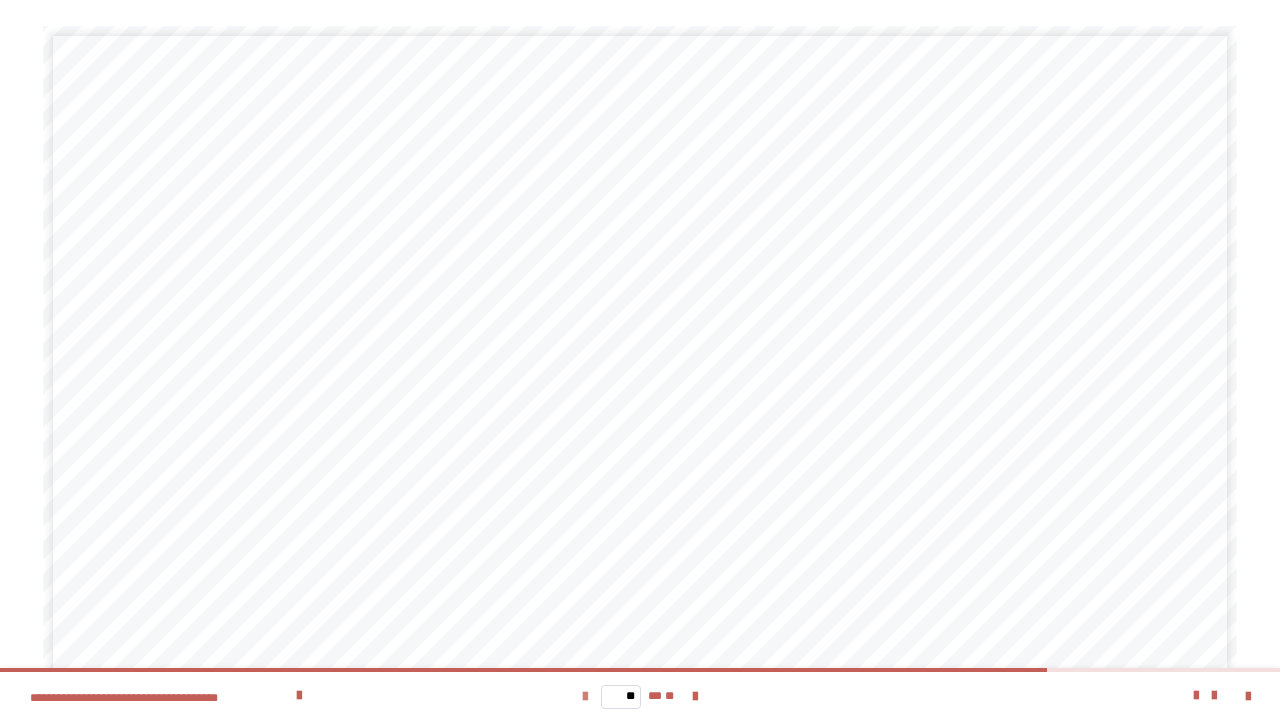 click at bounding box center [585, 697] 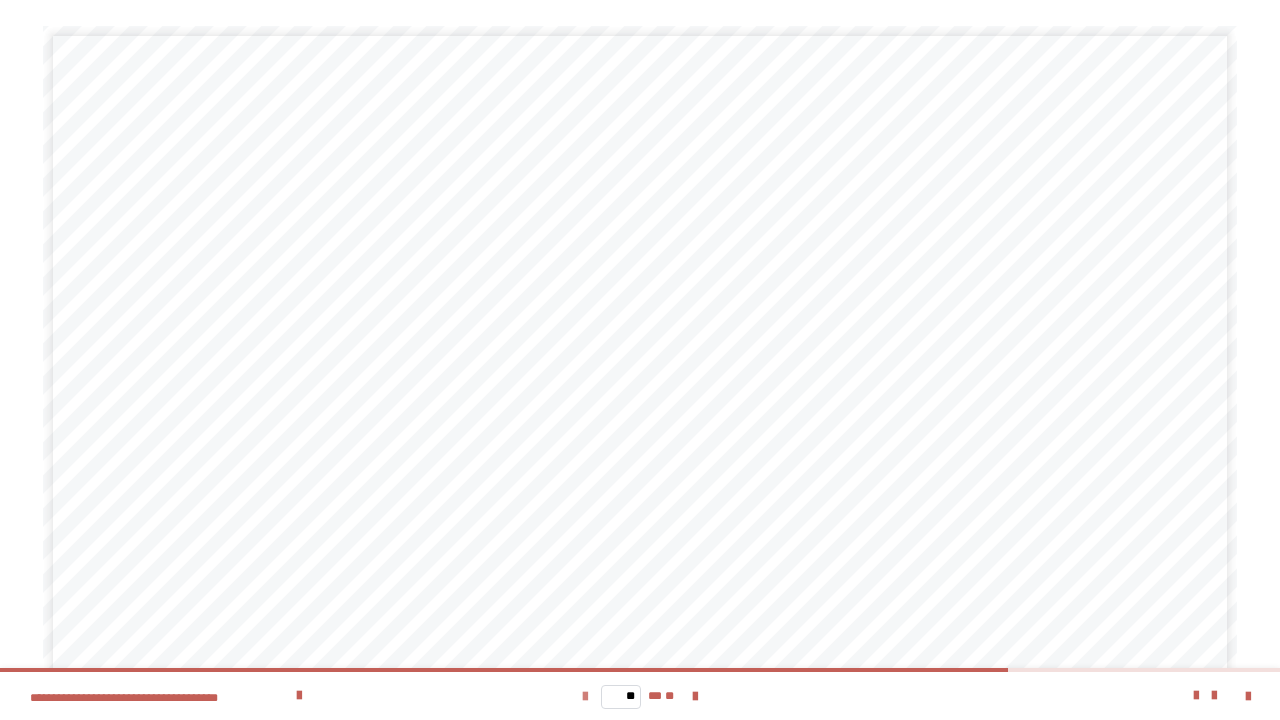 click at bounding box center (585, 697) 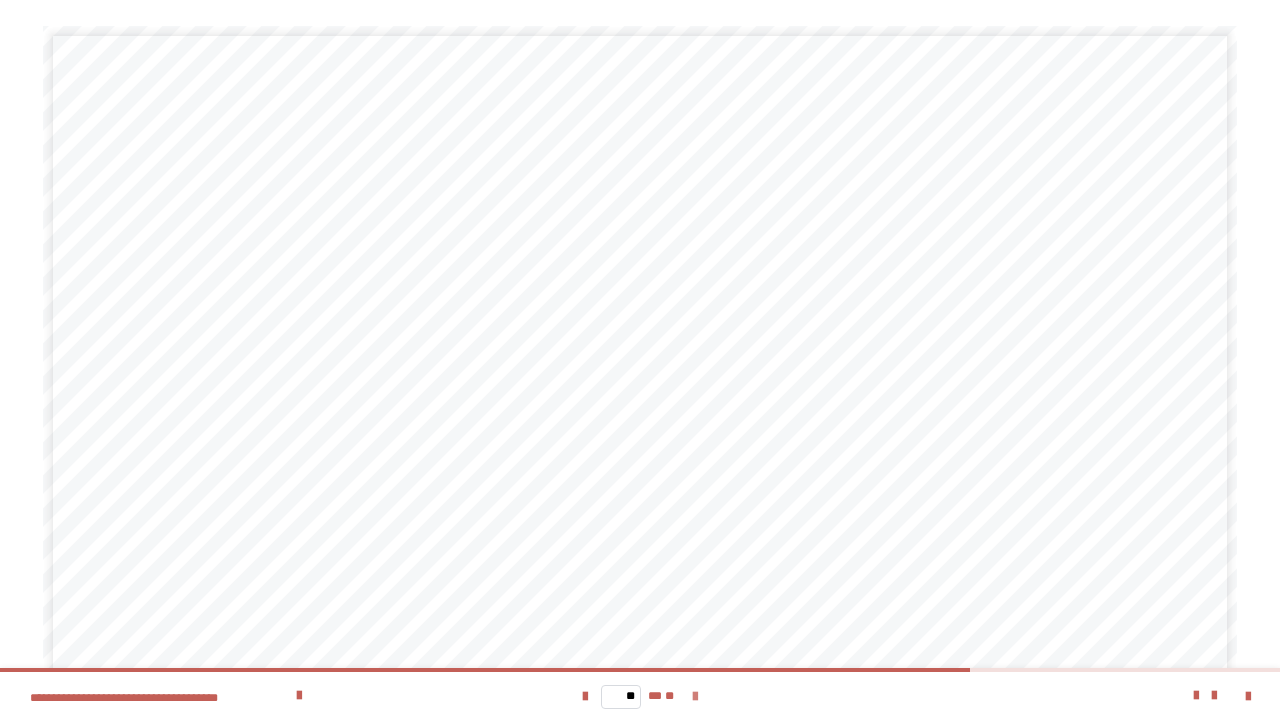 click at bounding box center [695, 697] 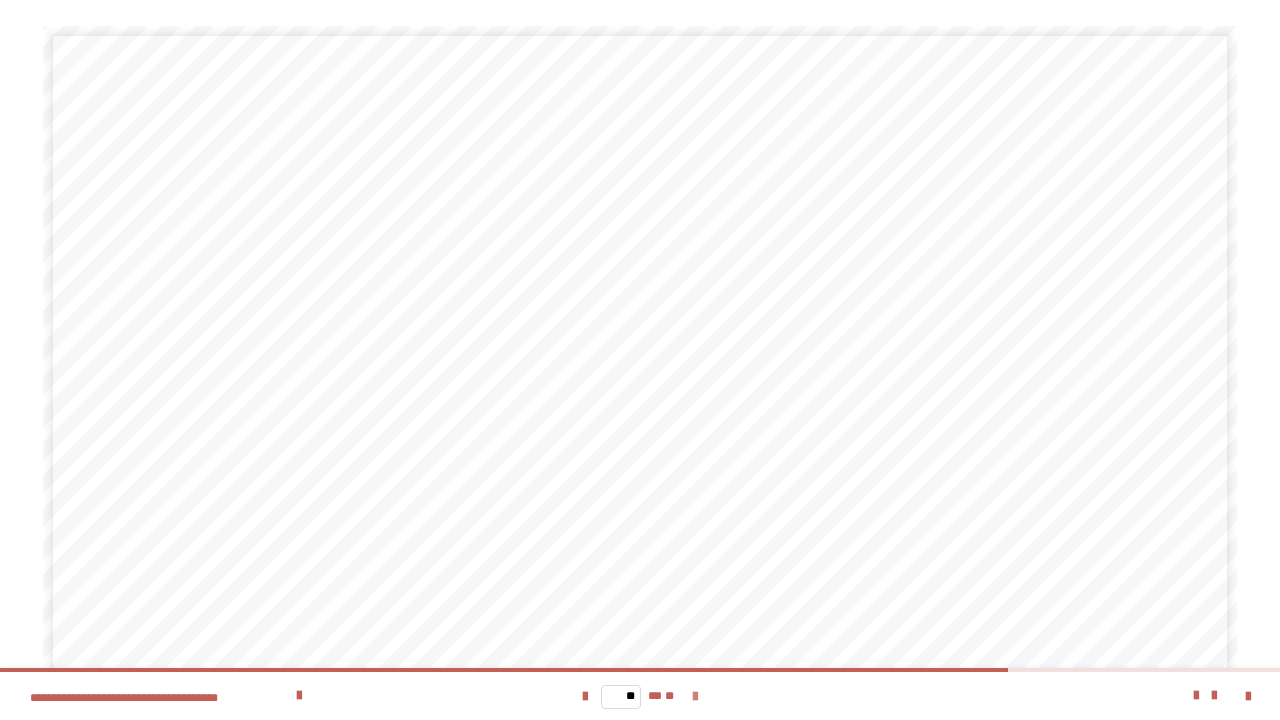 click at bounding box center [695, 697] 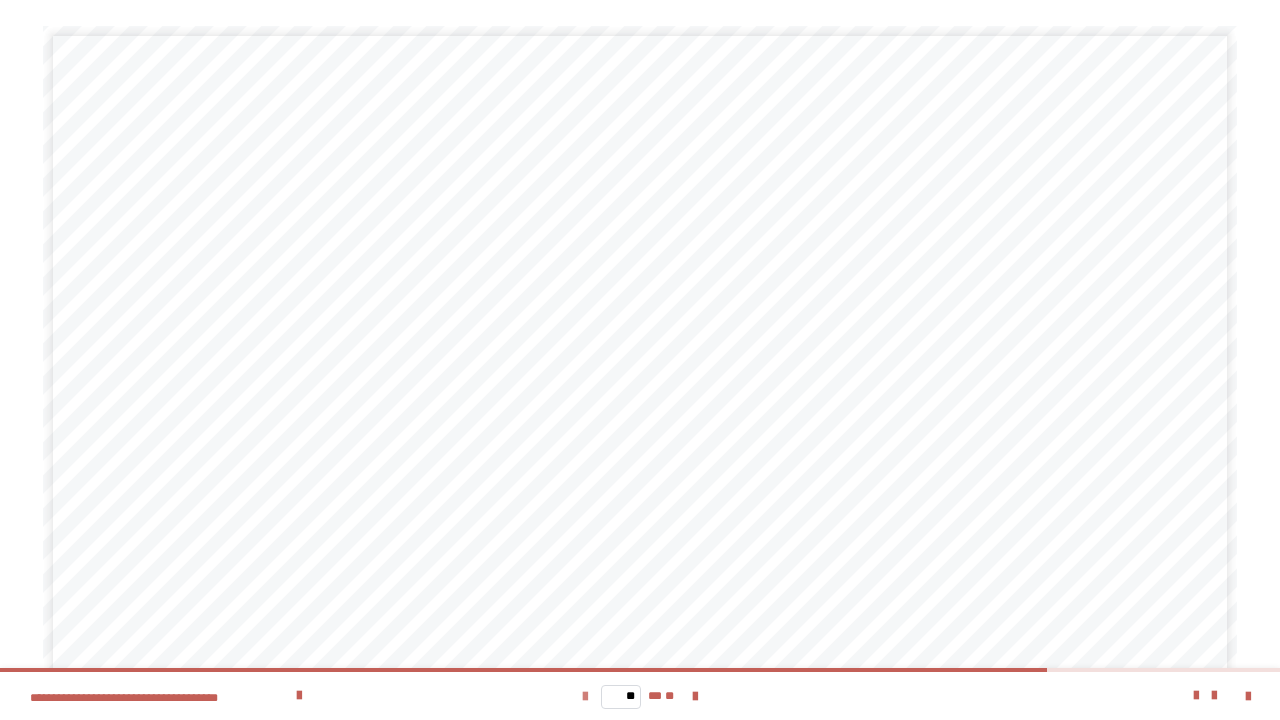 click at bounding box center [585, 697] 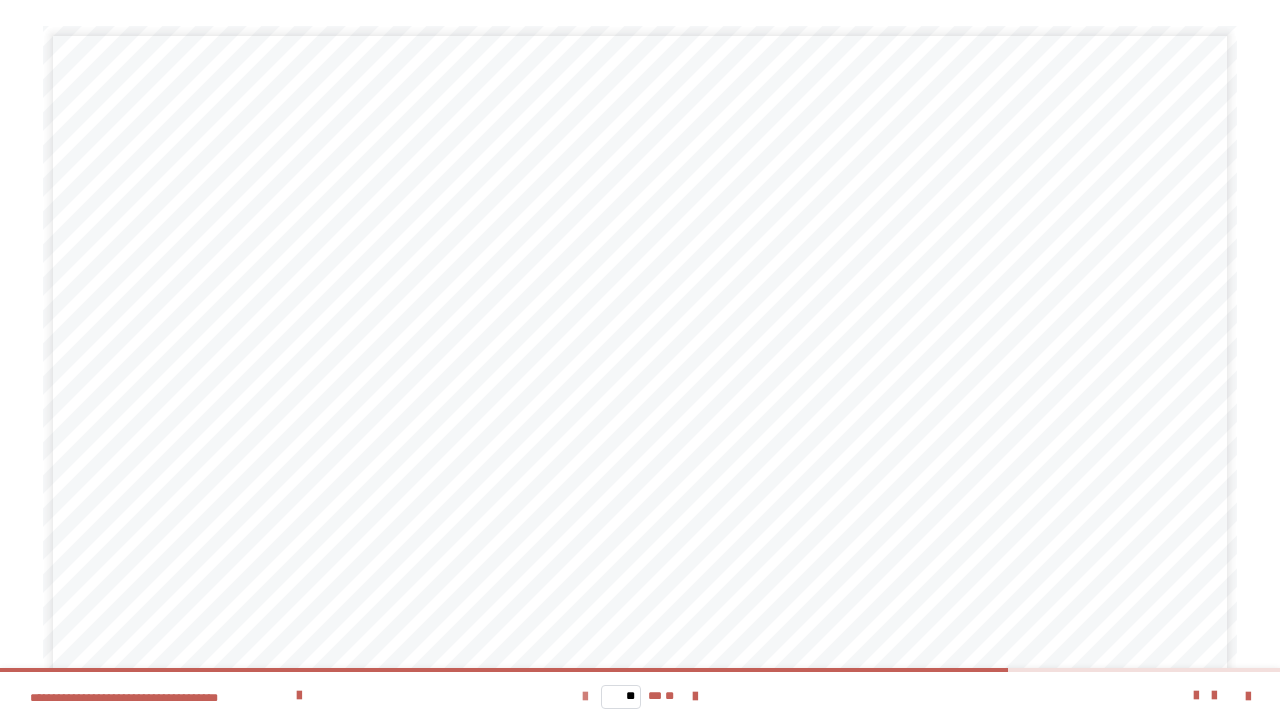 click at bounding box center (585, 697) 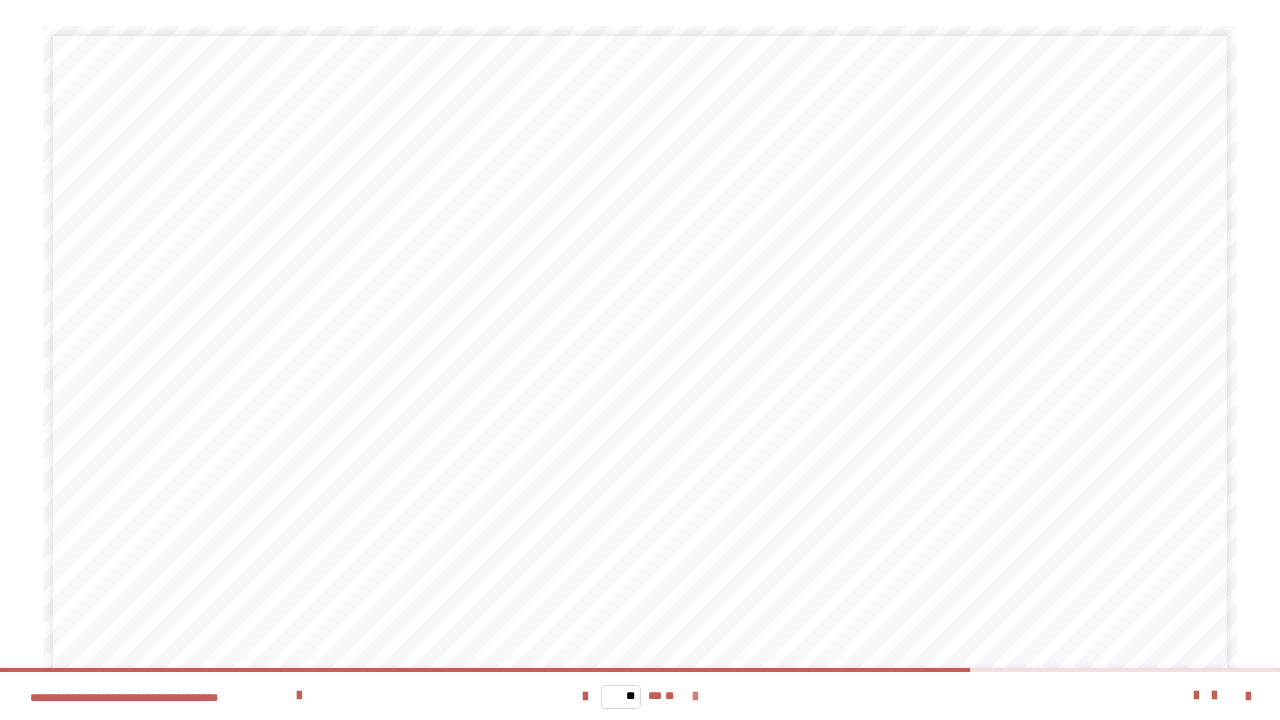 click at bounding box center [695, 697] 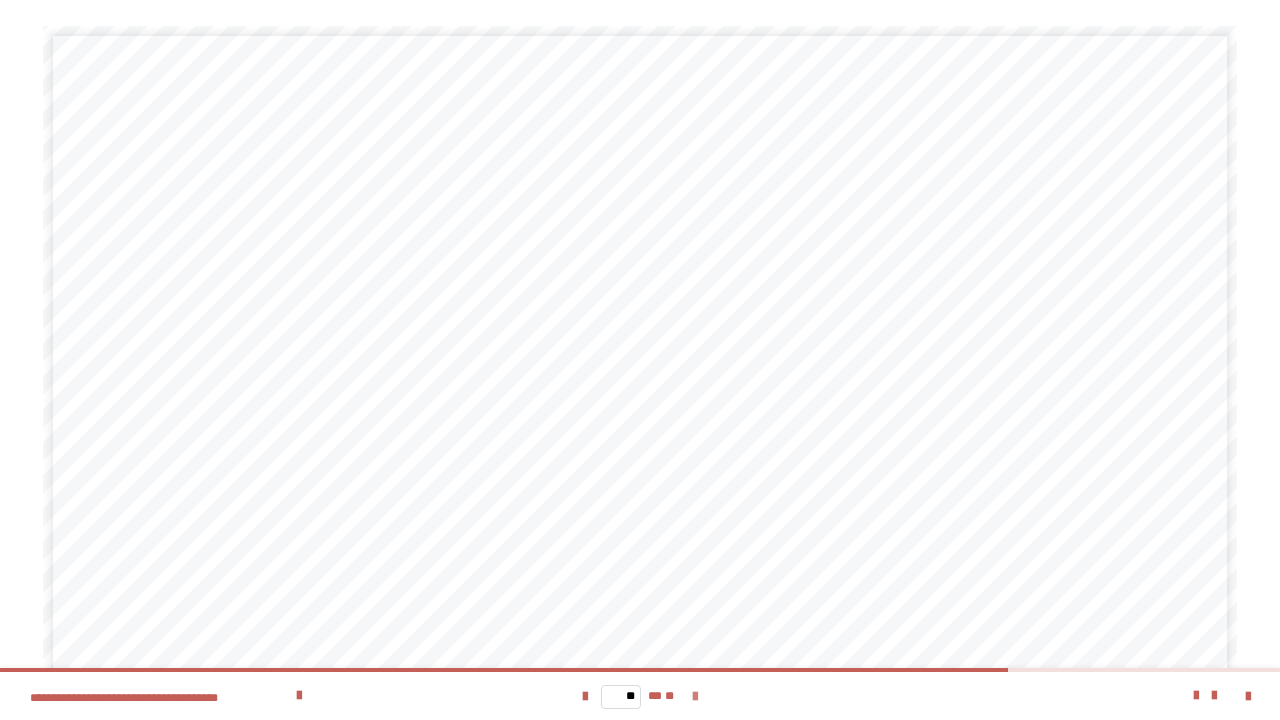 click at bounding box center [695, 697] 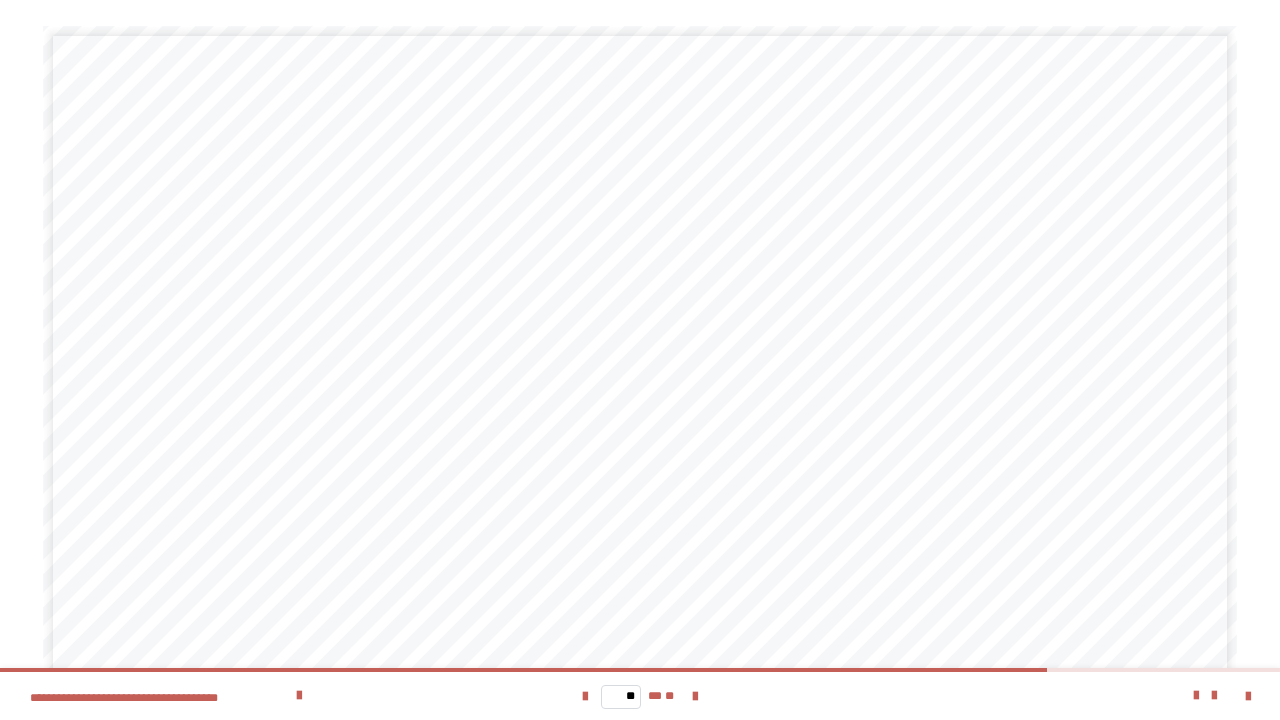click on "** ** **" at bounding box center [640, 696] 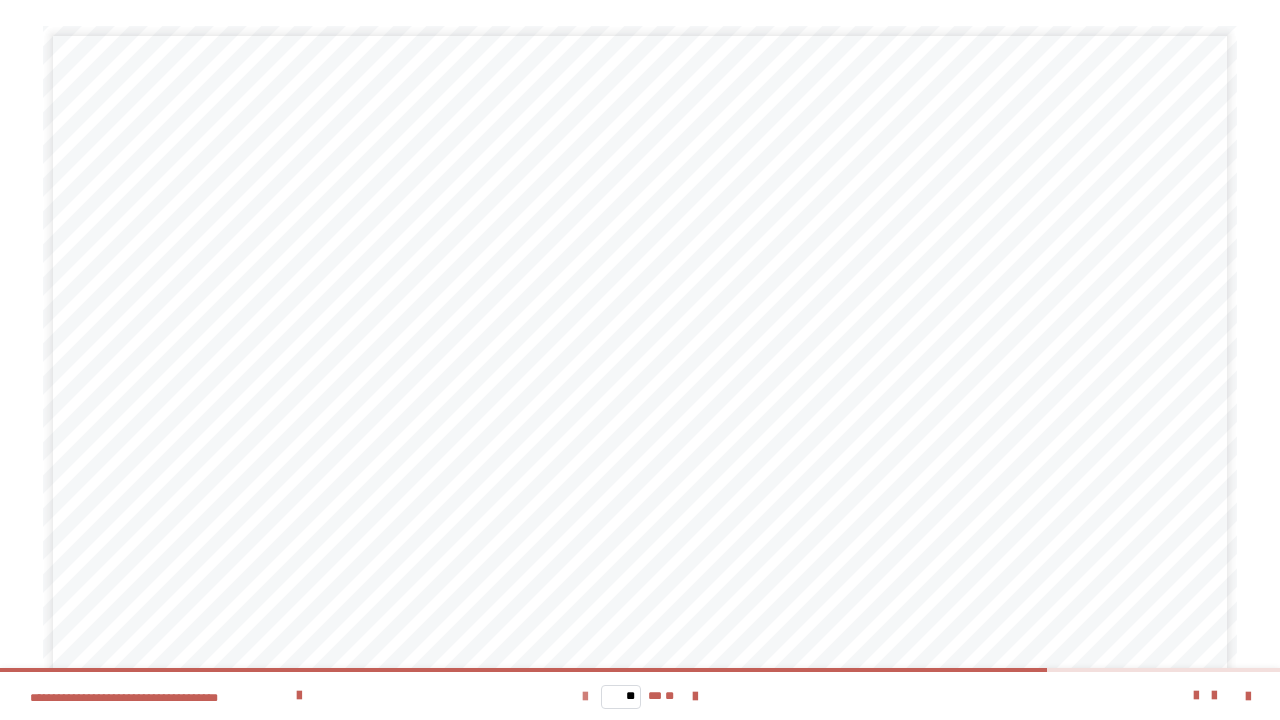 click at bounding box center [585, 697] 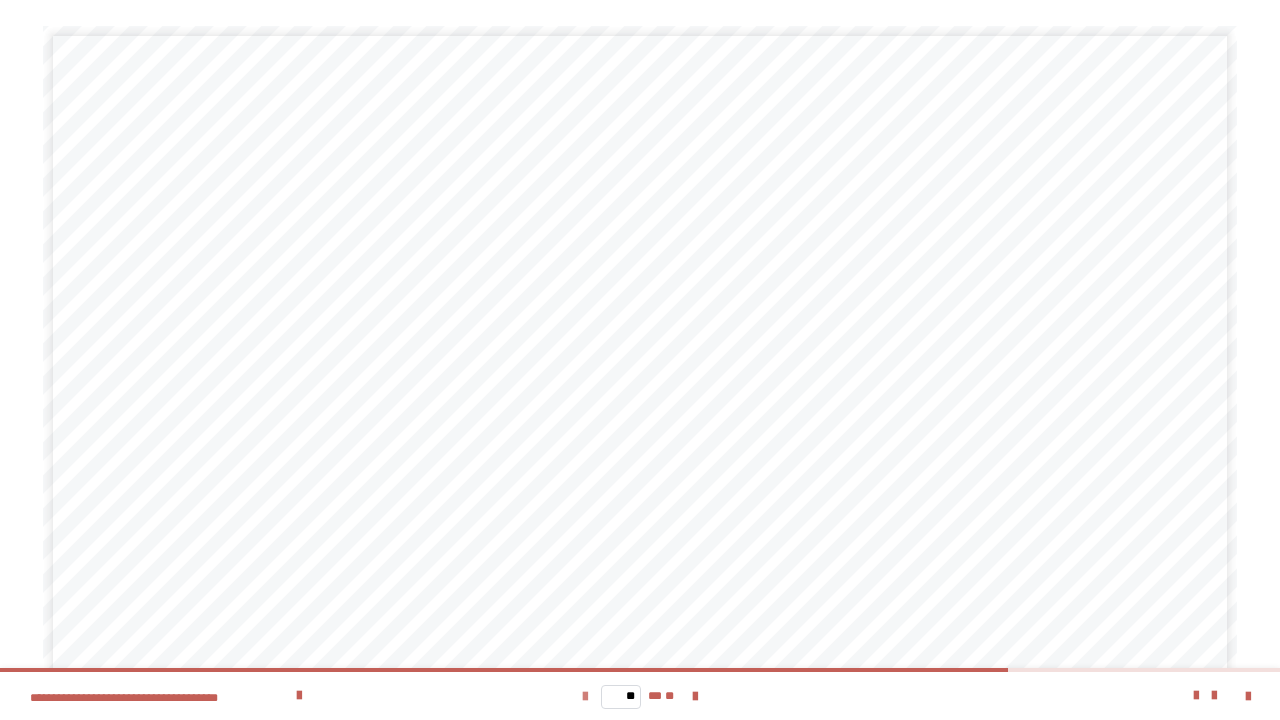 click at bounding box center [585, 697] 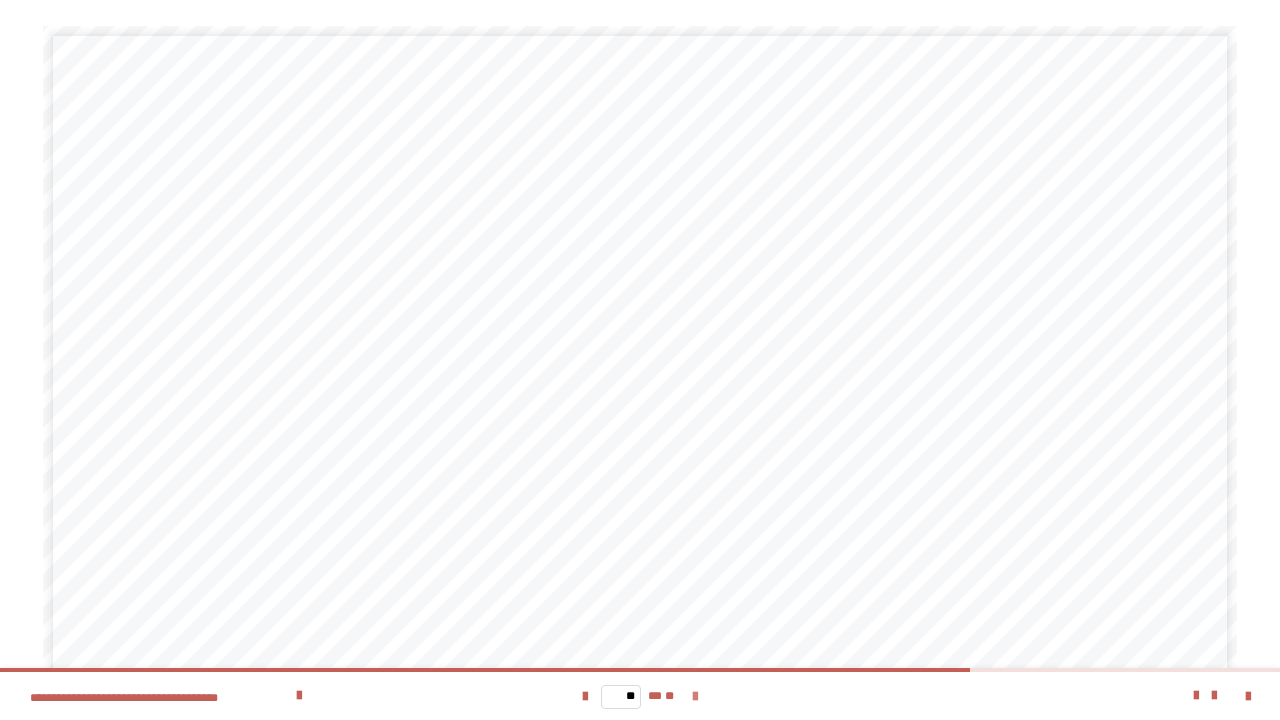 click at bounding box center (695, 697) 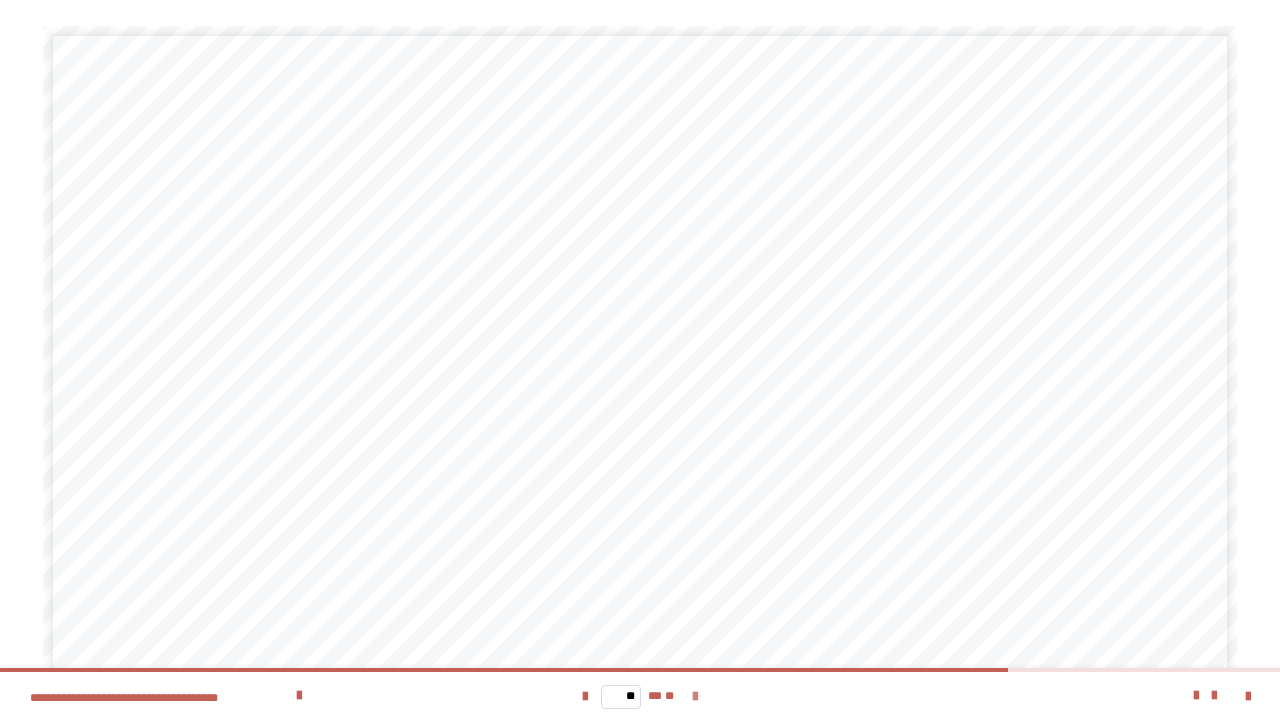 click at bounding box center (695, 697) 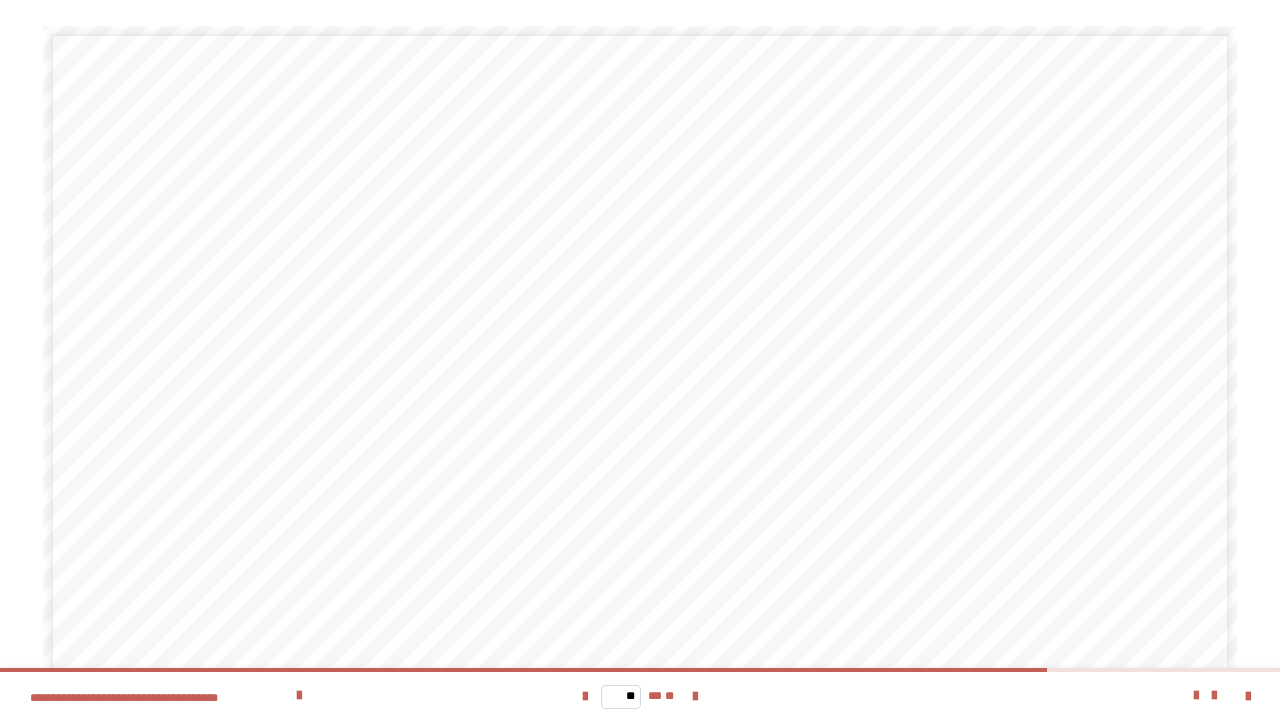 click at bounding box center [1236, 696] 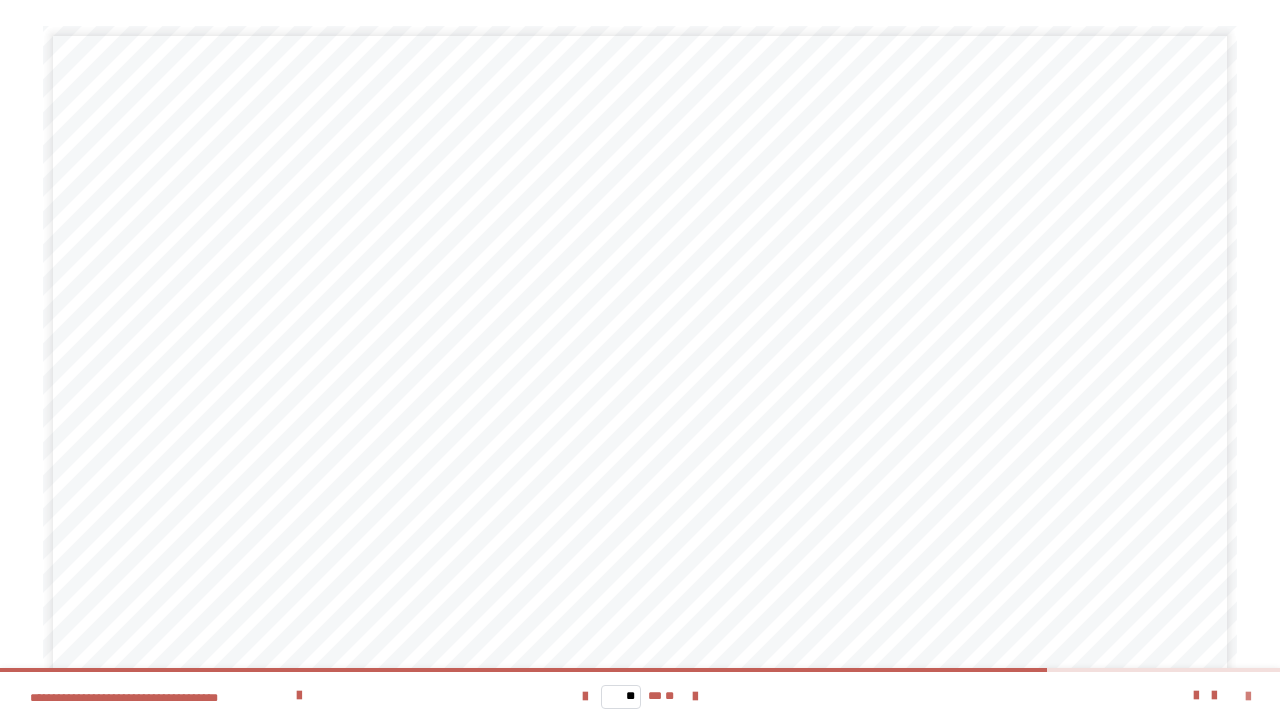 click at bounding box center [1248, 697] 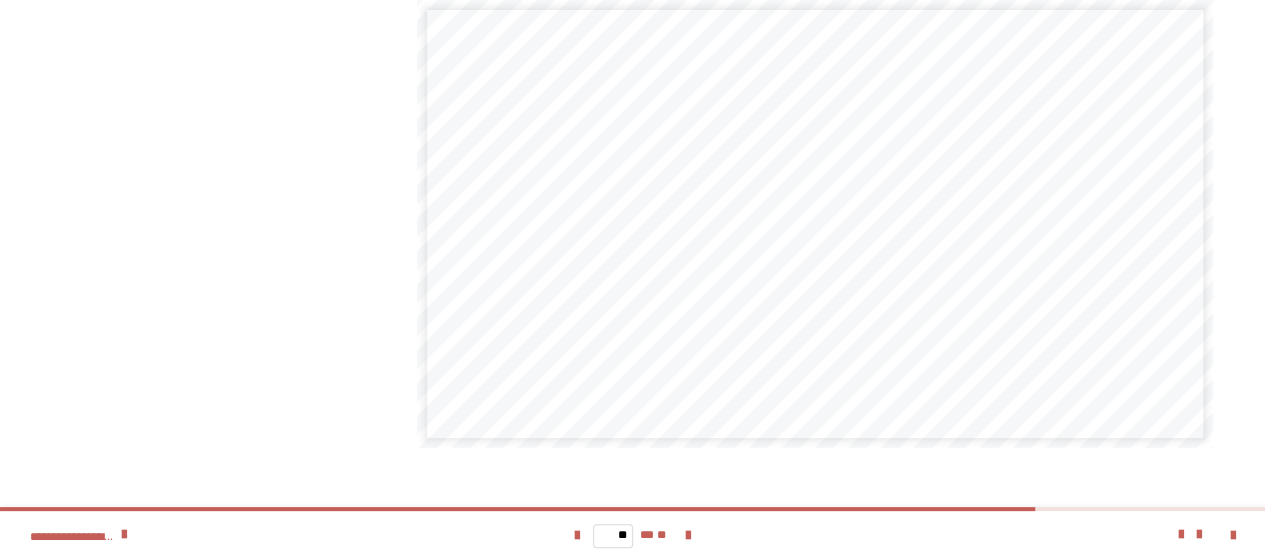 scroll, scrollTop: 2864, scrollLeft: 0, axis: vertical 